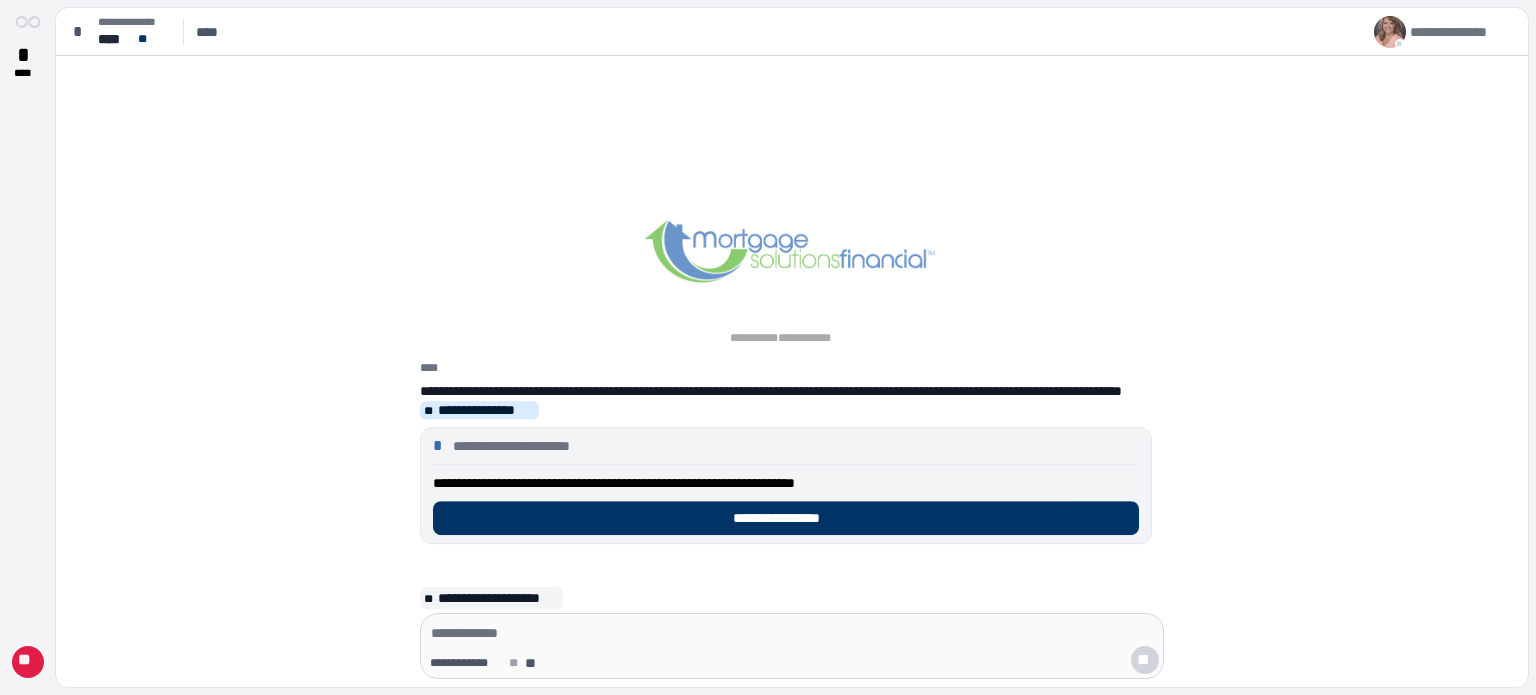 scroll, scrollTop: 0, scrollLeft: 0, axis: both 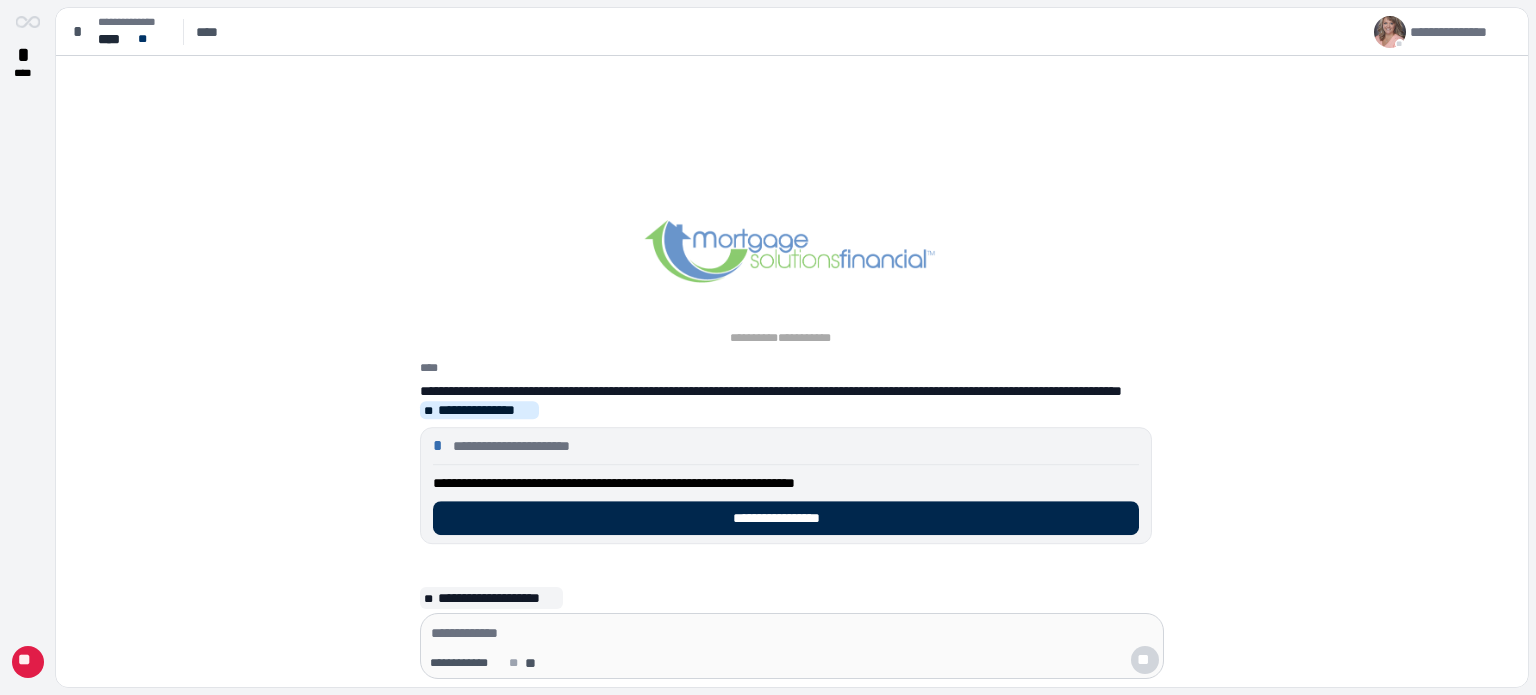 click on "**********" at bounding box center (786, 518) 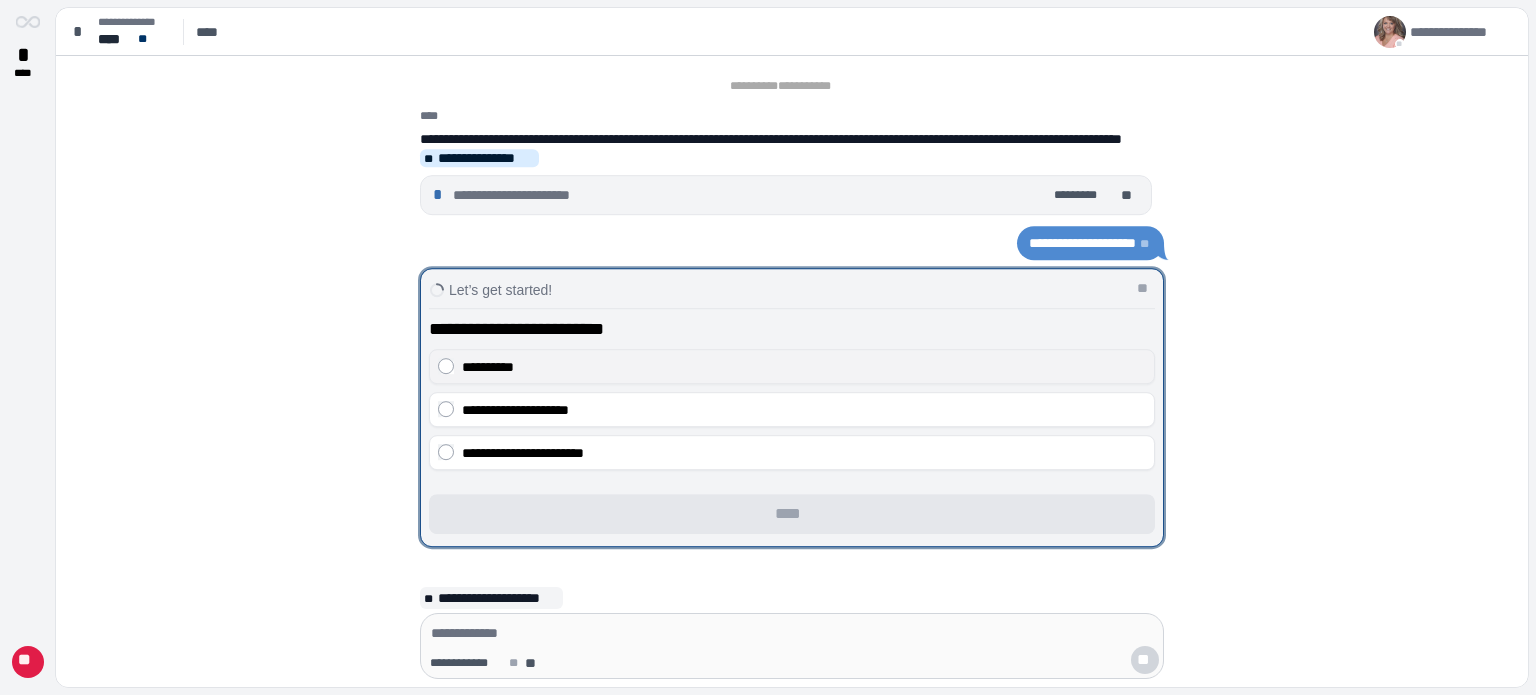 click on "**********" at bounding box center (488, 367) 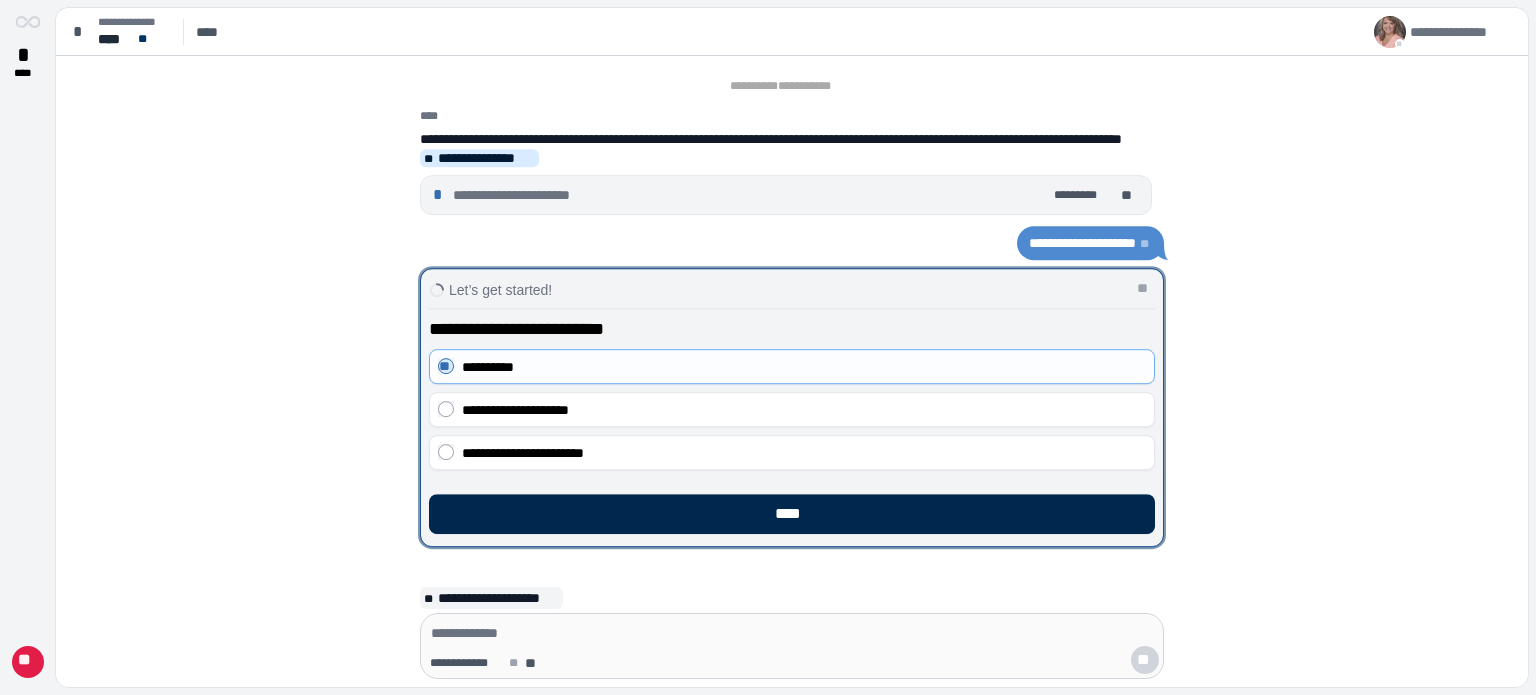 click on "****" at bounding box center (792, 514) 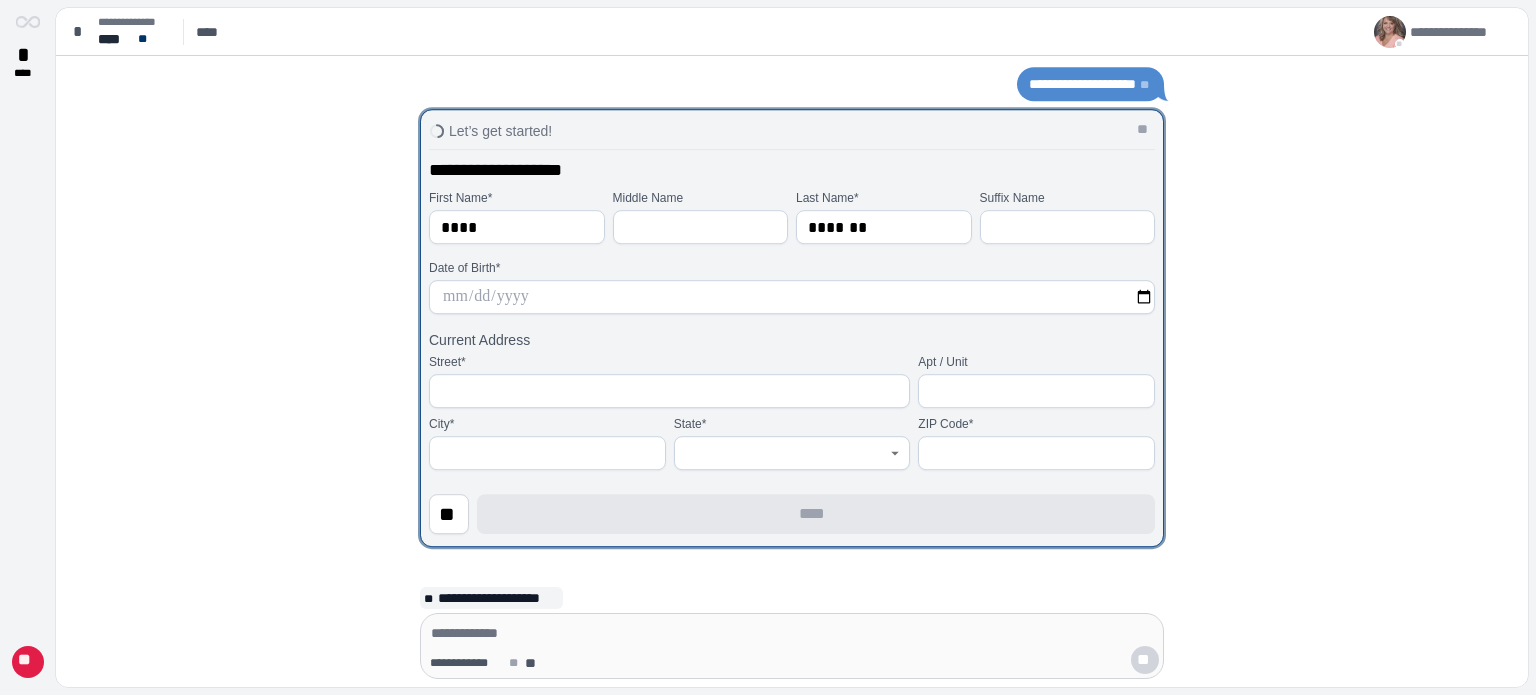 click at bounding box center [792, 297] 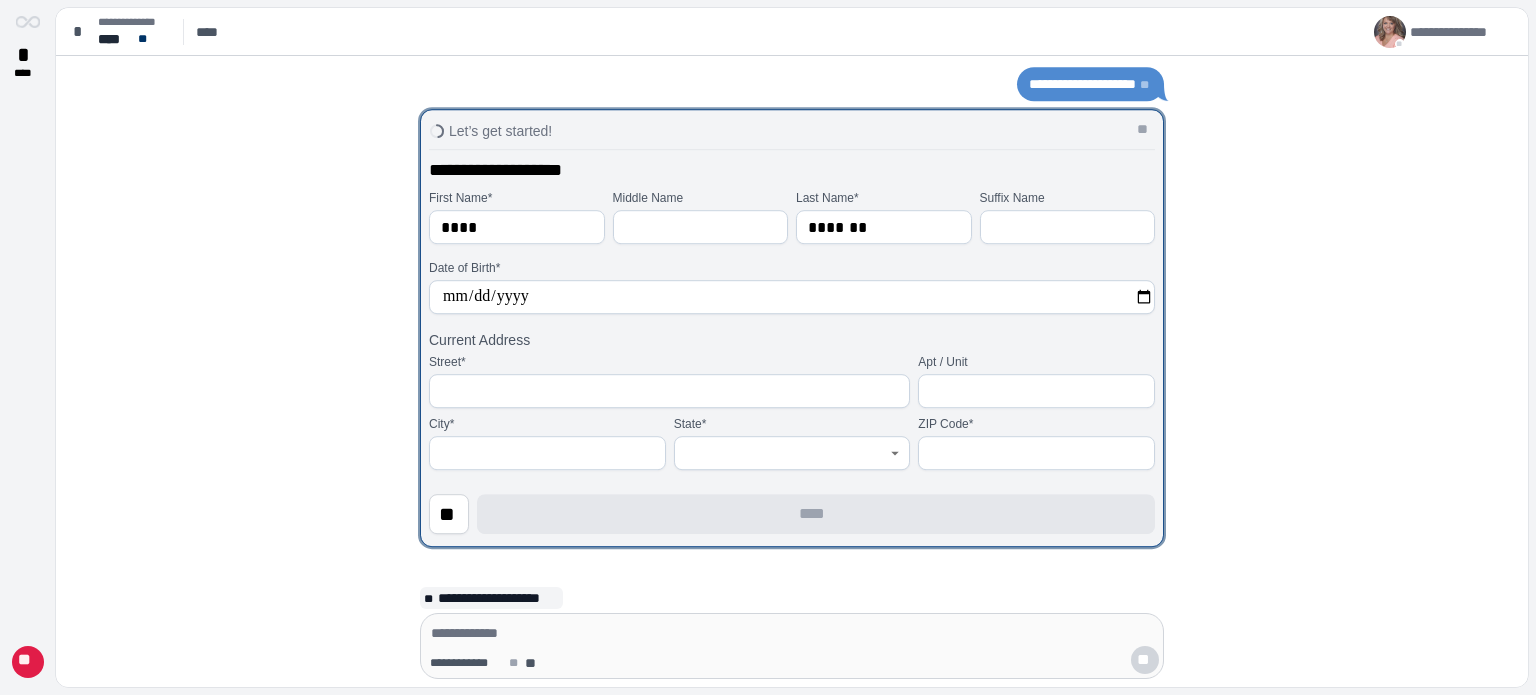 type on "**********" 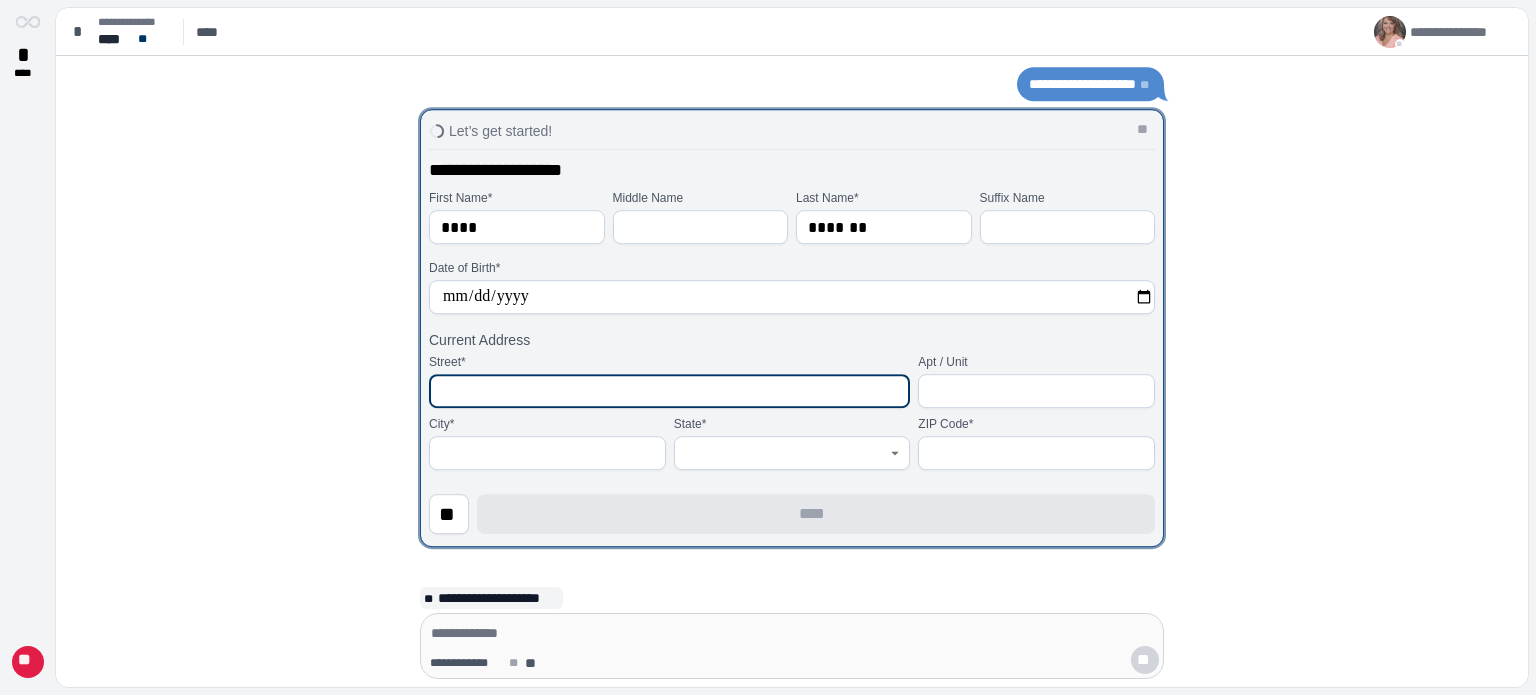 click at bounding box center [669, 391] 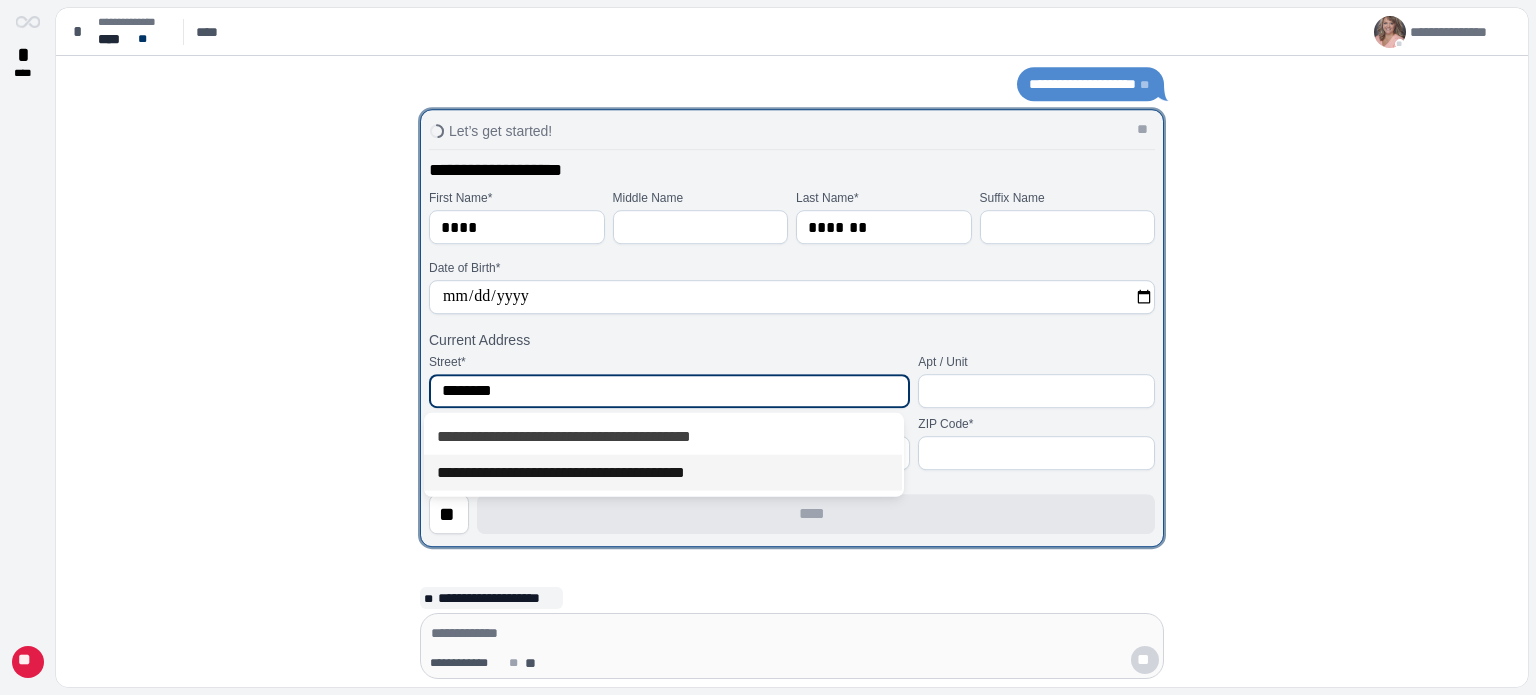 click on "**********" at bounding box center [663, 473] 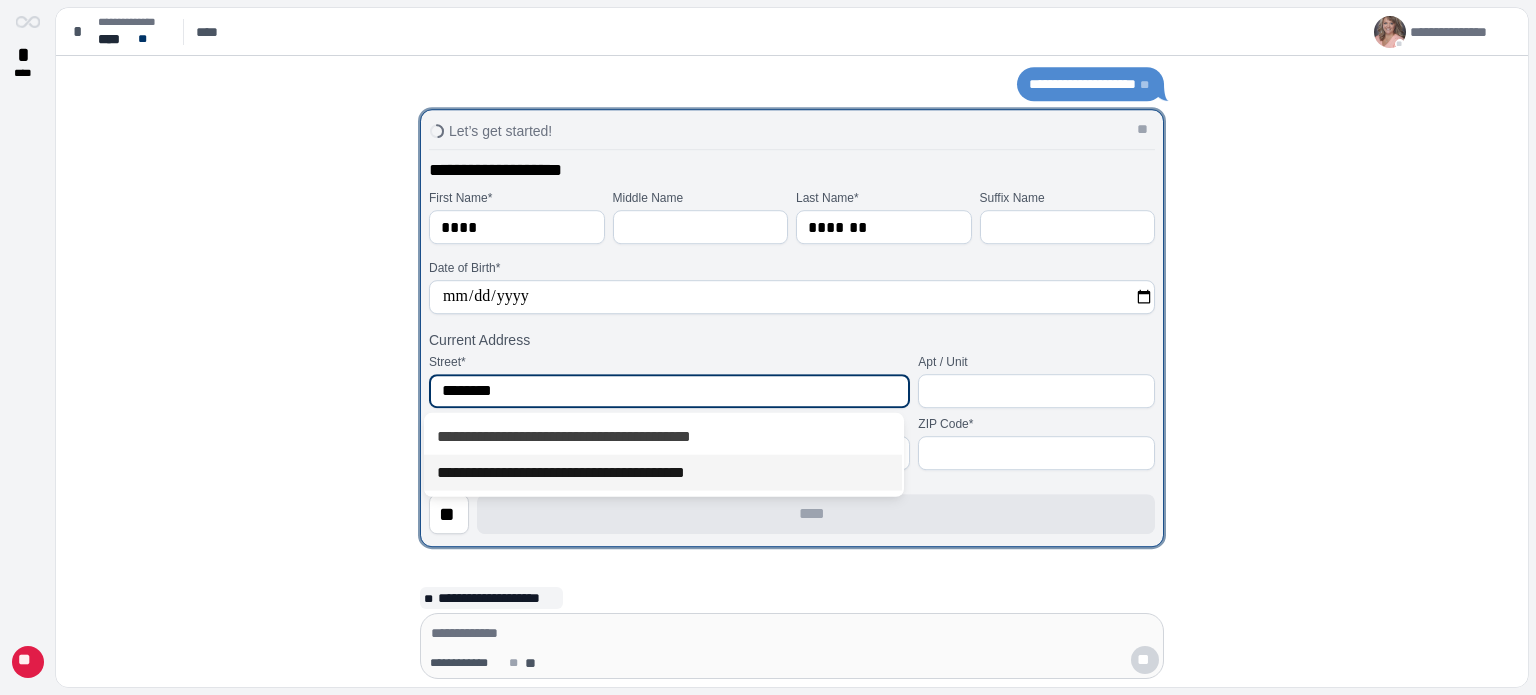 type on "**********" 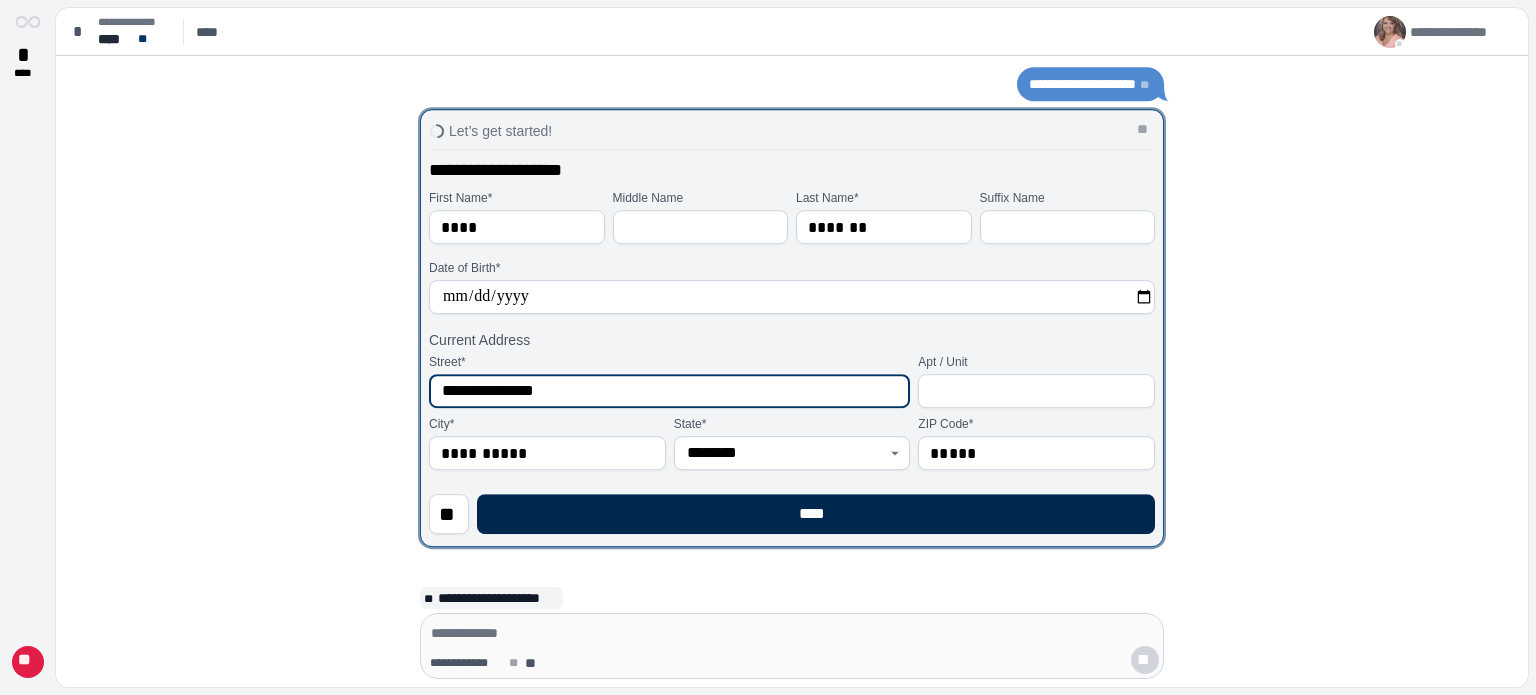 type on "**********" 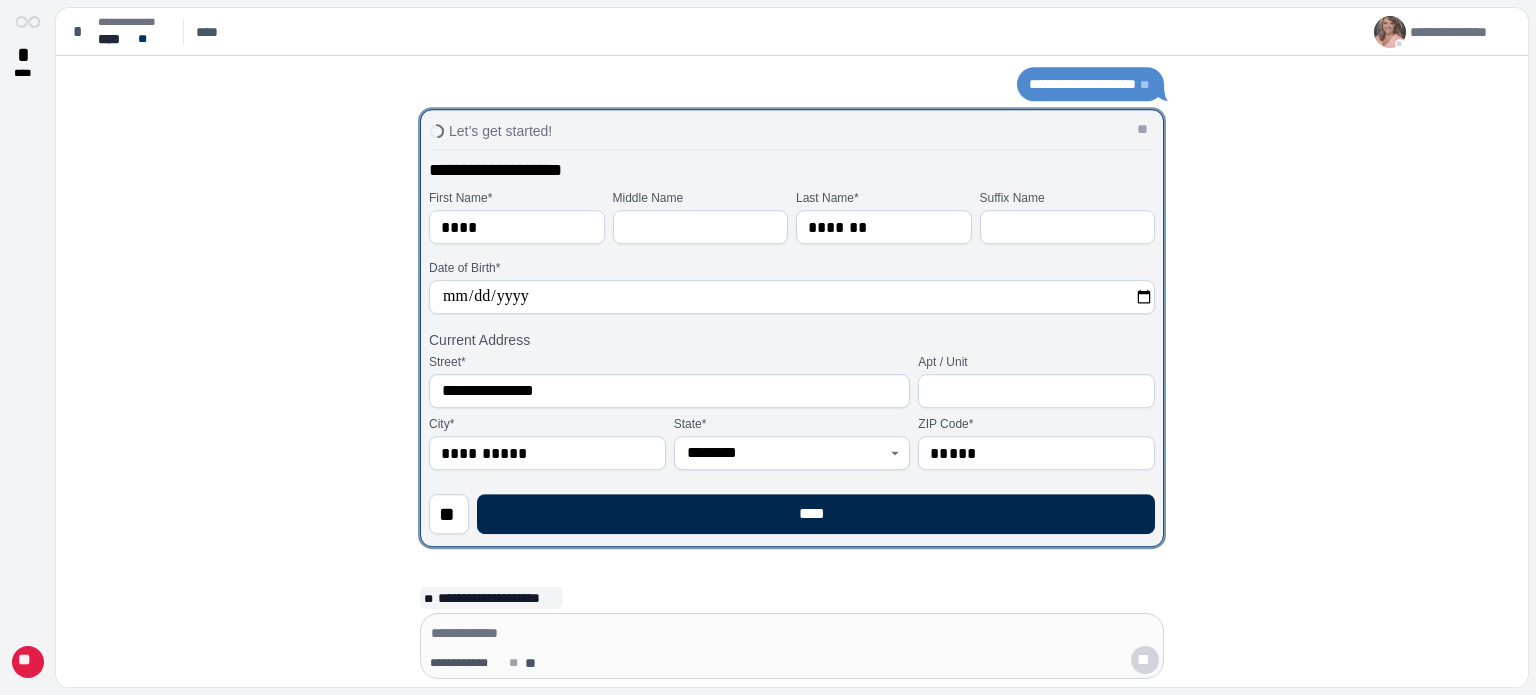 click on "****" at bounding box center [816, 514] 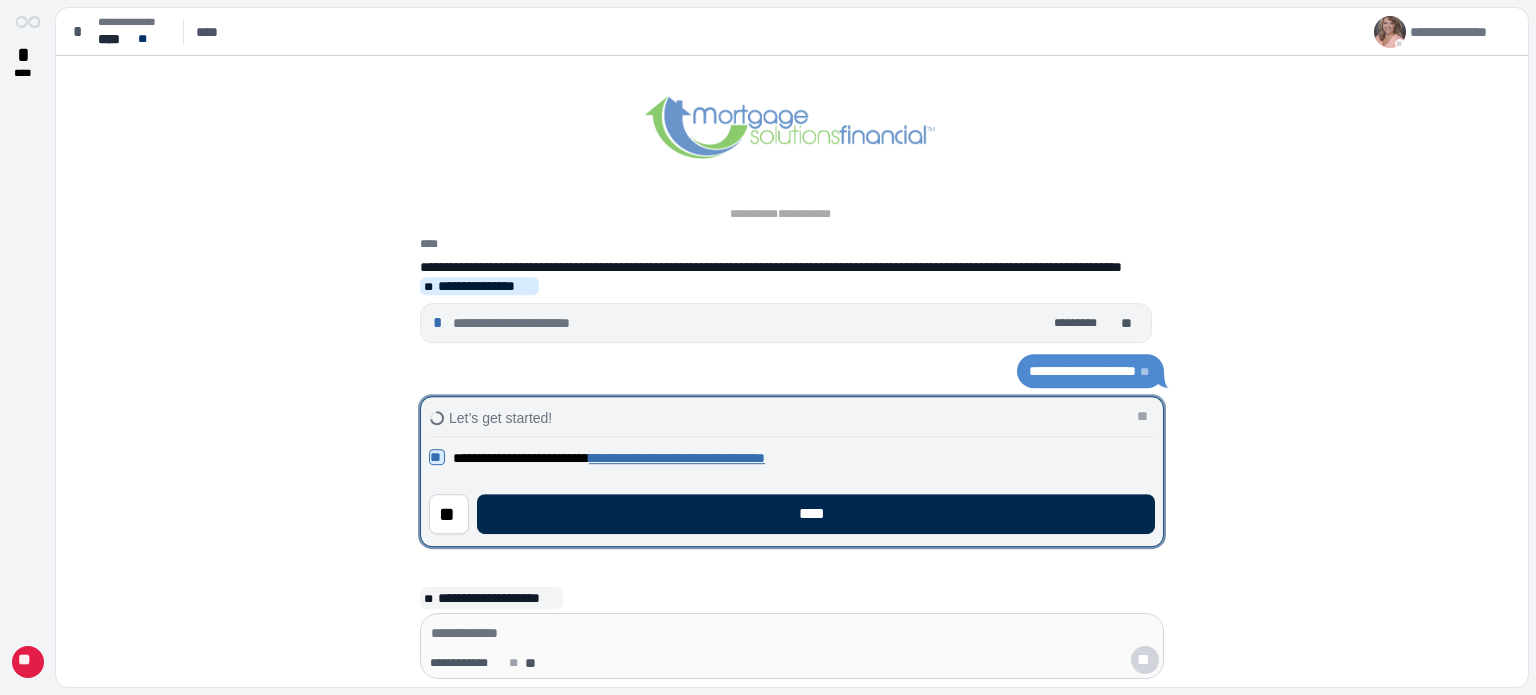 click on "****" at bounding box center (816, 514) 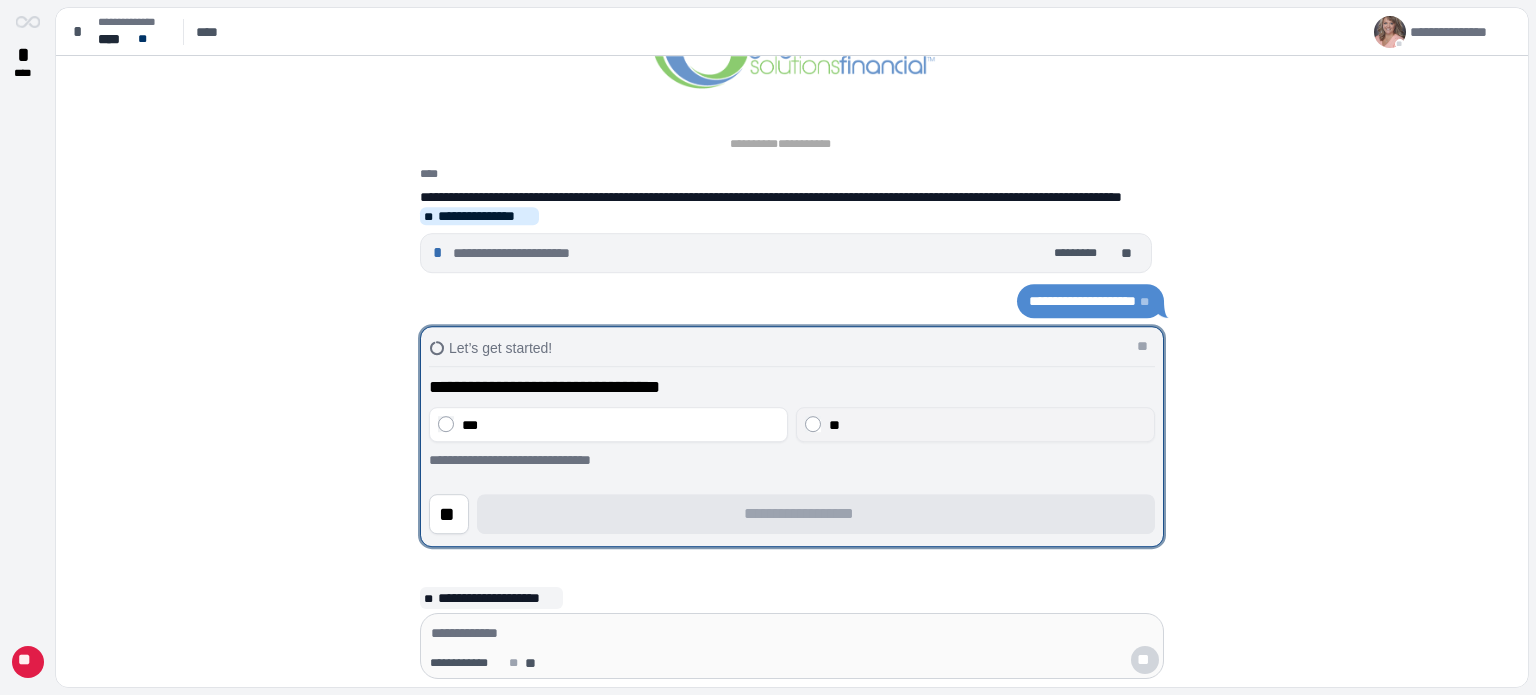click on "**" at bounding box center [987, 425] 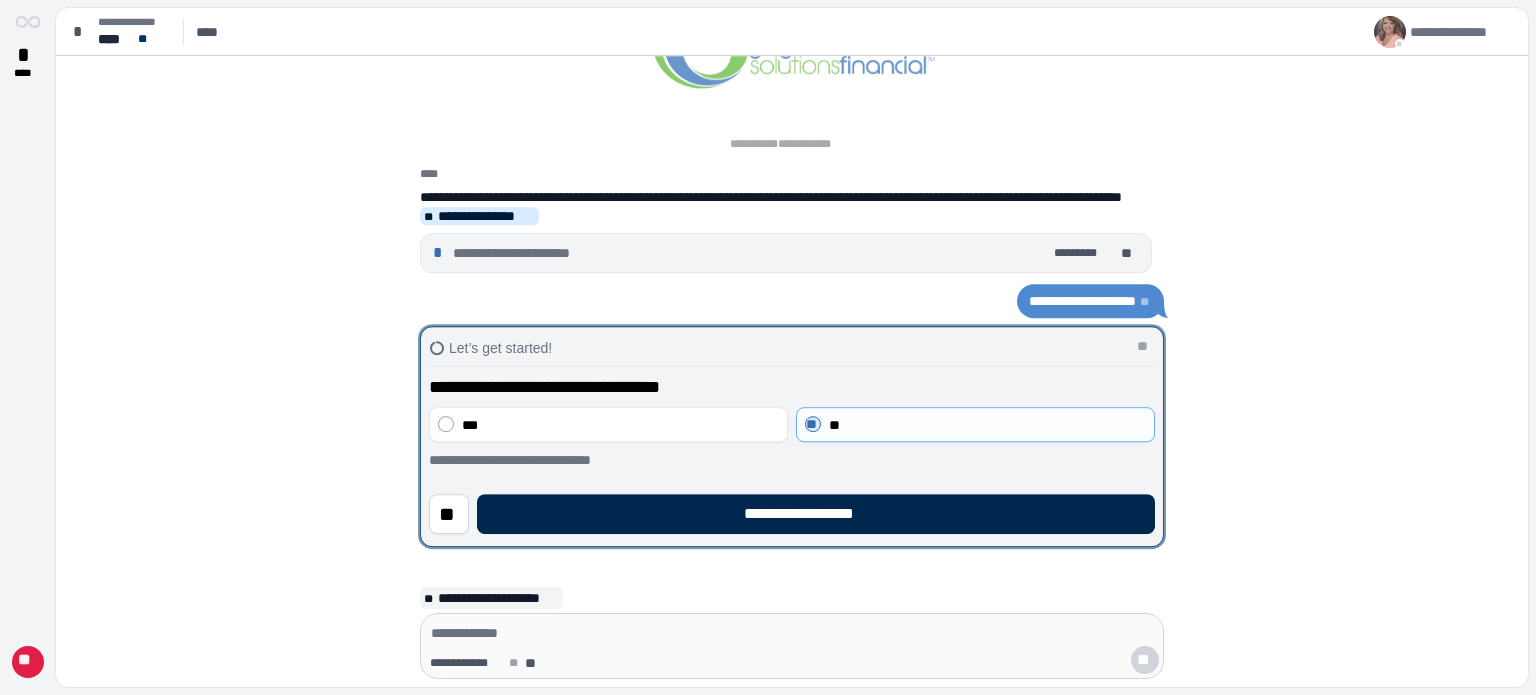 click on "**********" at bounding box center (816, 514) 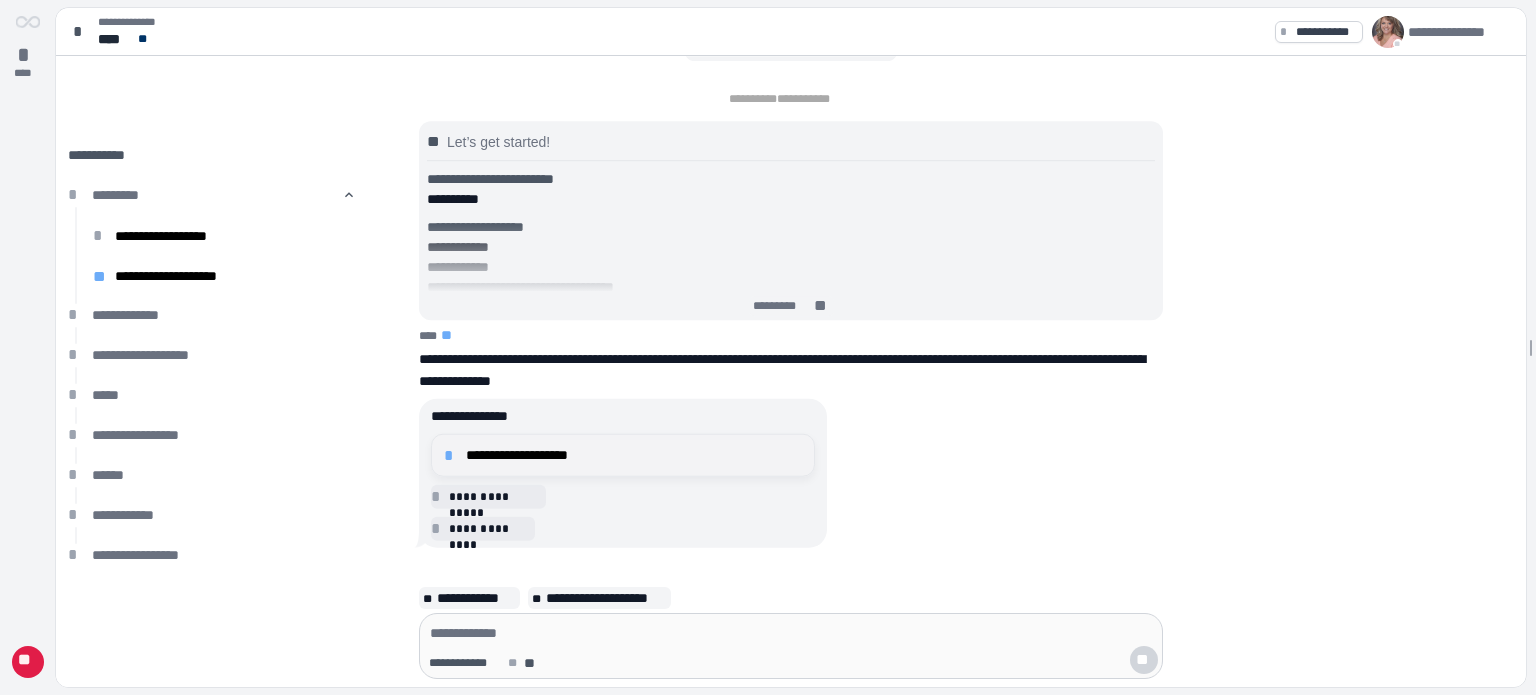 click on "**********" at bounding box center [634, 455] 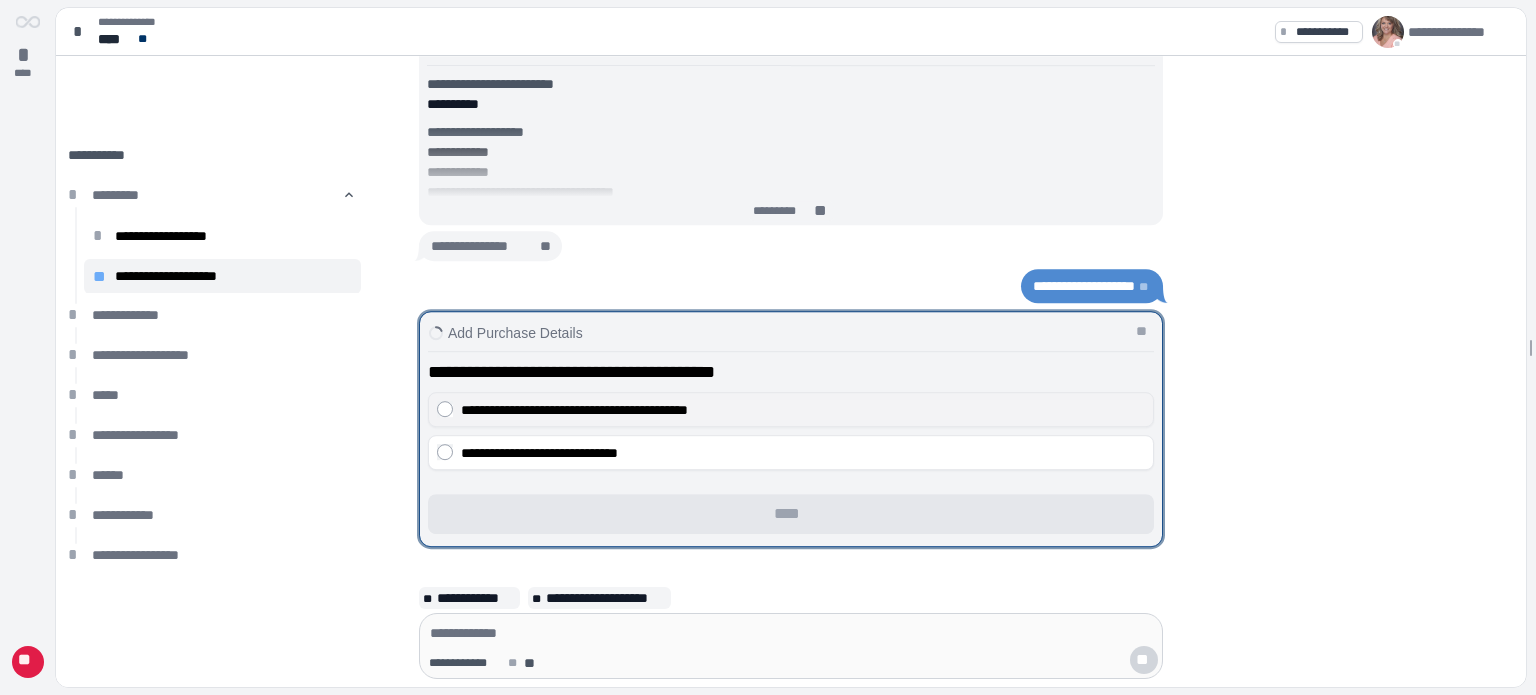 click on "**********" at bounding box center [803, 410] 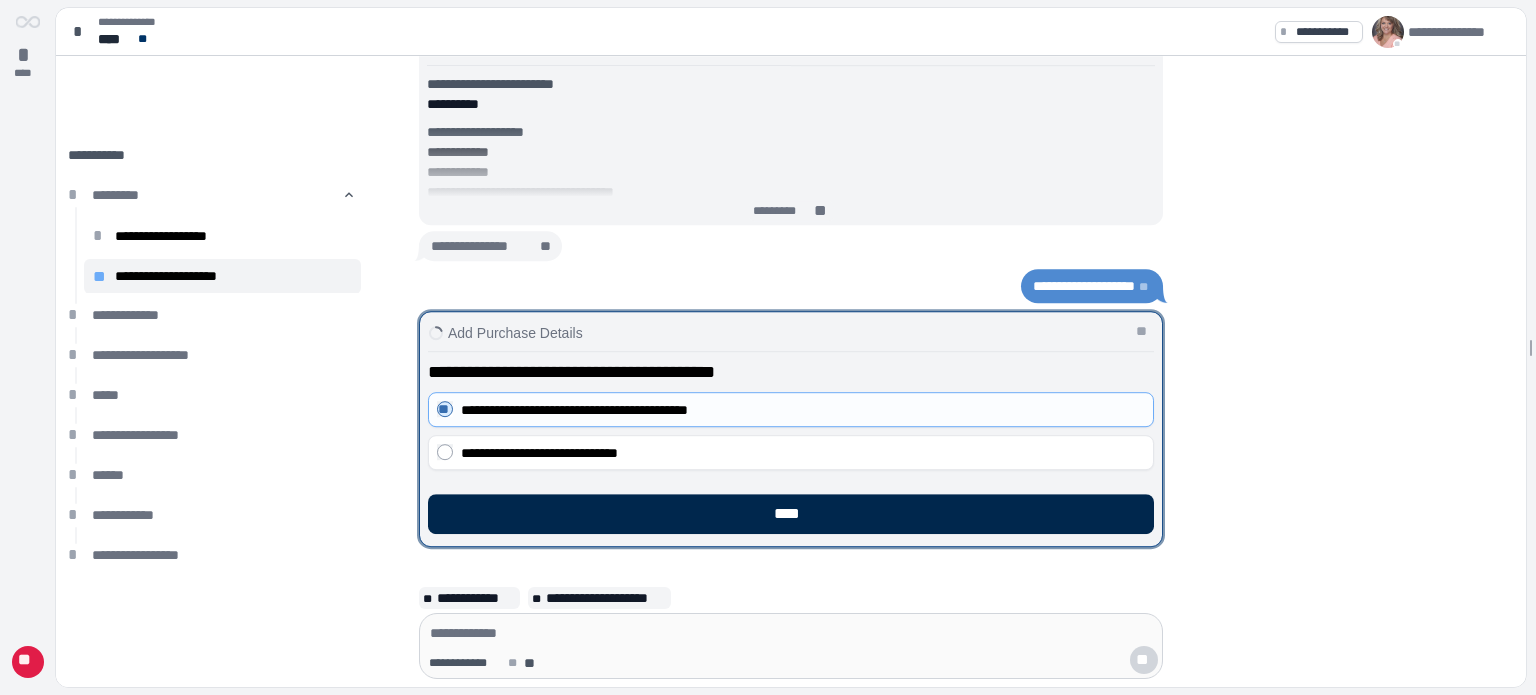 click on "****" at bounding box center (791, 514) 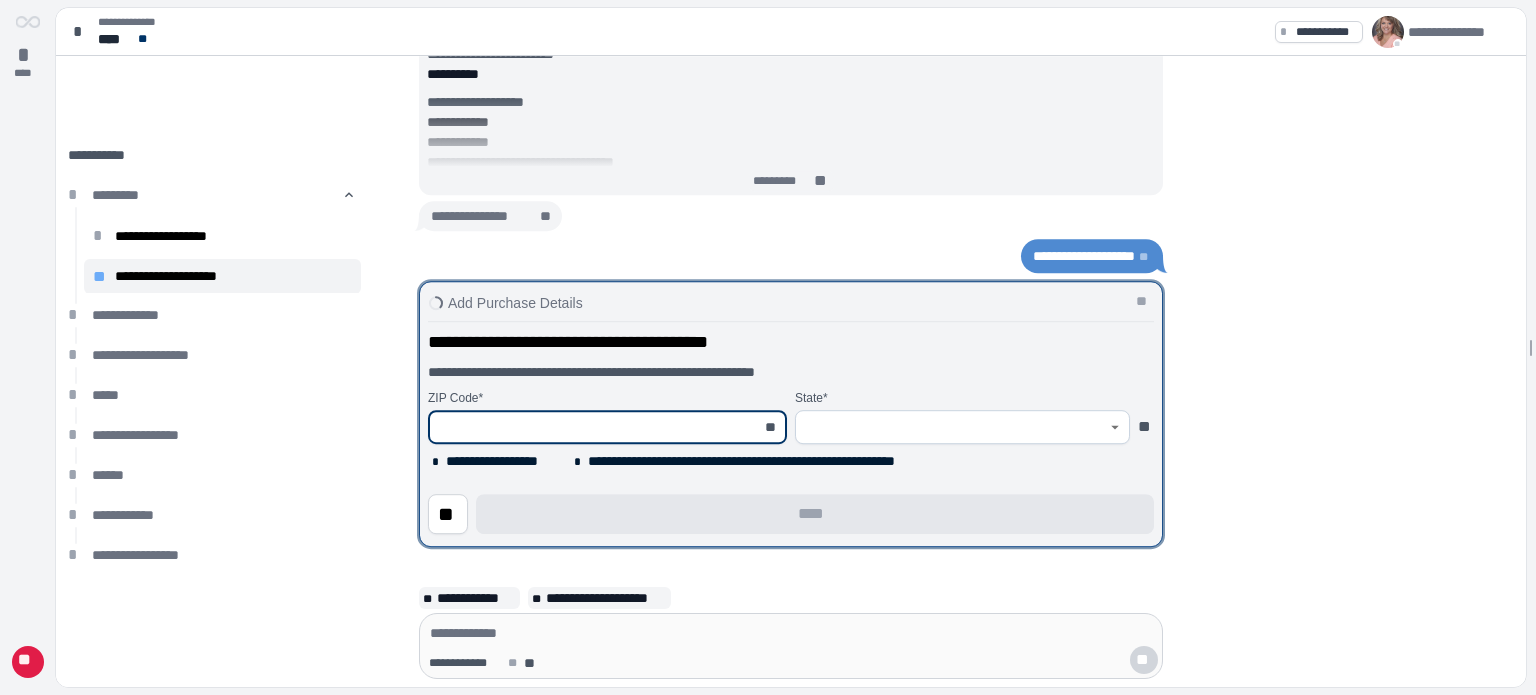 click at bounding box center (596, 427) 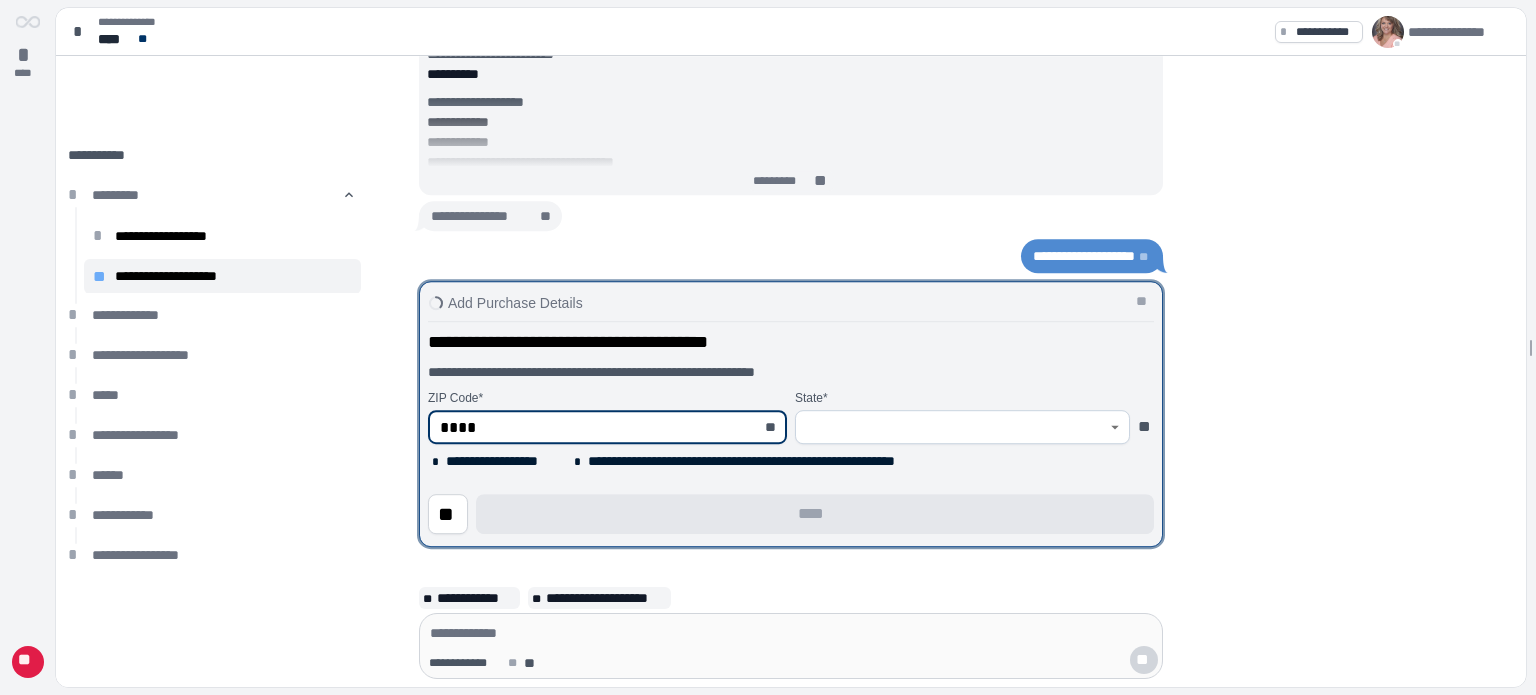 type on "*****" 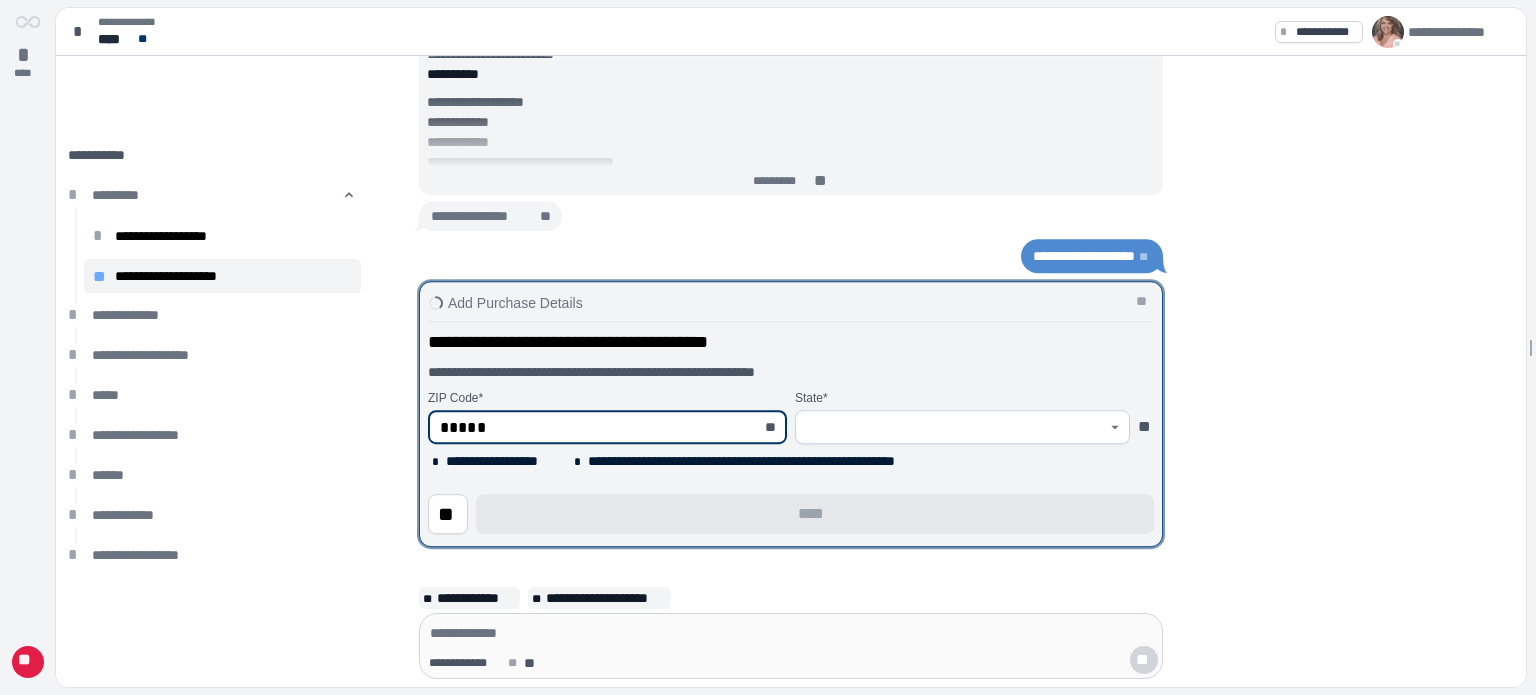 type on "********" 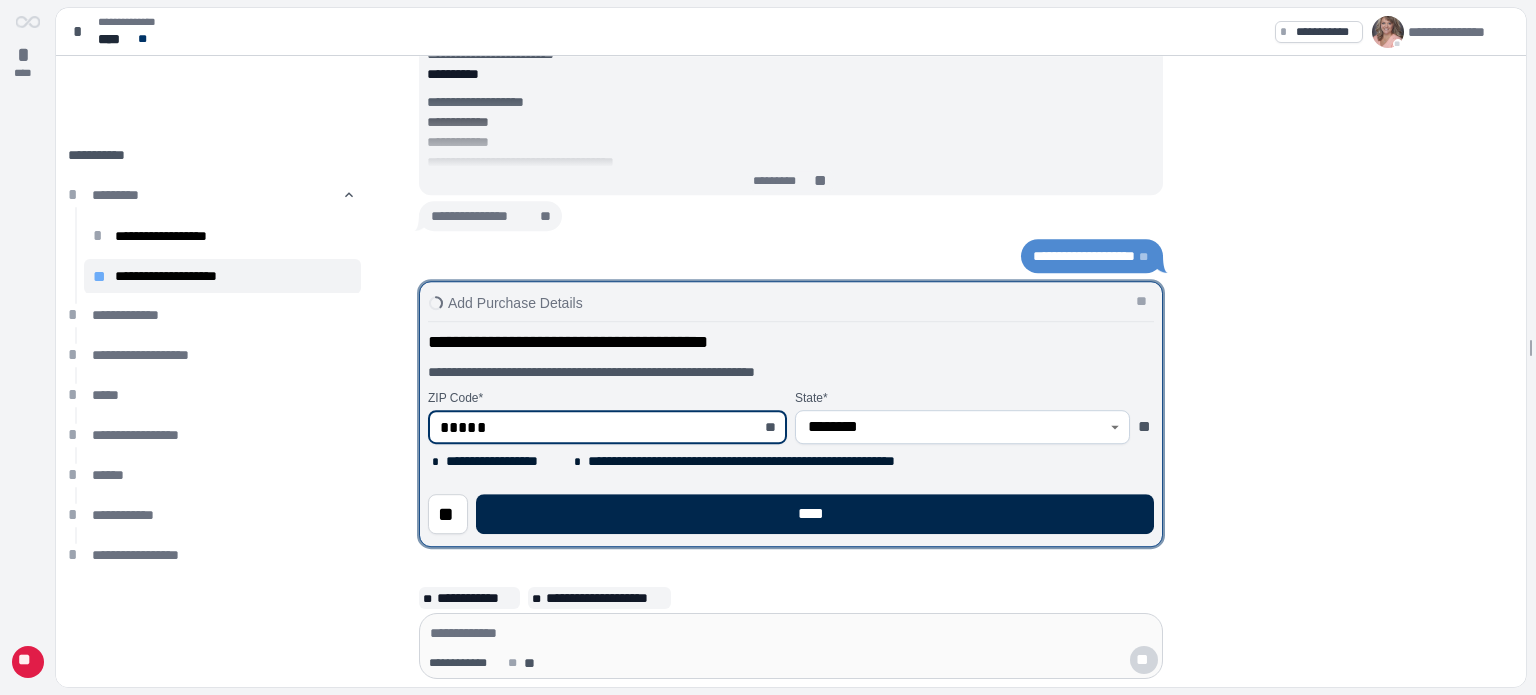 type on "*****" 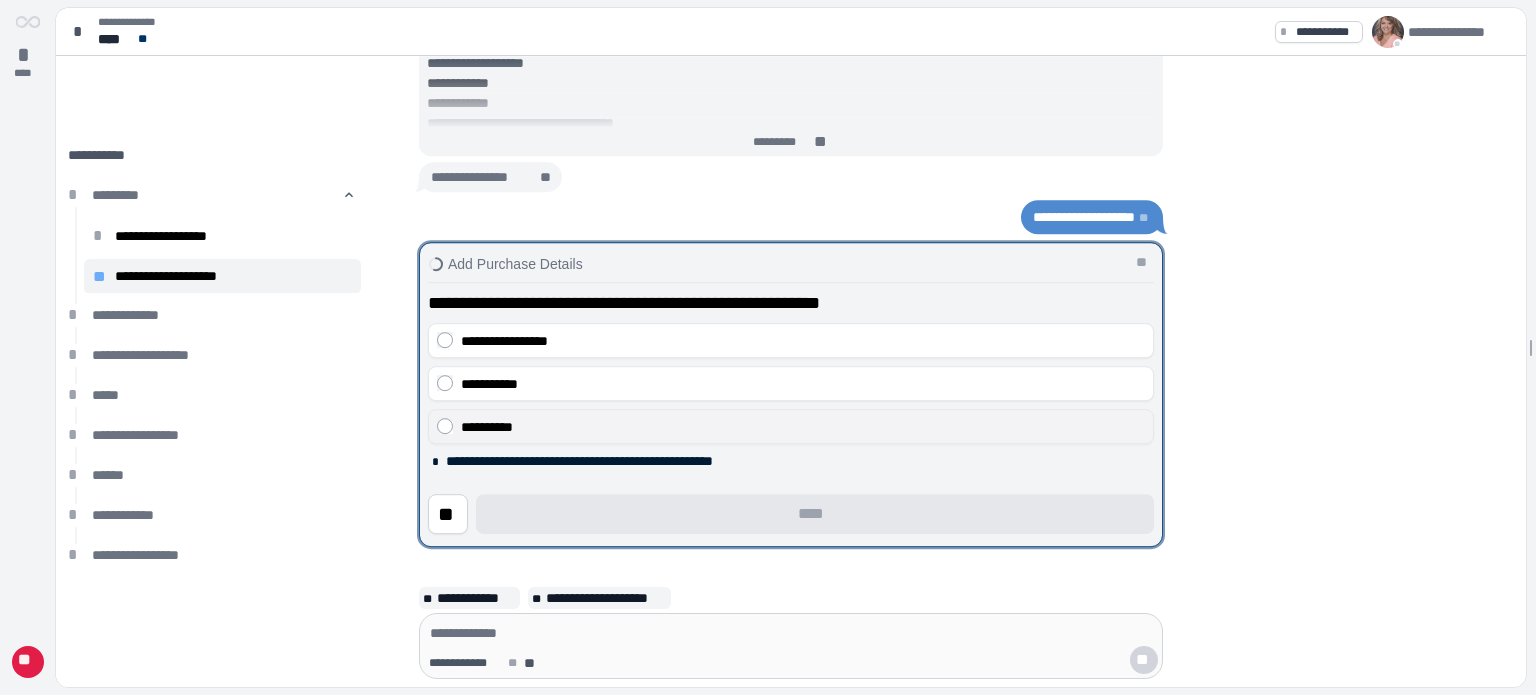 click on "**********" at bounding box center (487, 427) 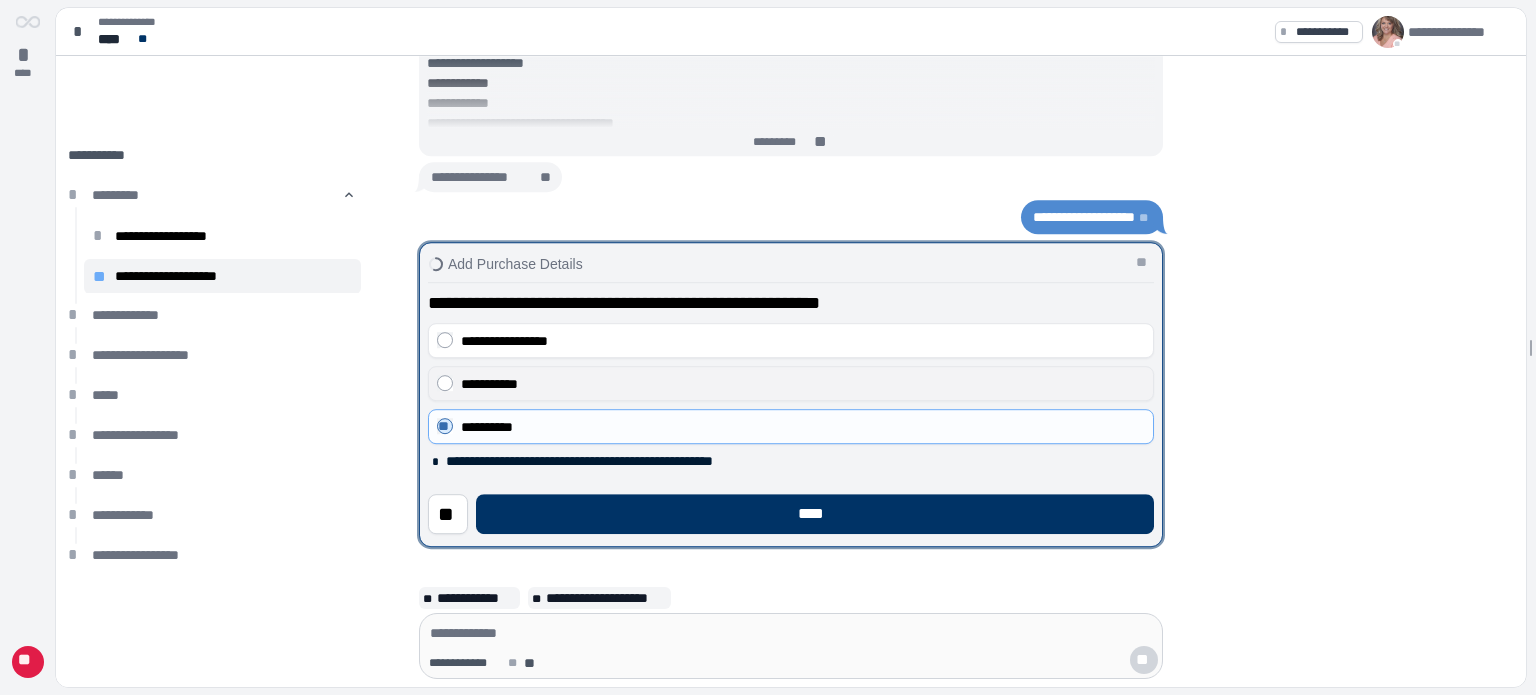 click on "**********" at bounding box center [489, 384] 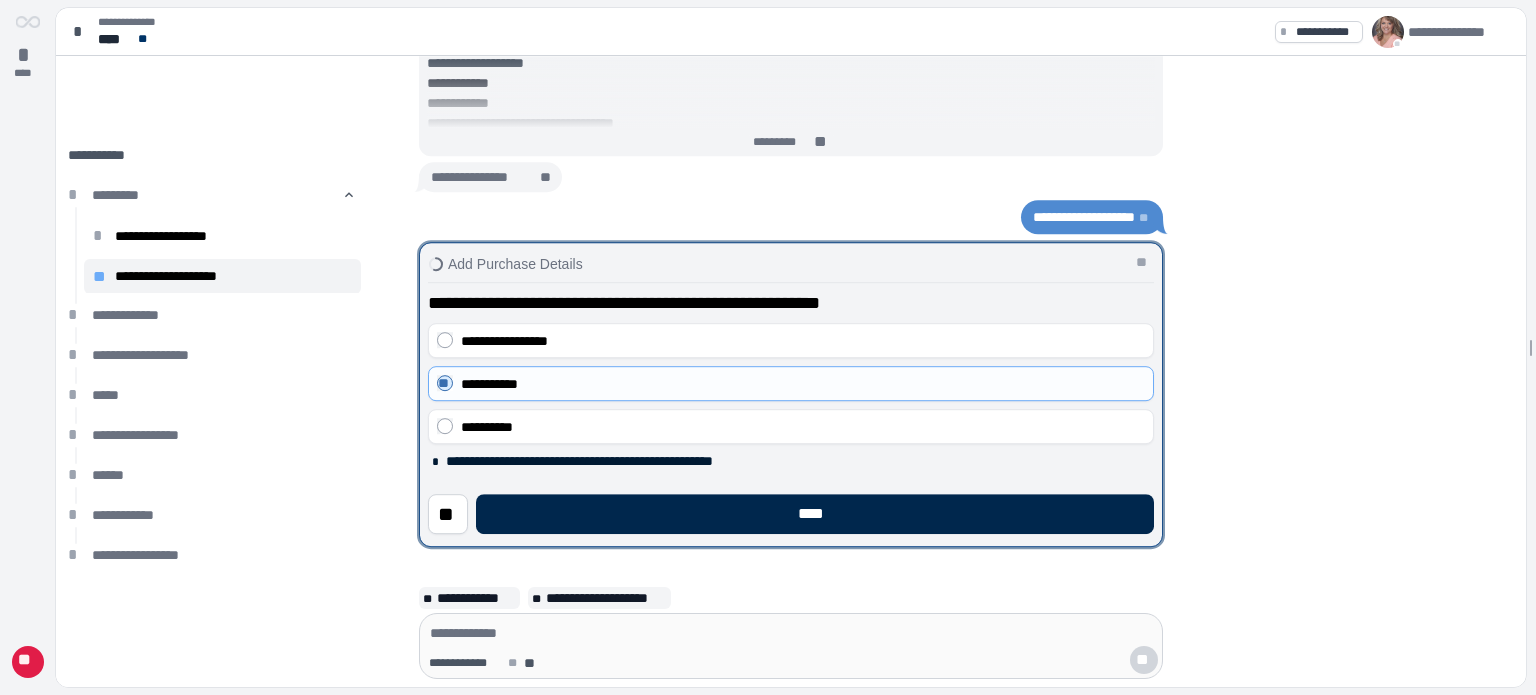 click on "****" at bounding box center [815, 514] 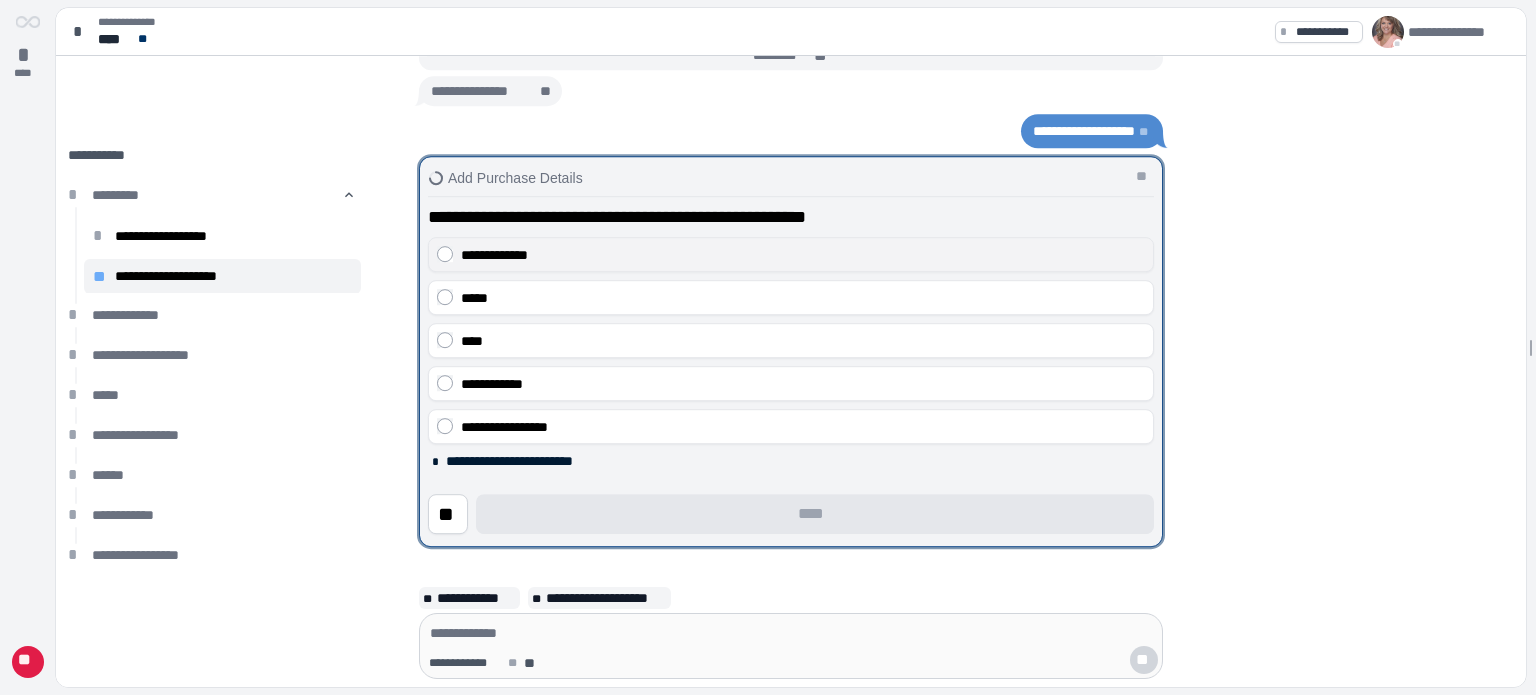 click on "**********" at bounding box center (494, 255) 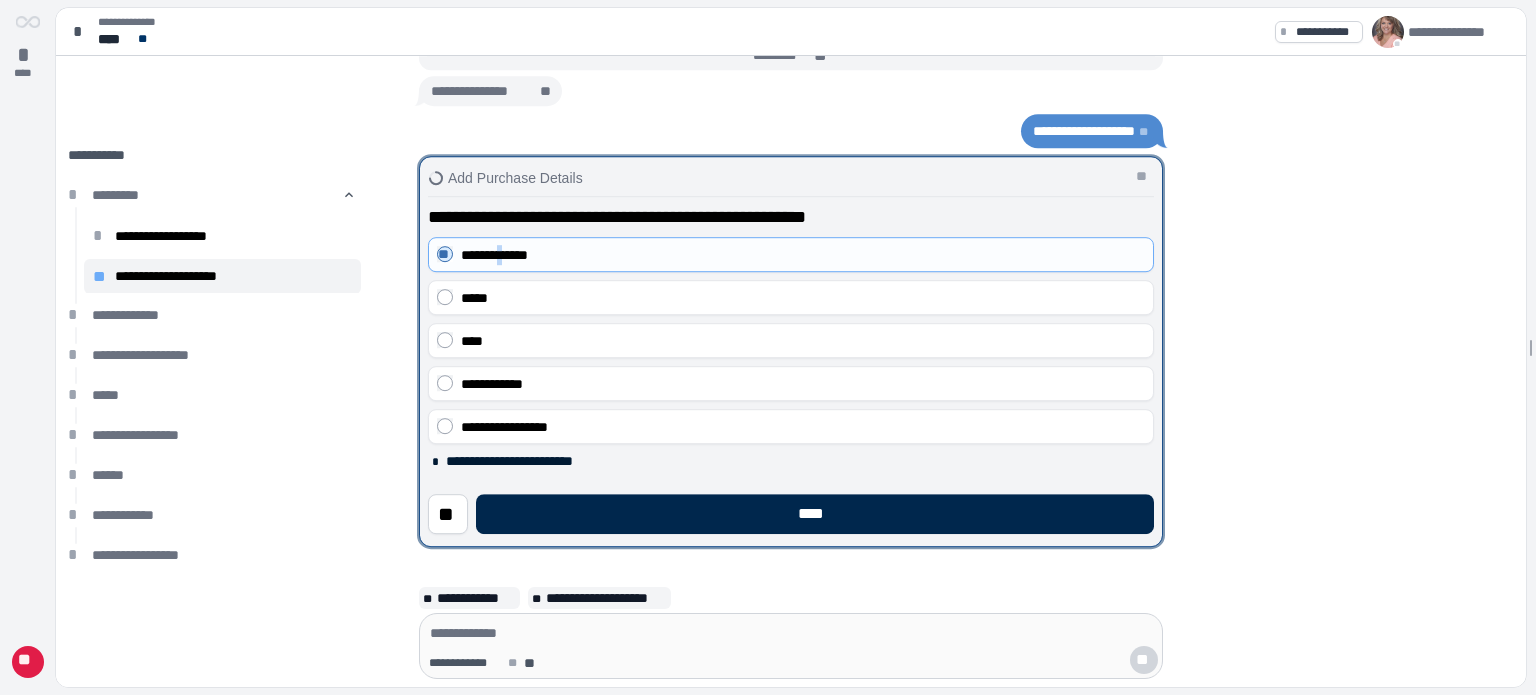 click on "****" at bounding box center [815, 514] 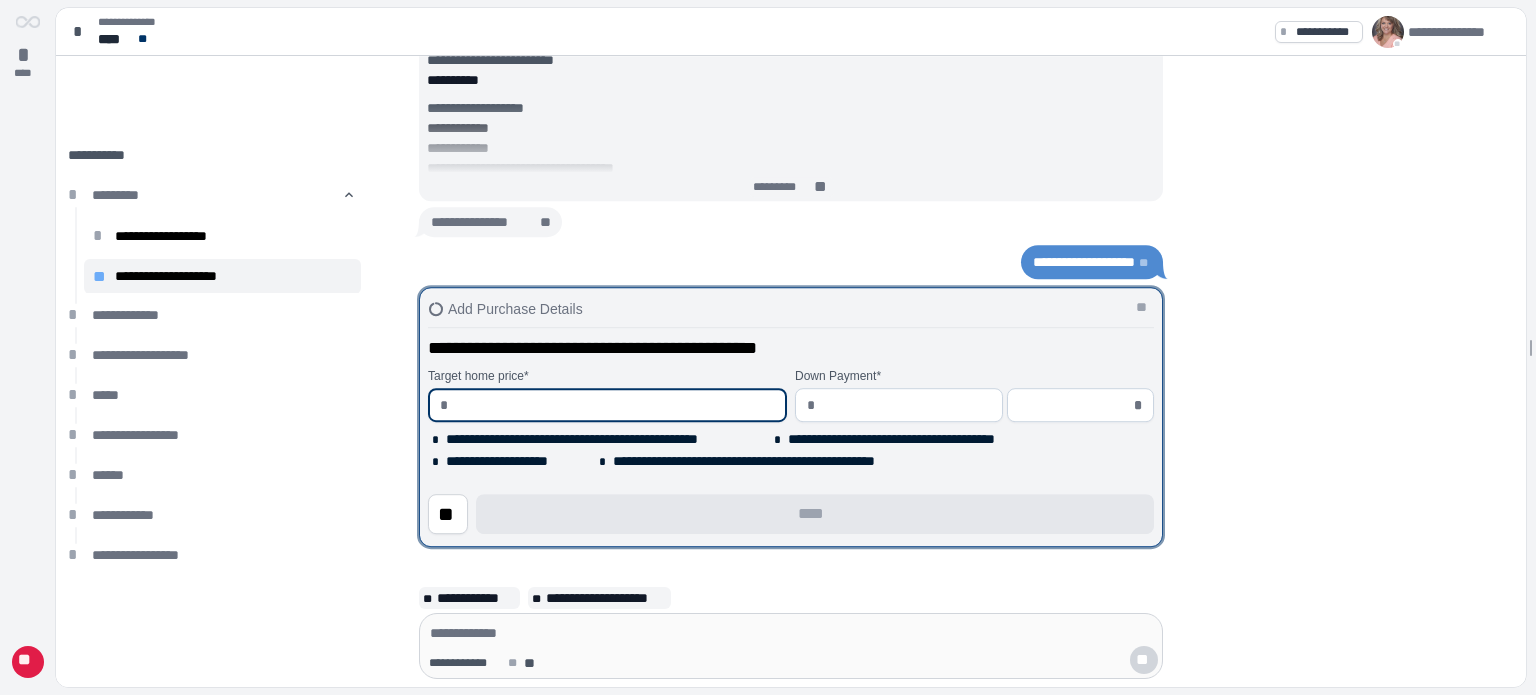 click at bounding box center (615, 405) 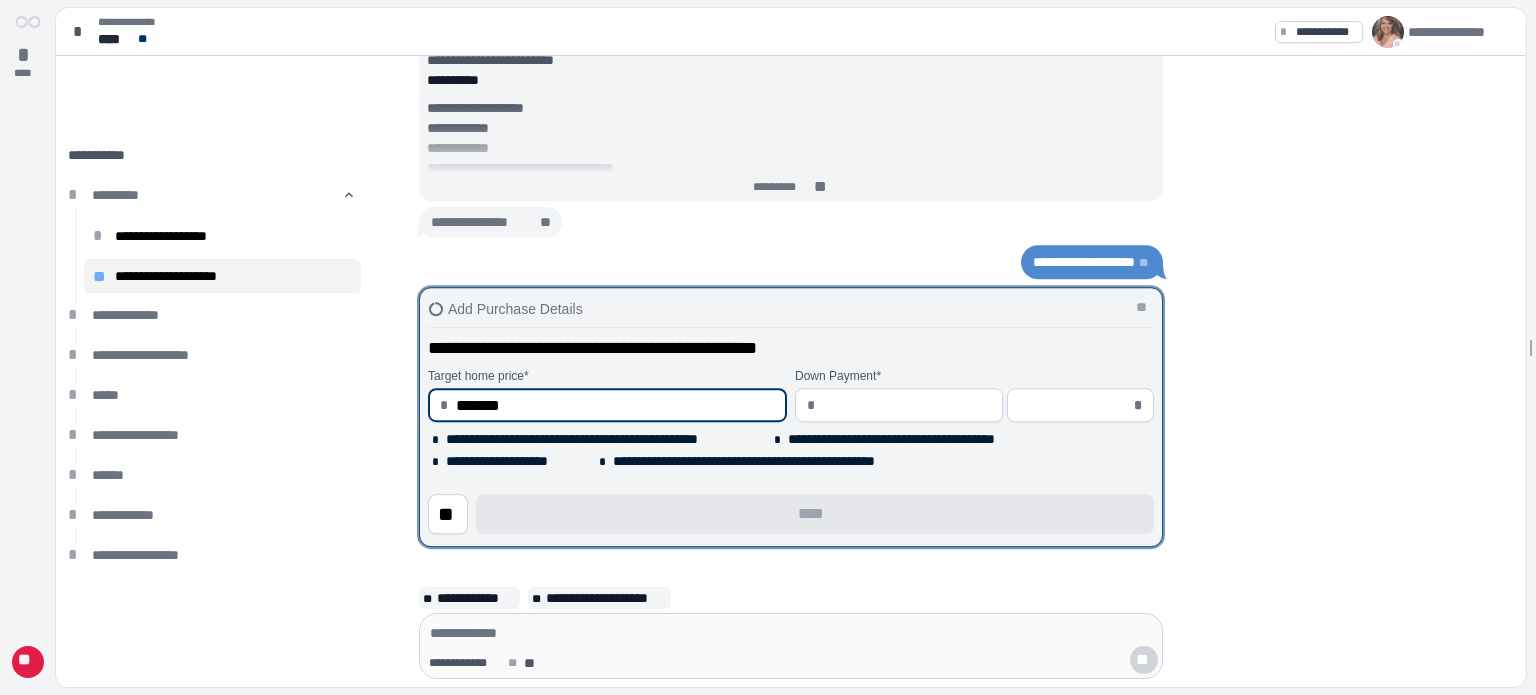 type on "**********" 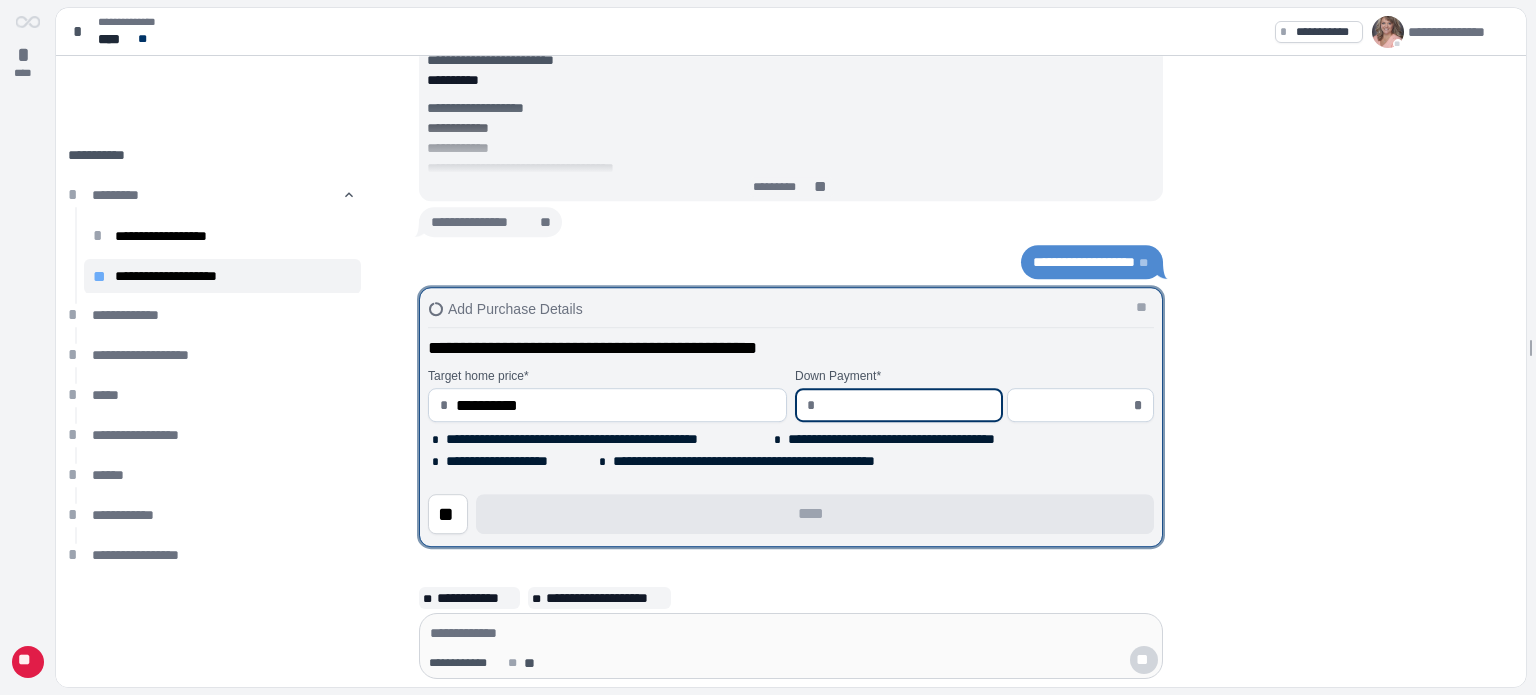 type on "*" 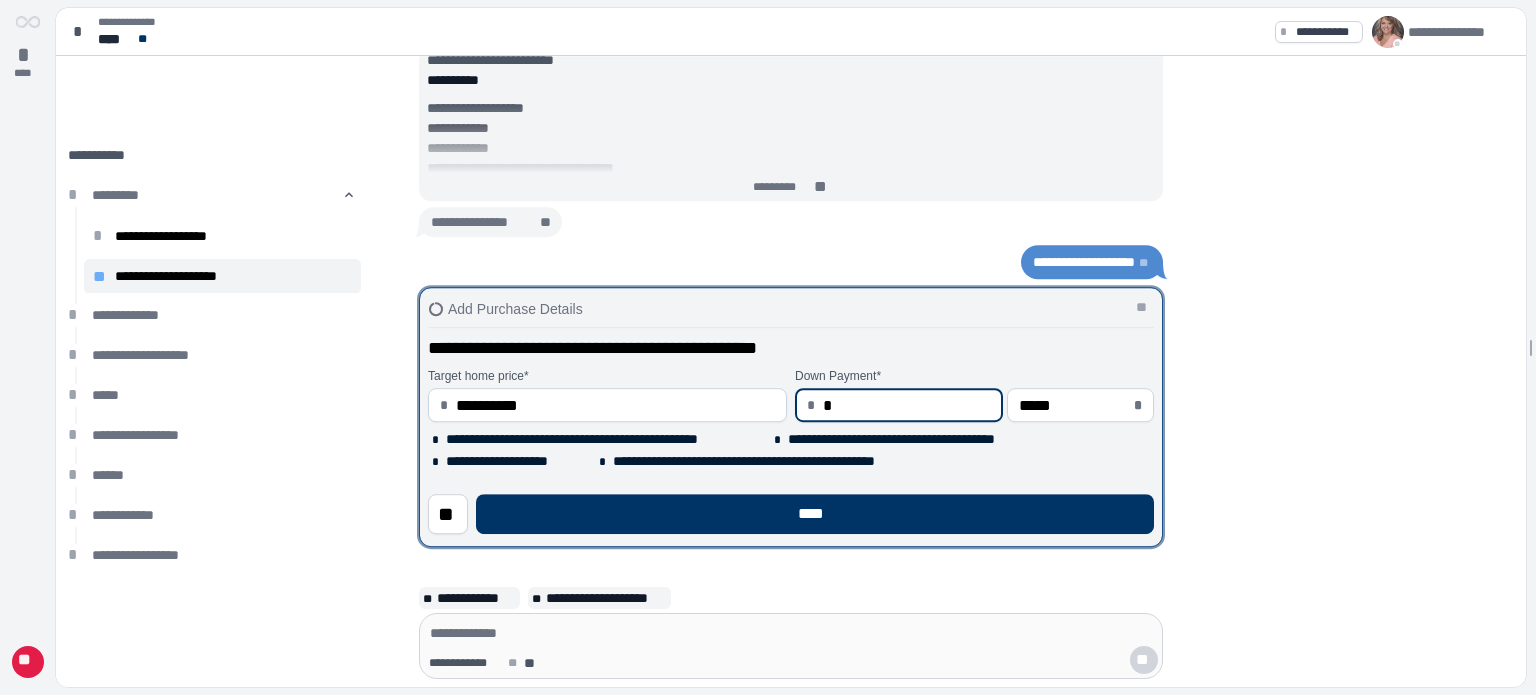 type on "**" 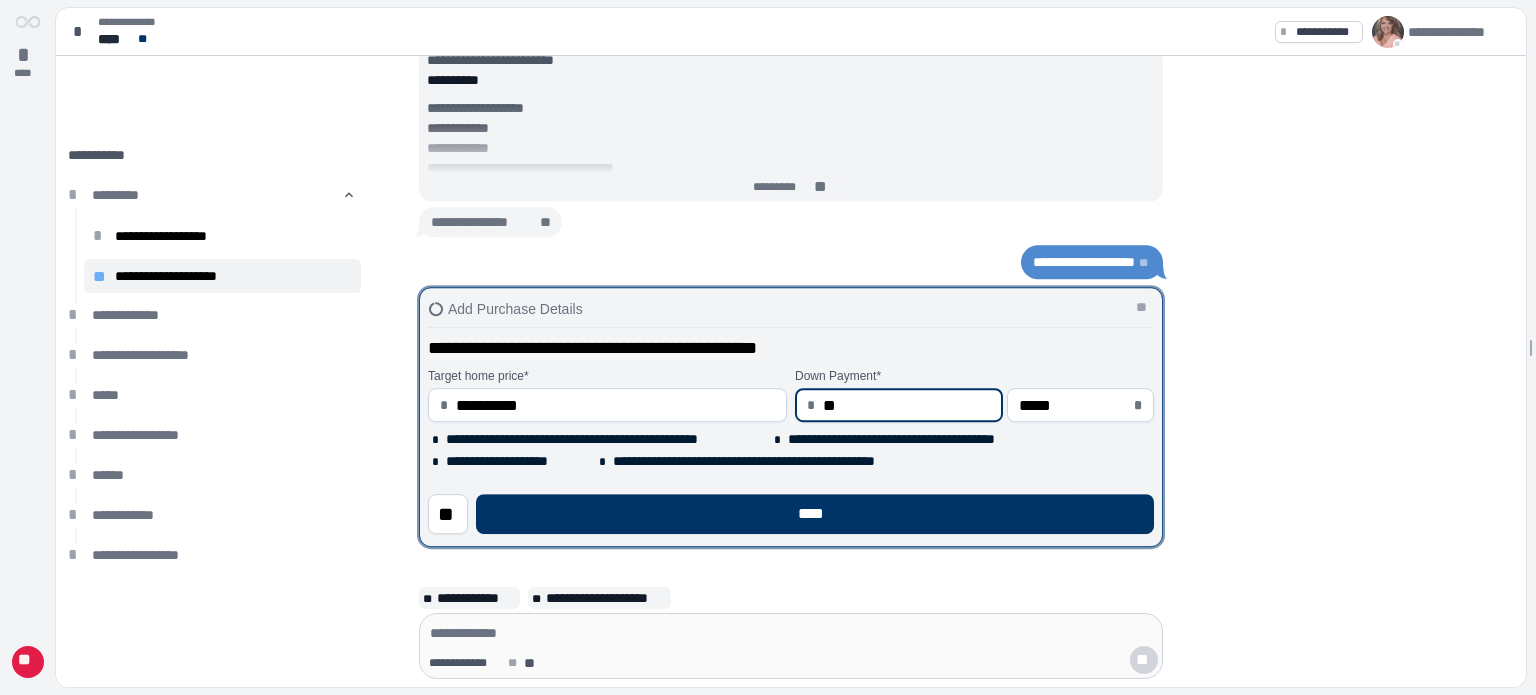 type on "*" 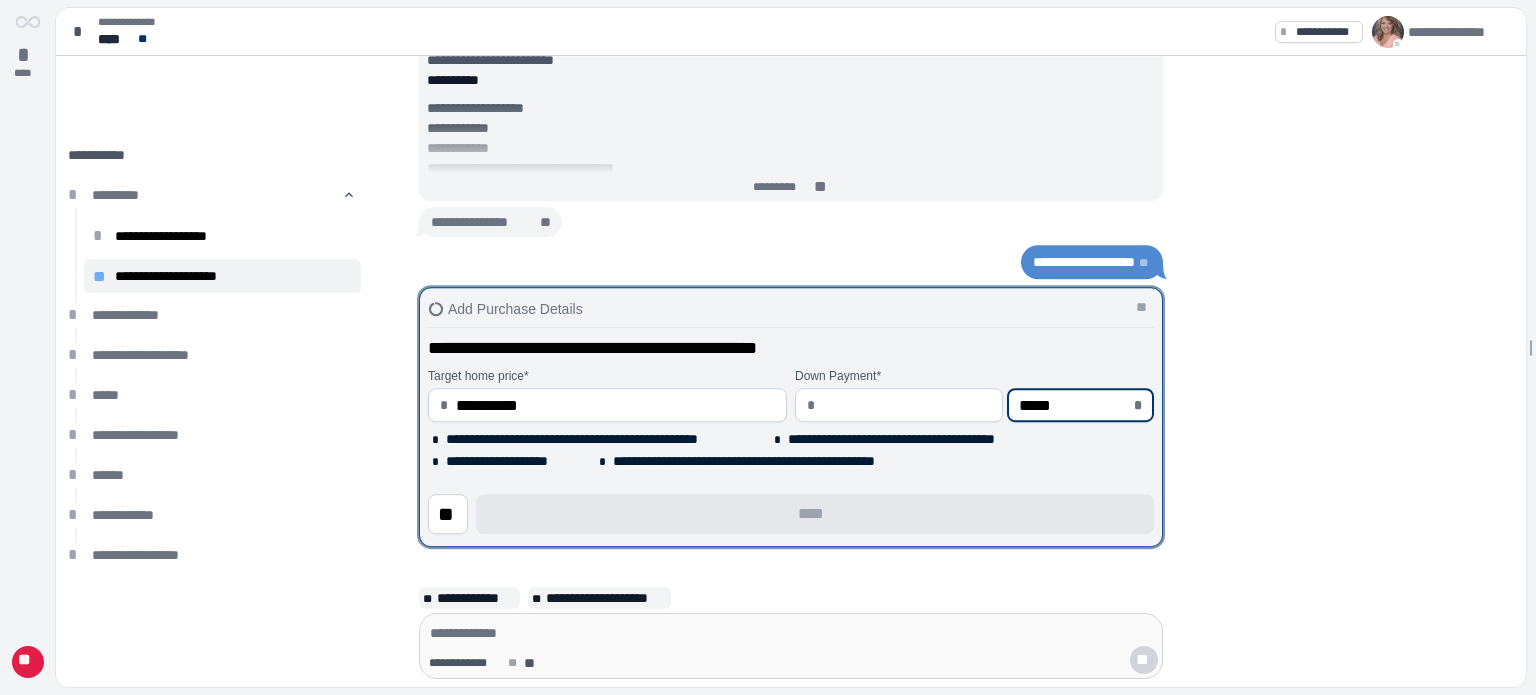 type on "********" 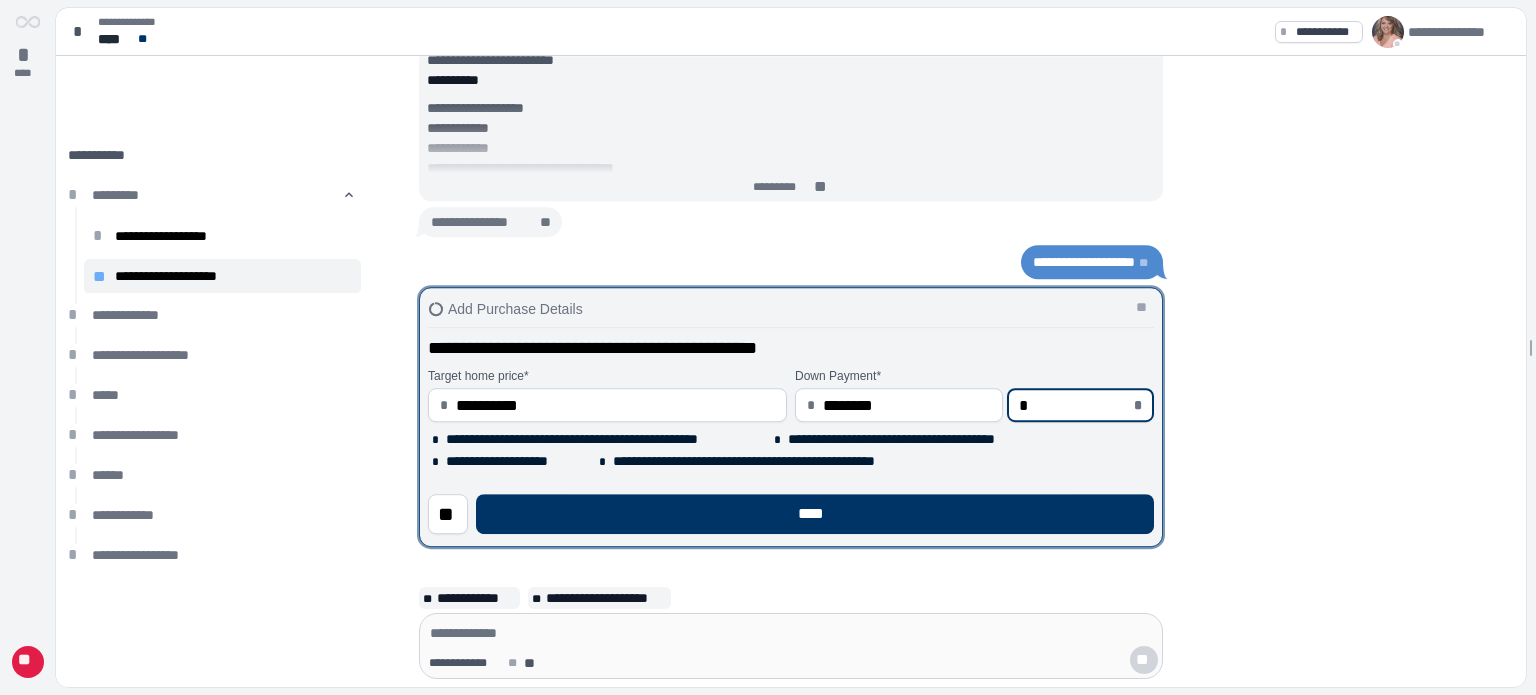 type on "*********" 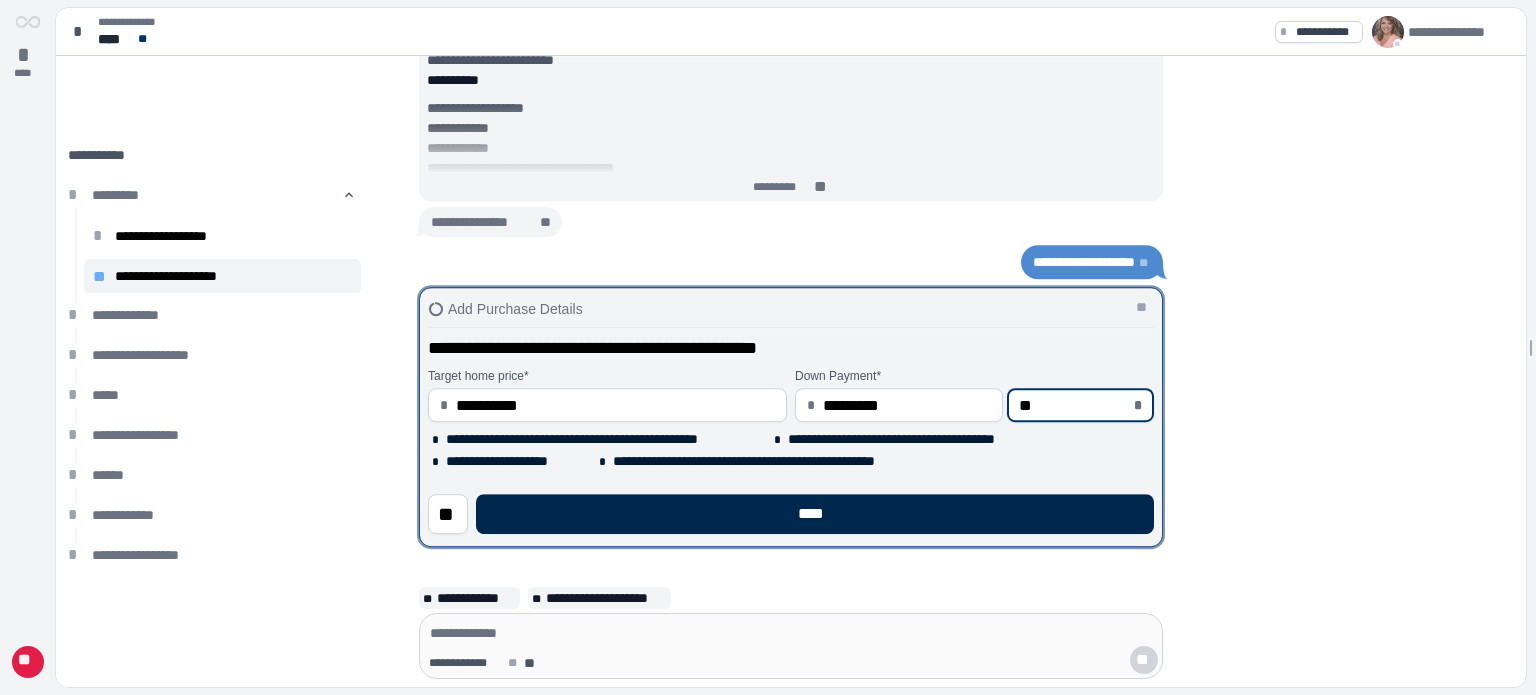 type on "******" 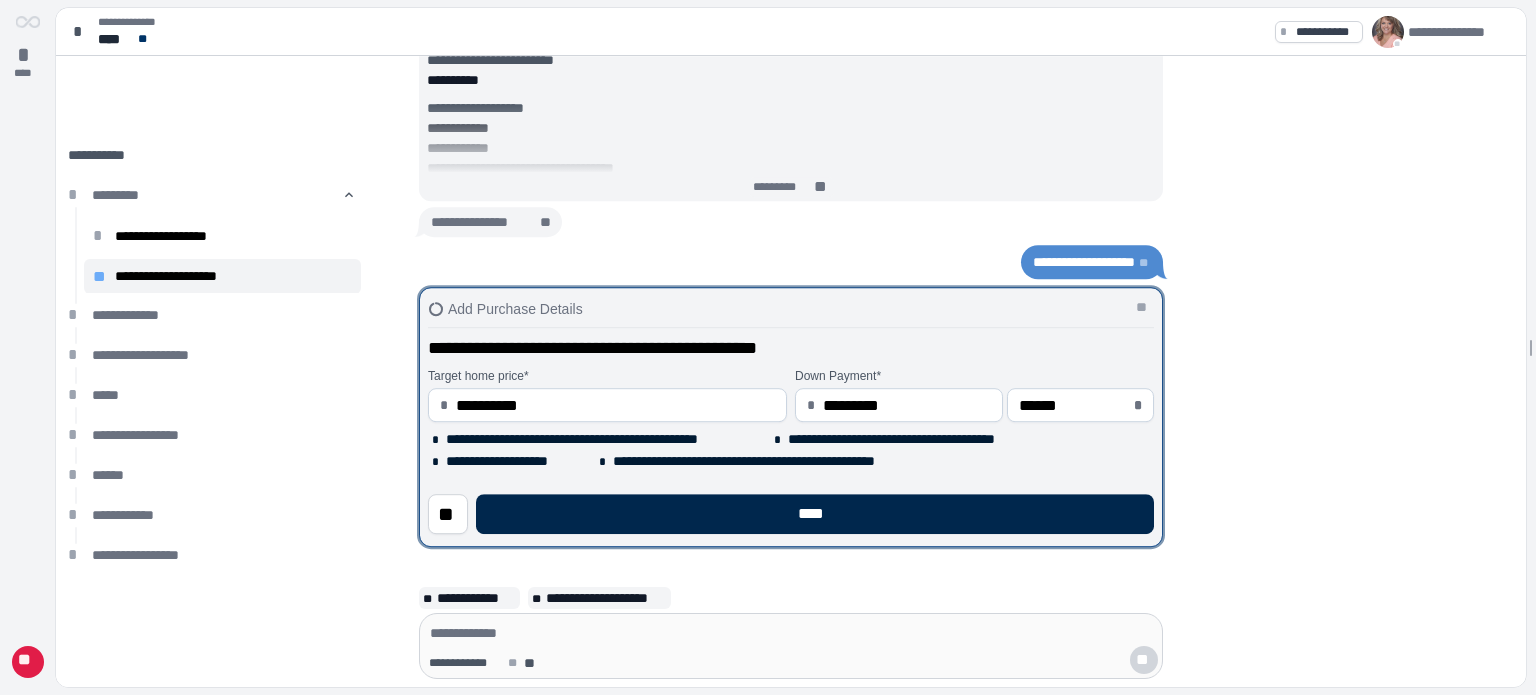 click on "****" at bounding box center [815, 514] 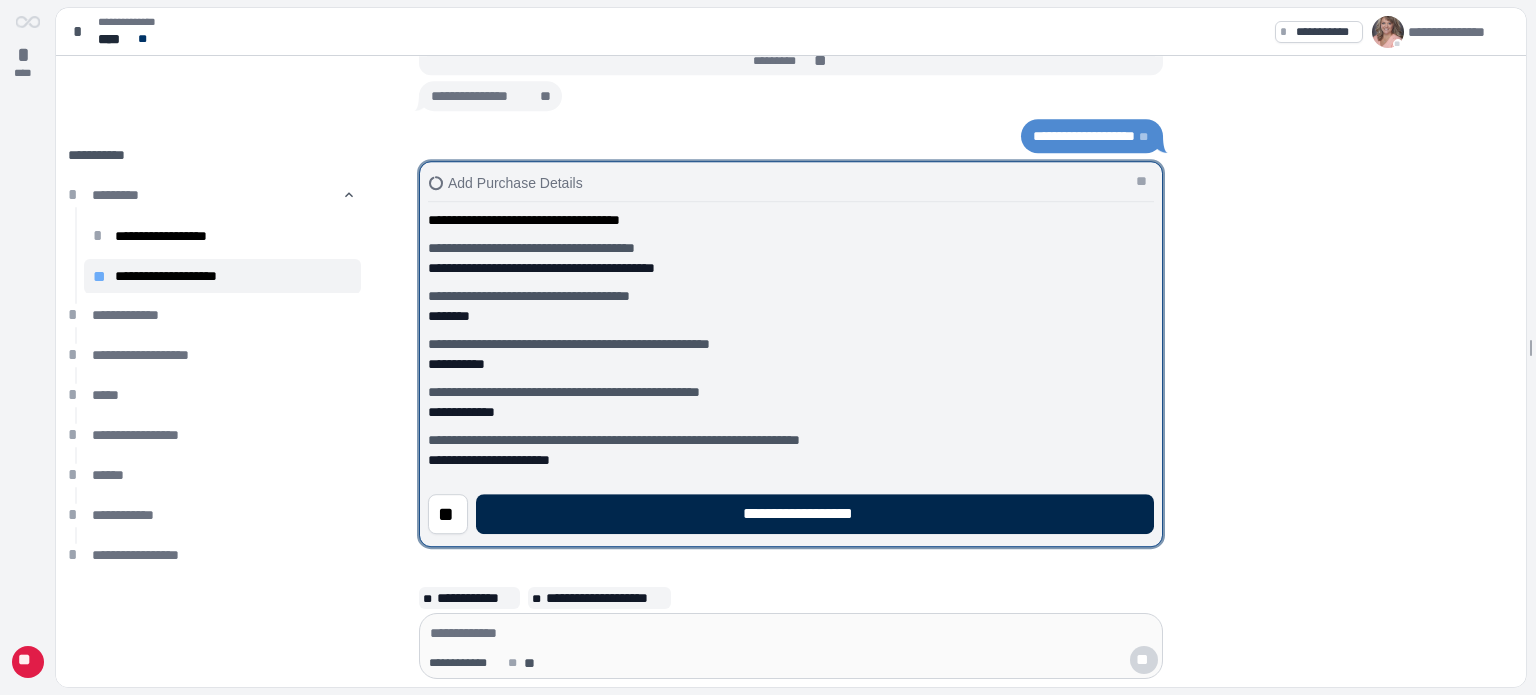 click on "**********" at bounding box center (815, 514) 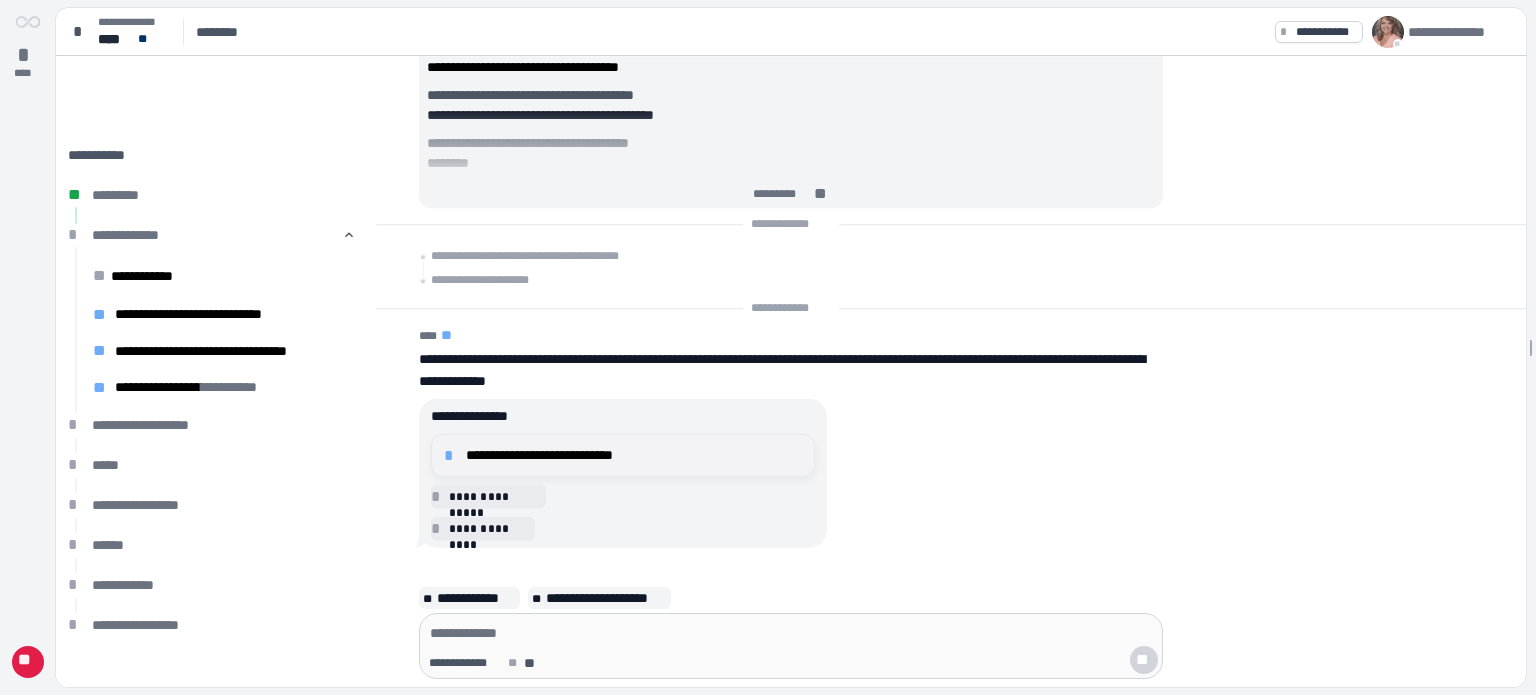 click on "**********" at bounding box center (623, 455) 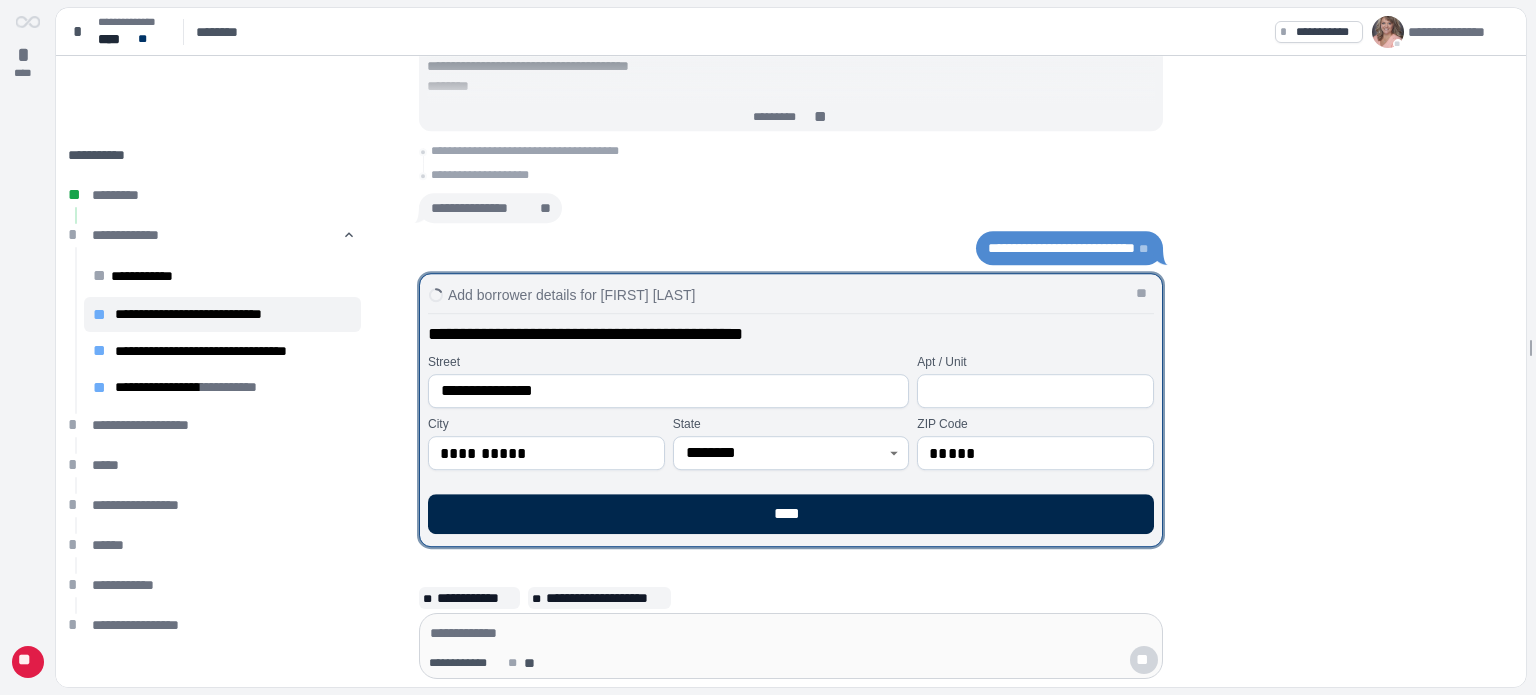 click on "****" at bounding box center [791, 514] 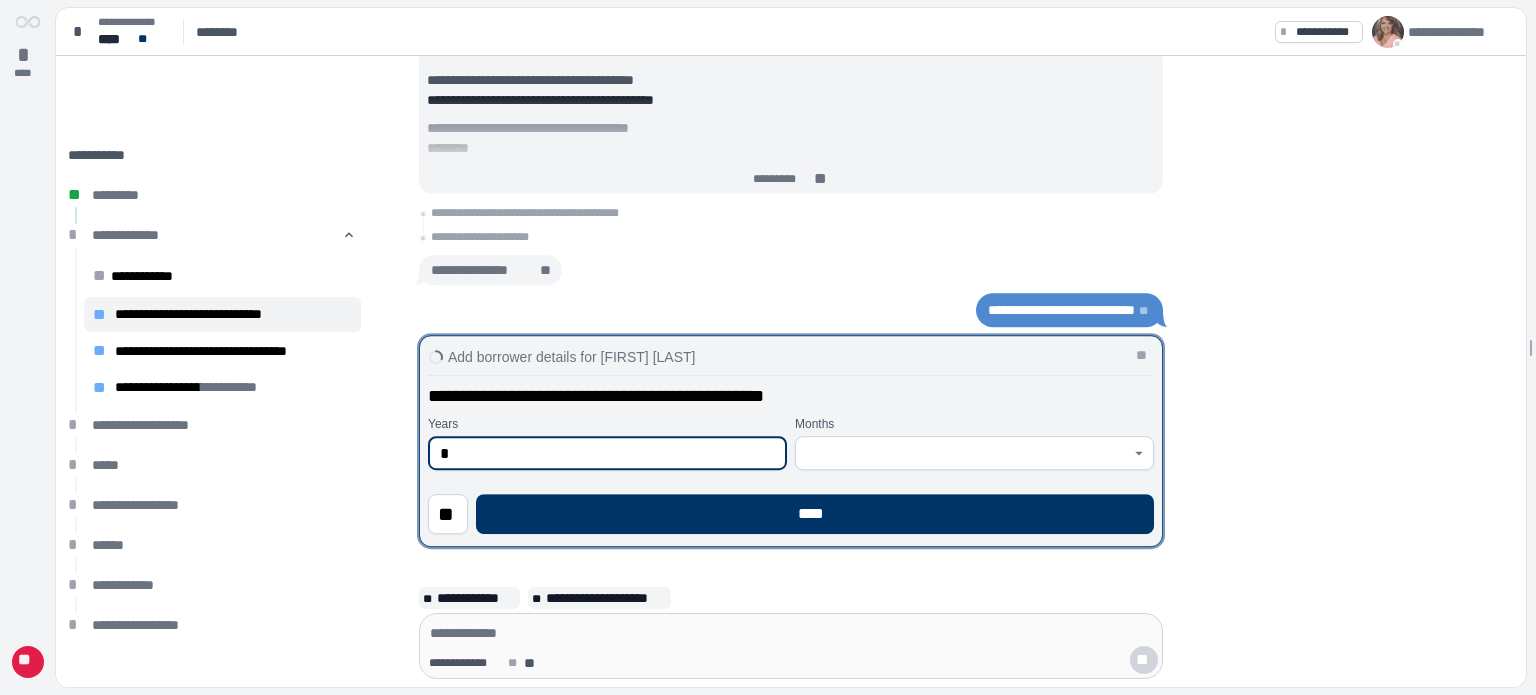 type on "*" 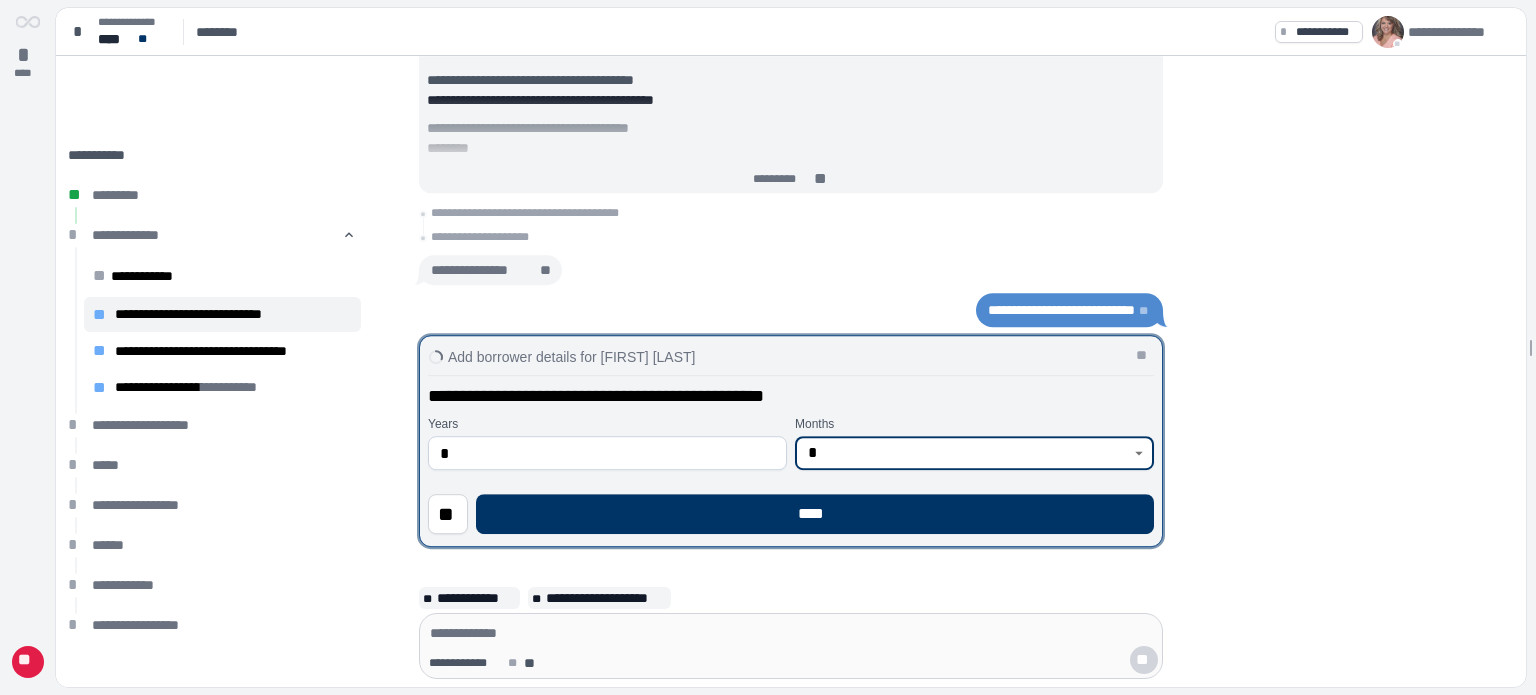 type on "*" 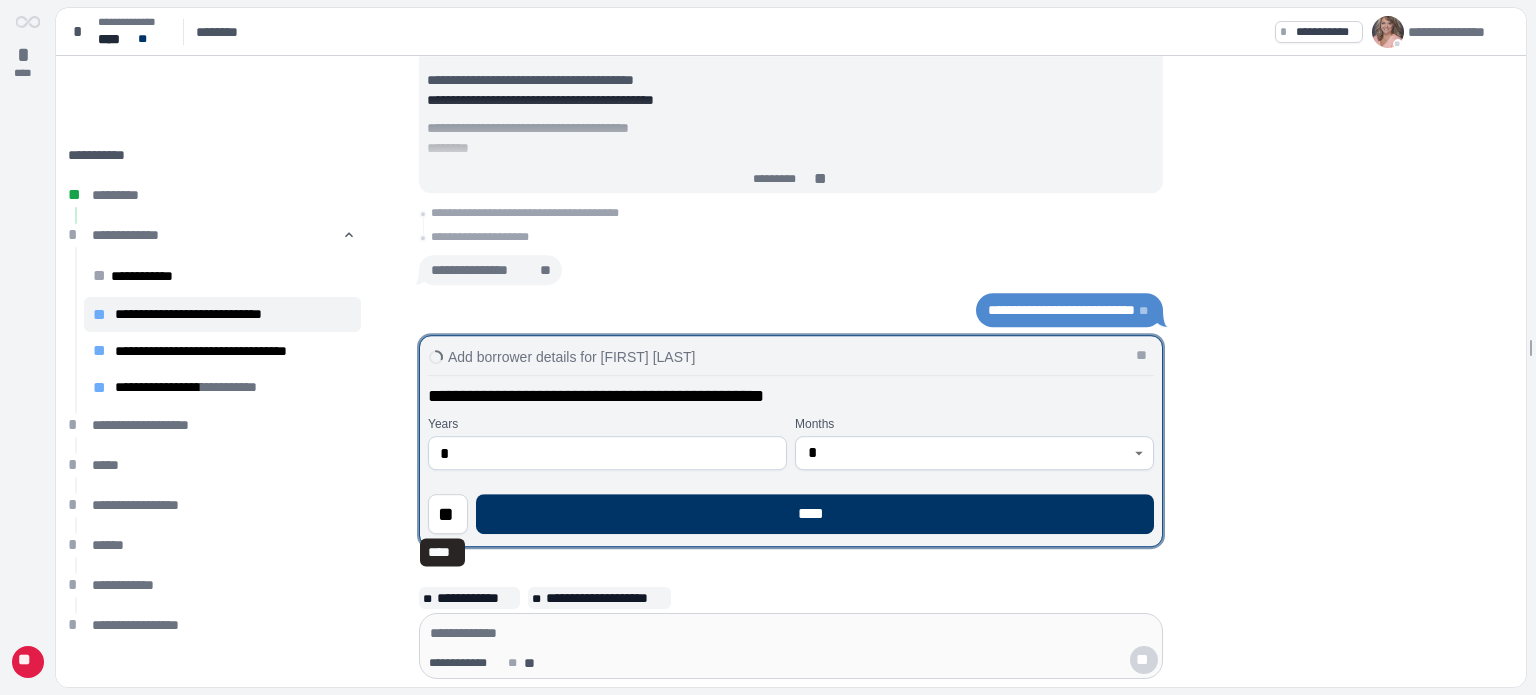 type 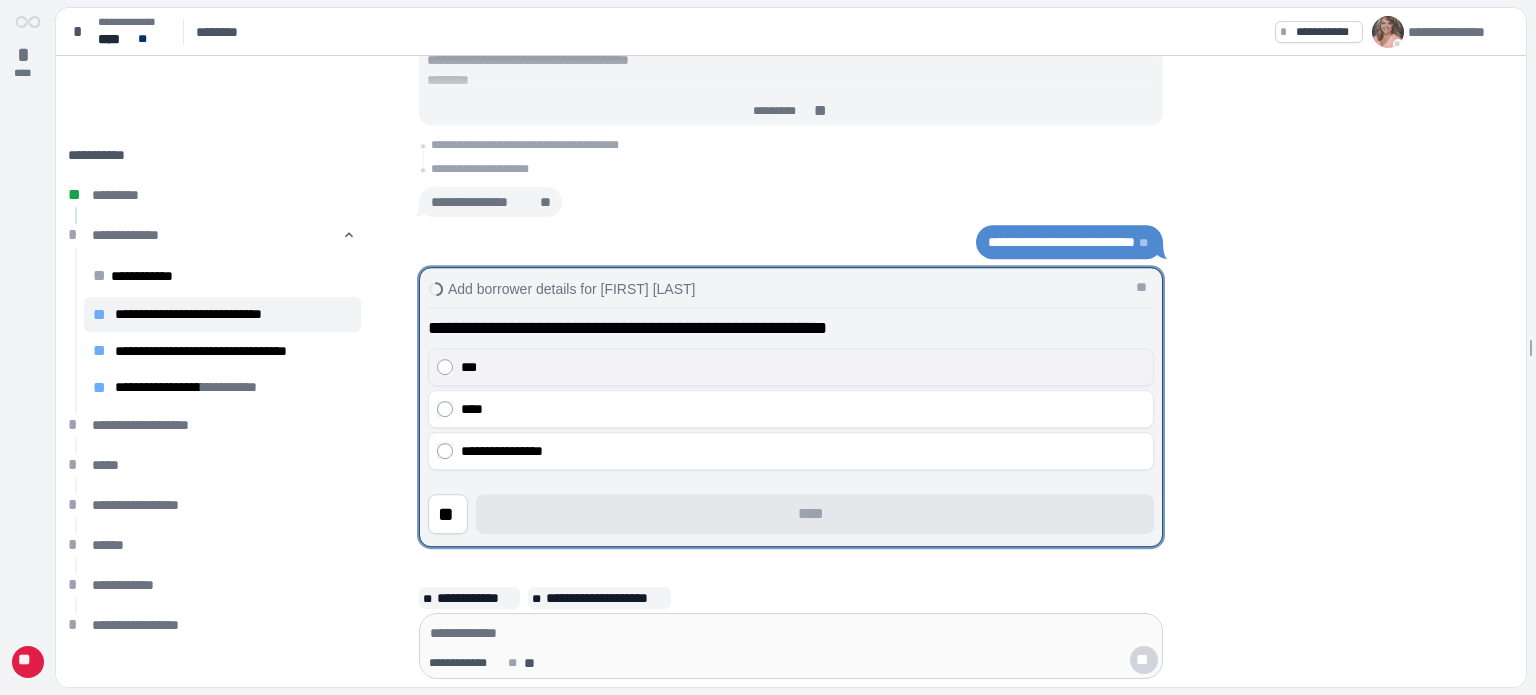 click on "***" at bounding box center (803, 367) 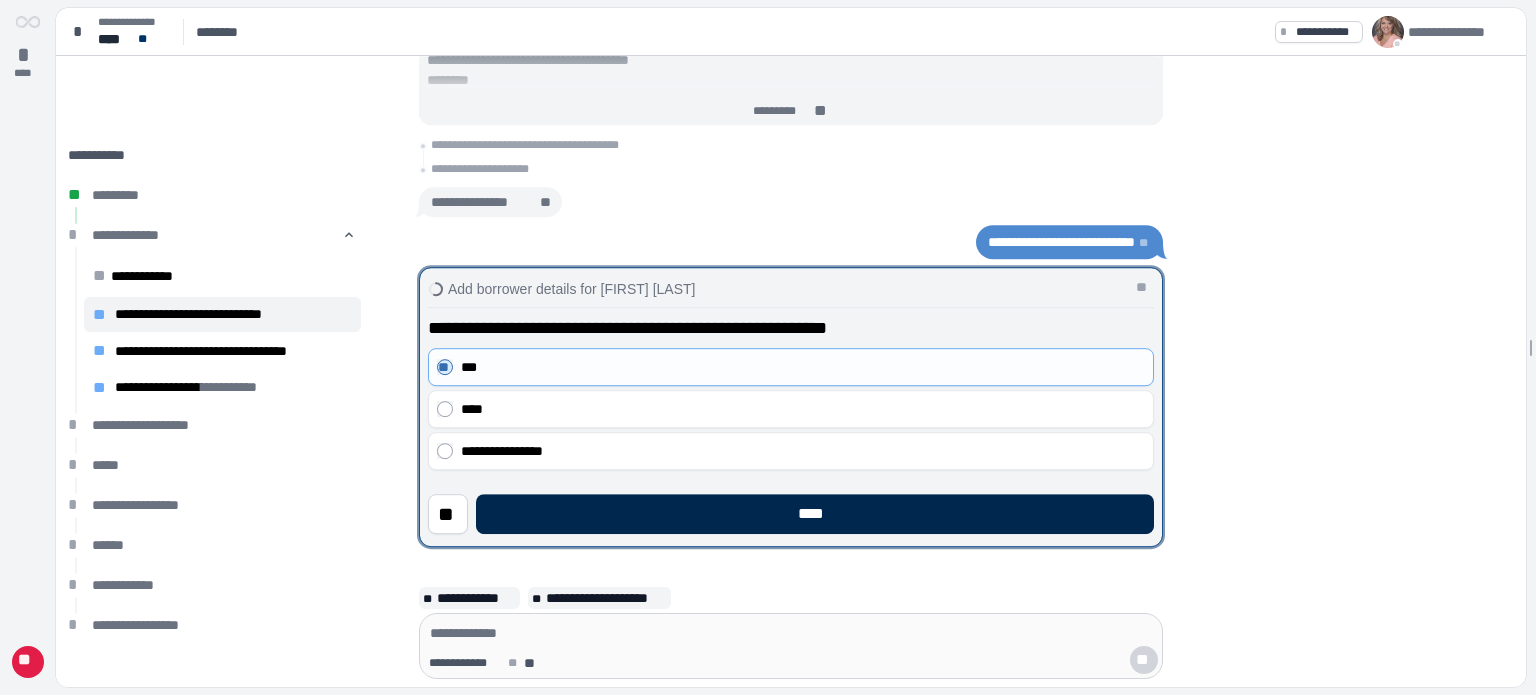 click on "****" at bounding box center (815, 514) 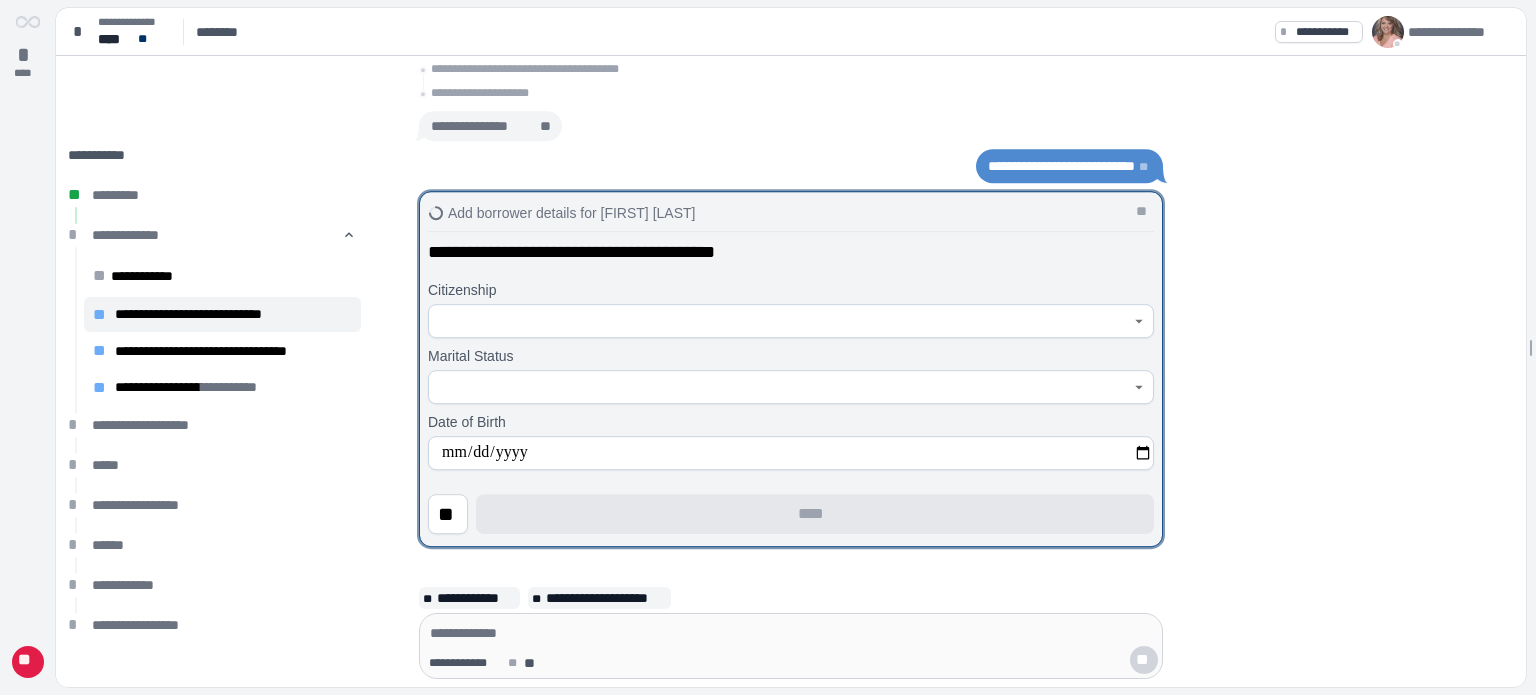 click at bounding box center (780, 321) 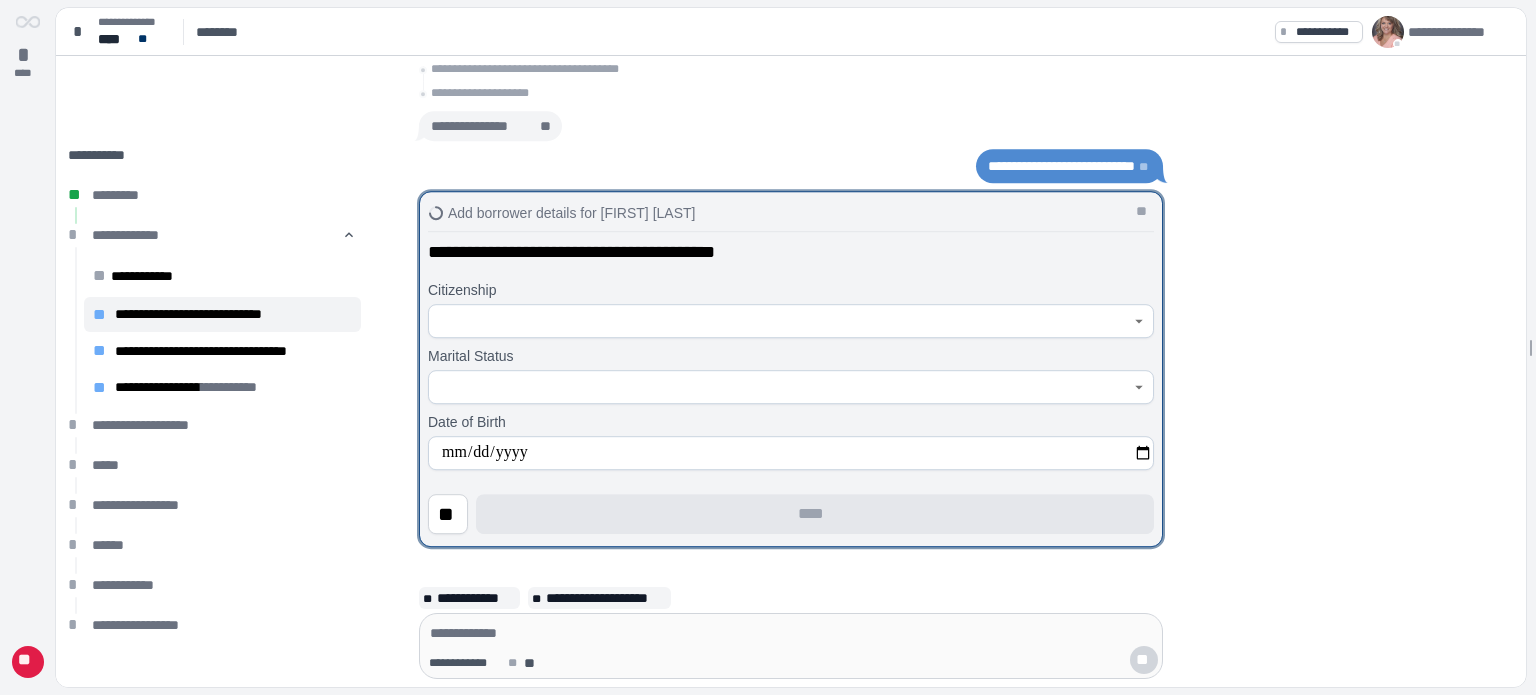 click at bounding box center [780, 321] 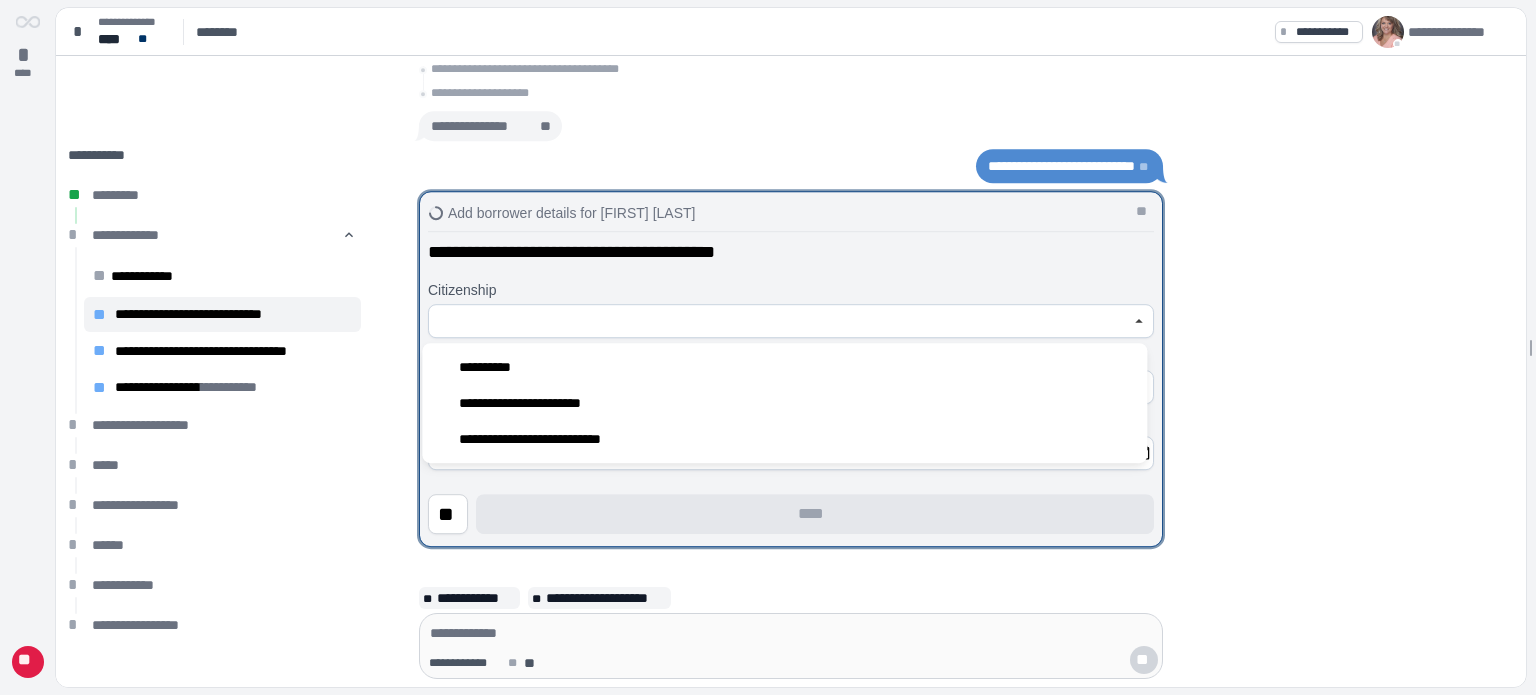 click at bounding box center (780, 321) 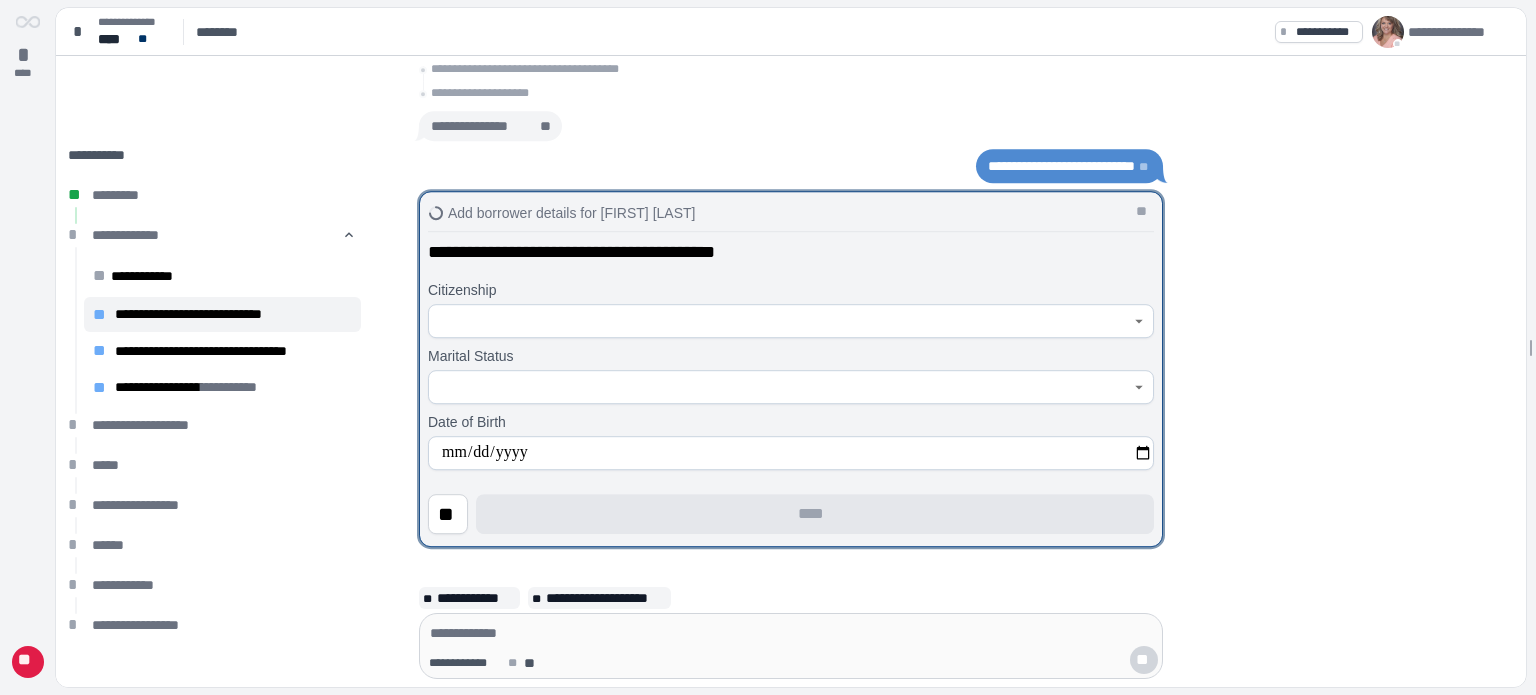 click at bounding box center (780, 321) 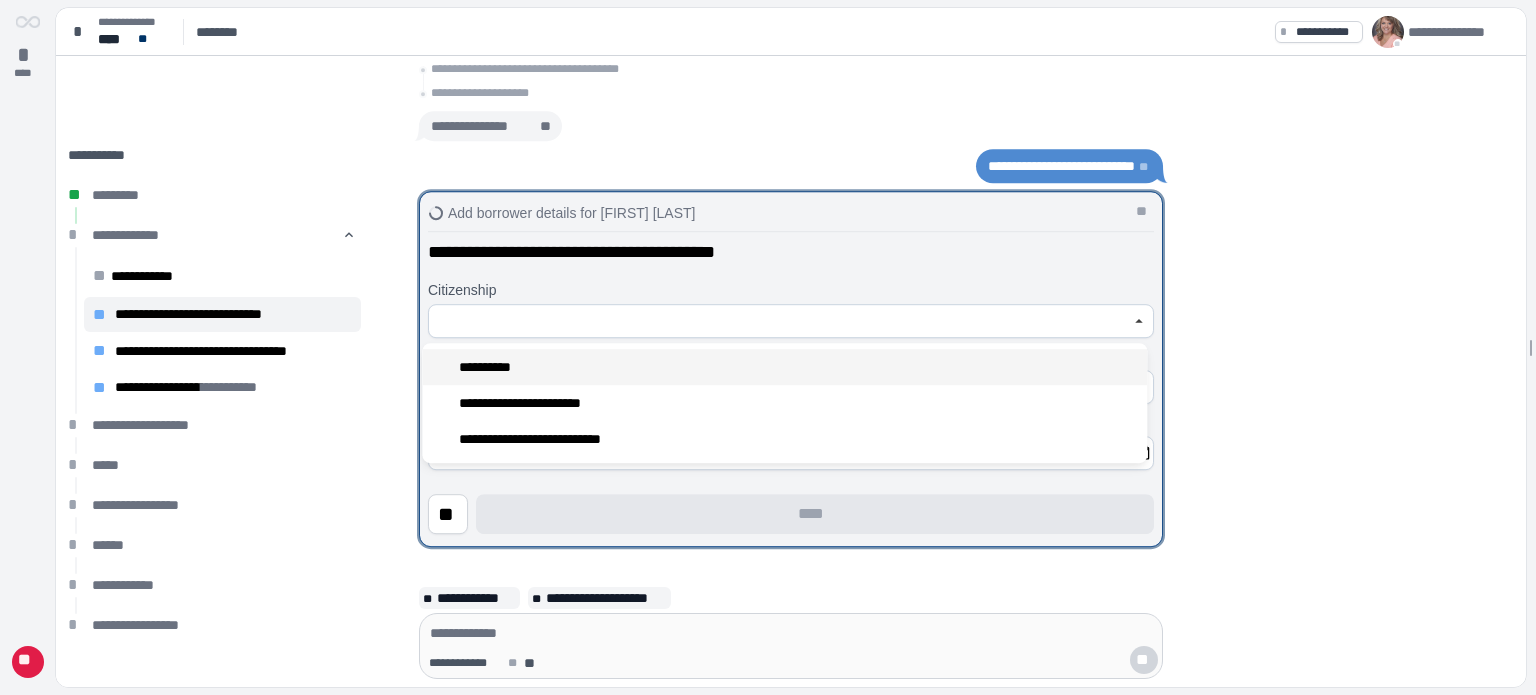 click on "**********" at bounding box center (490, 367) 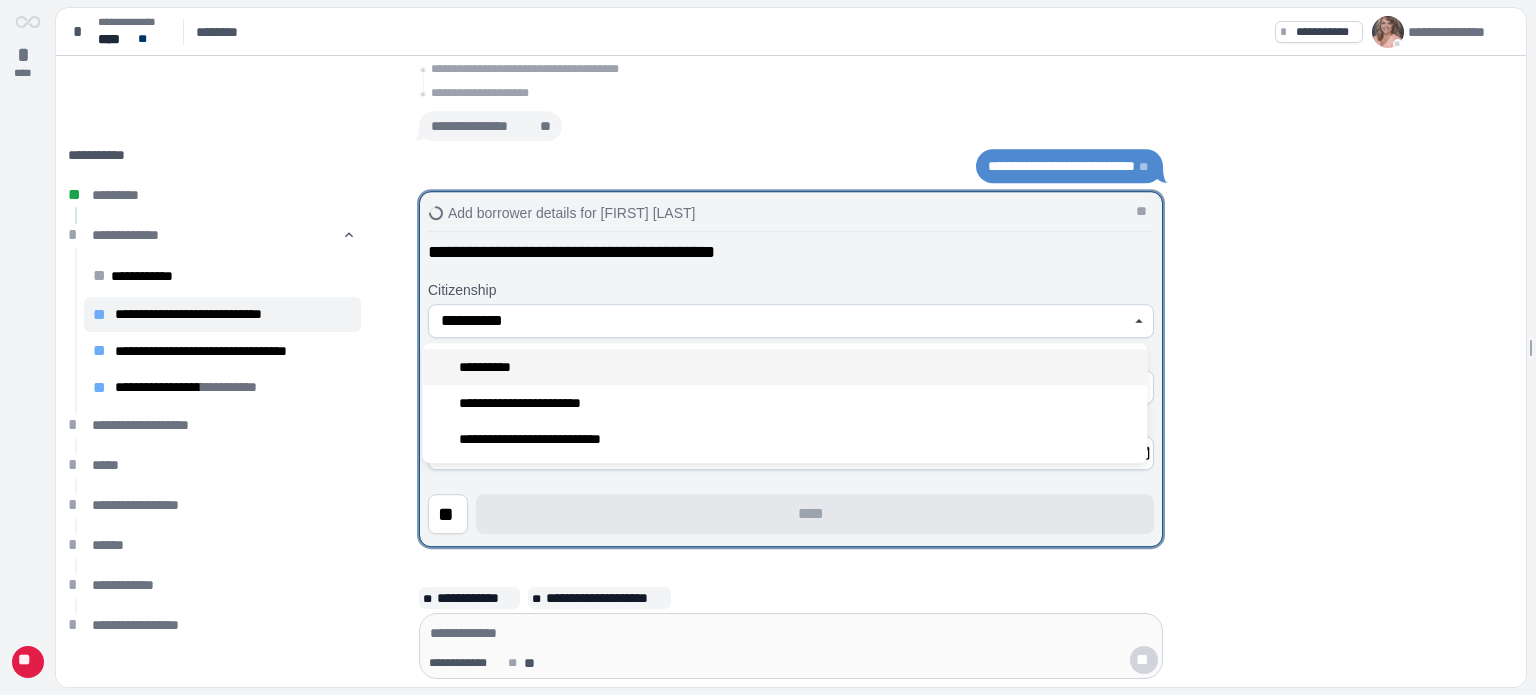 click at bounding box center [791, 387] 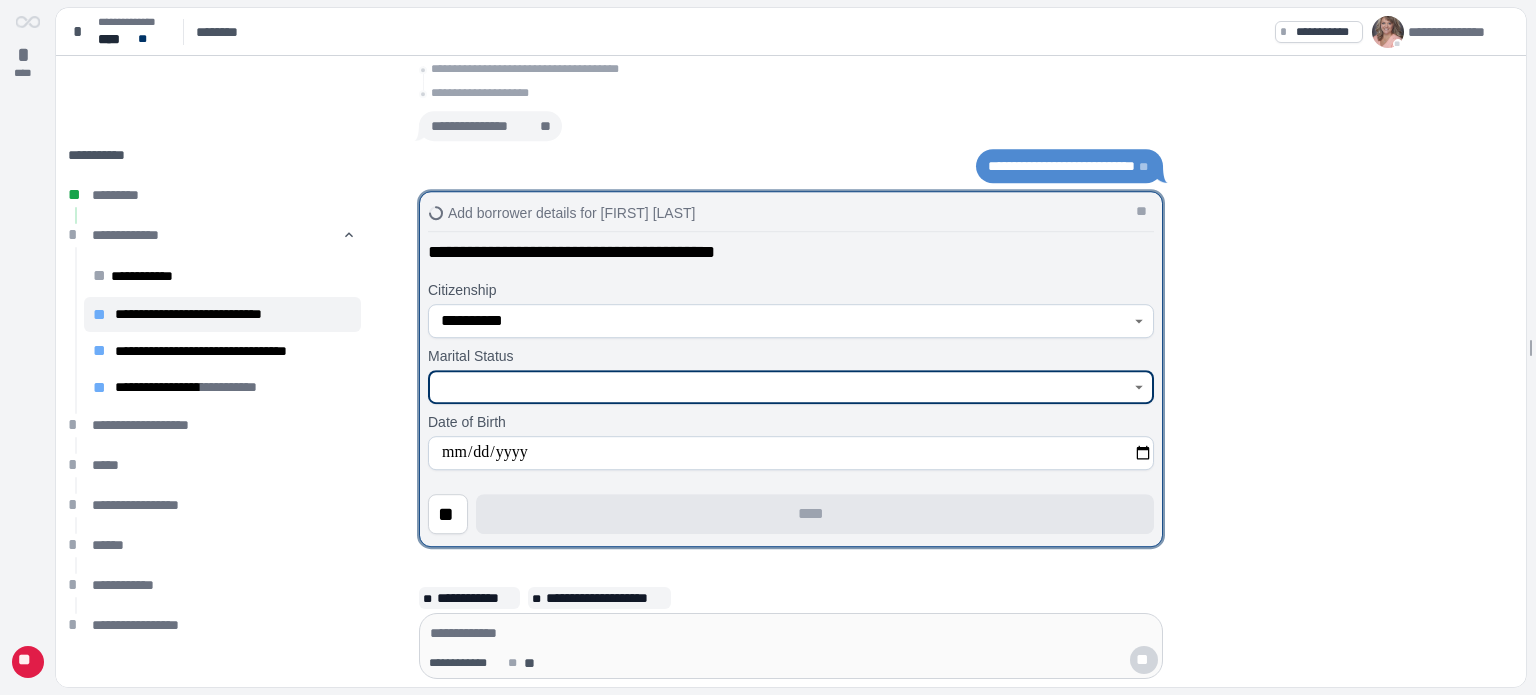 click at bounding box center [780, 387] 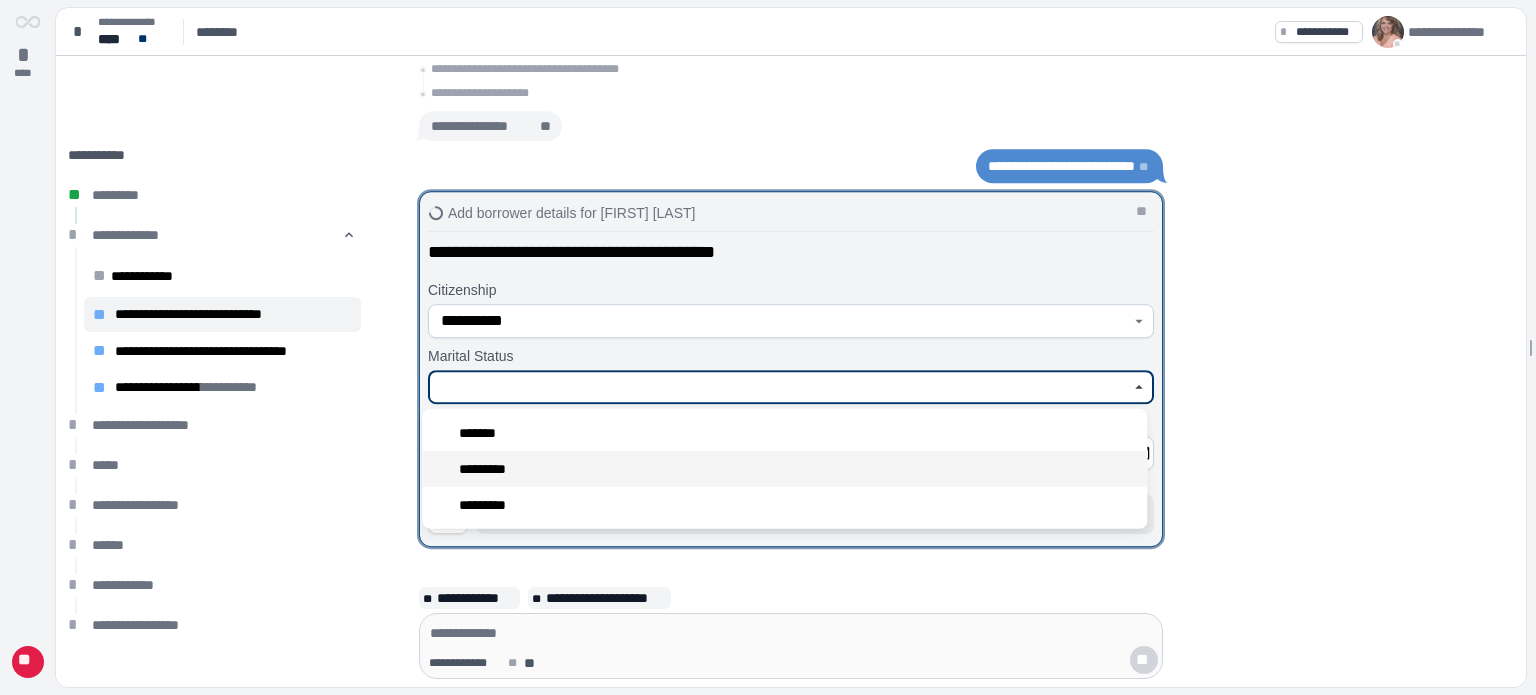 click on "*********" at bounding box center (491, 469) 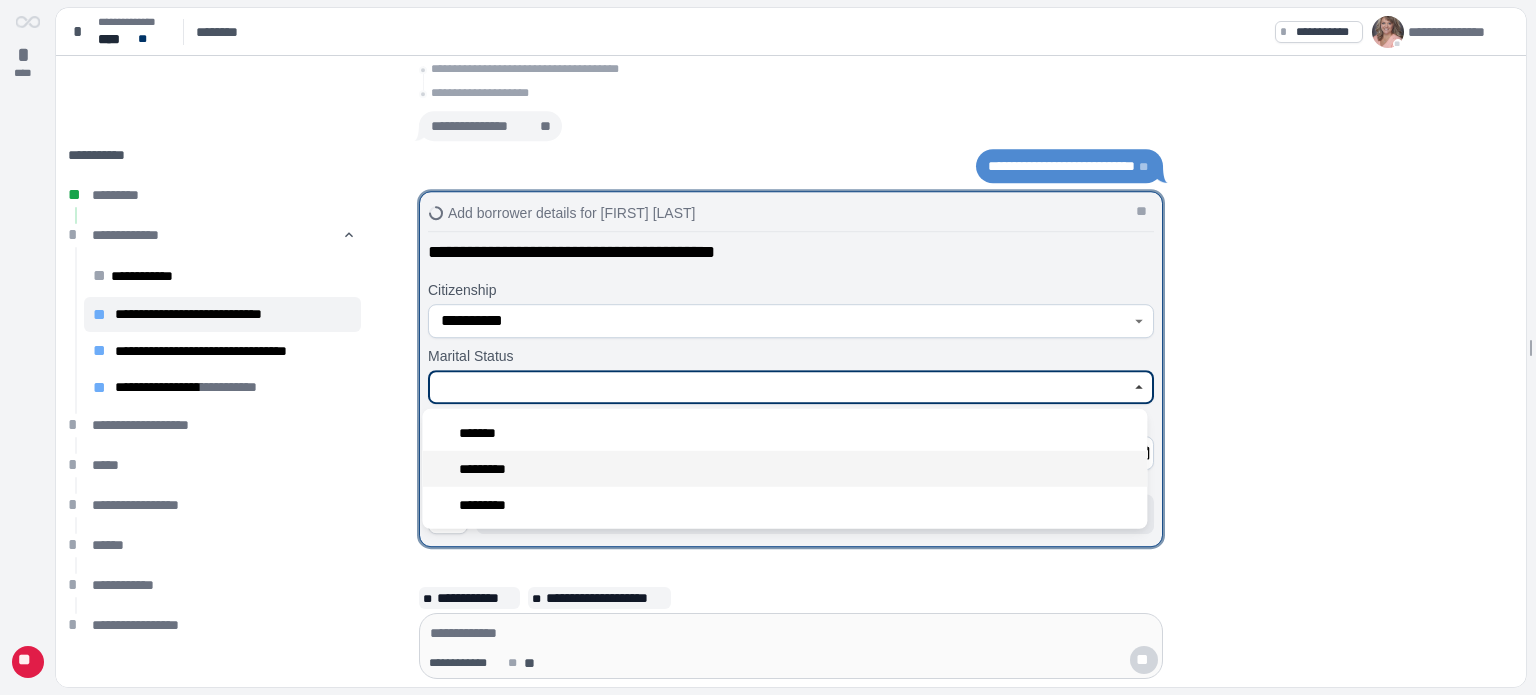 type on "*********" 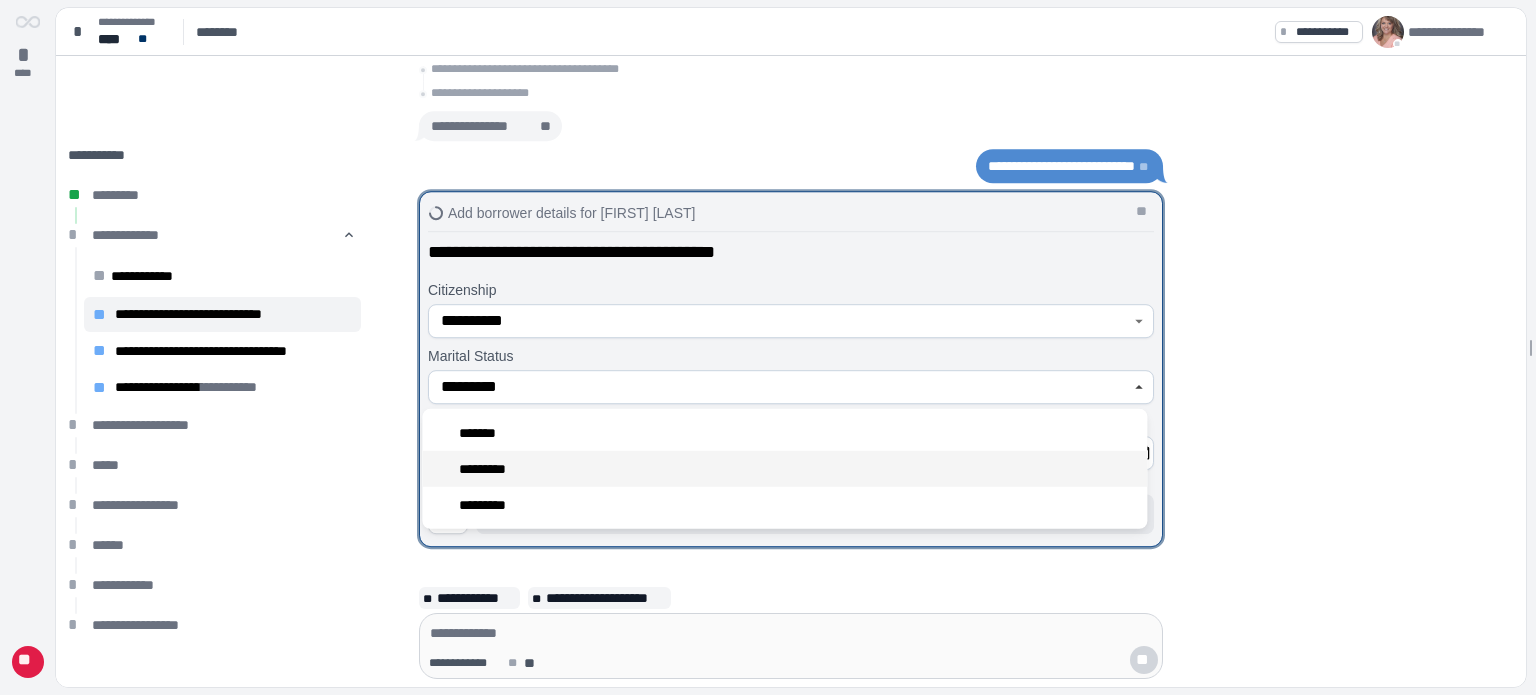 click on "**********" at bounding box center (791, 387) 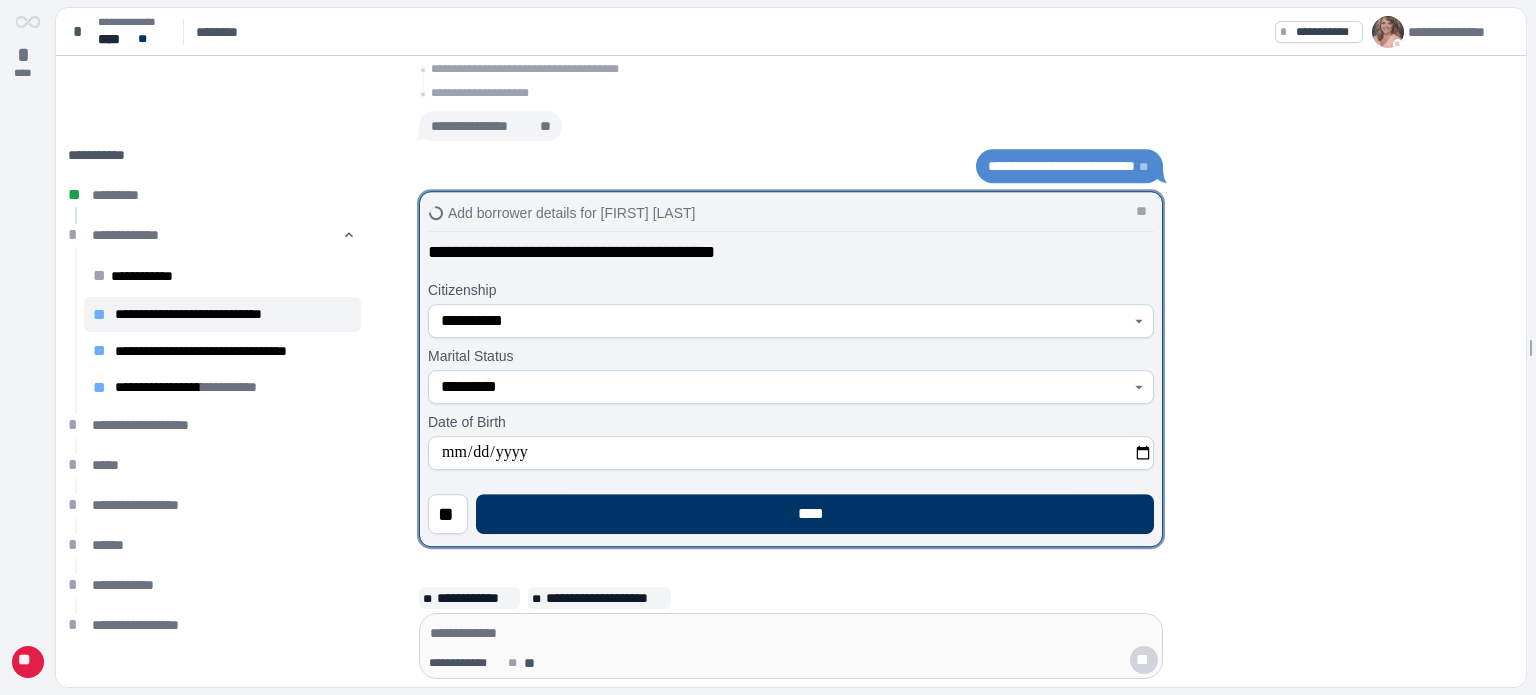 click on "**********" at bounding box center (791, 387) 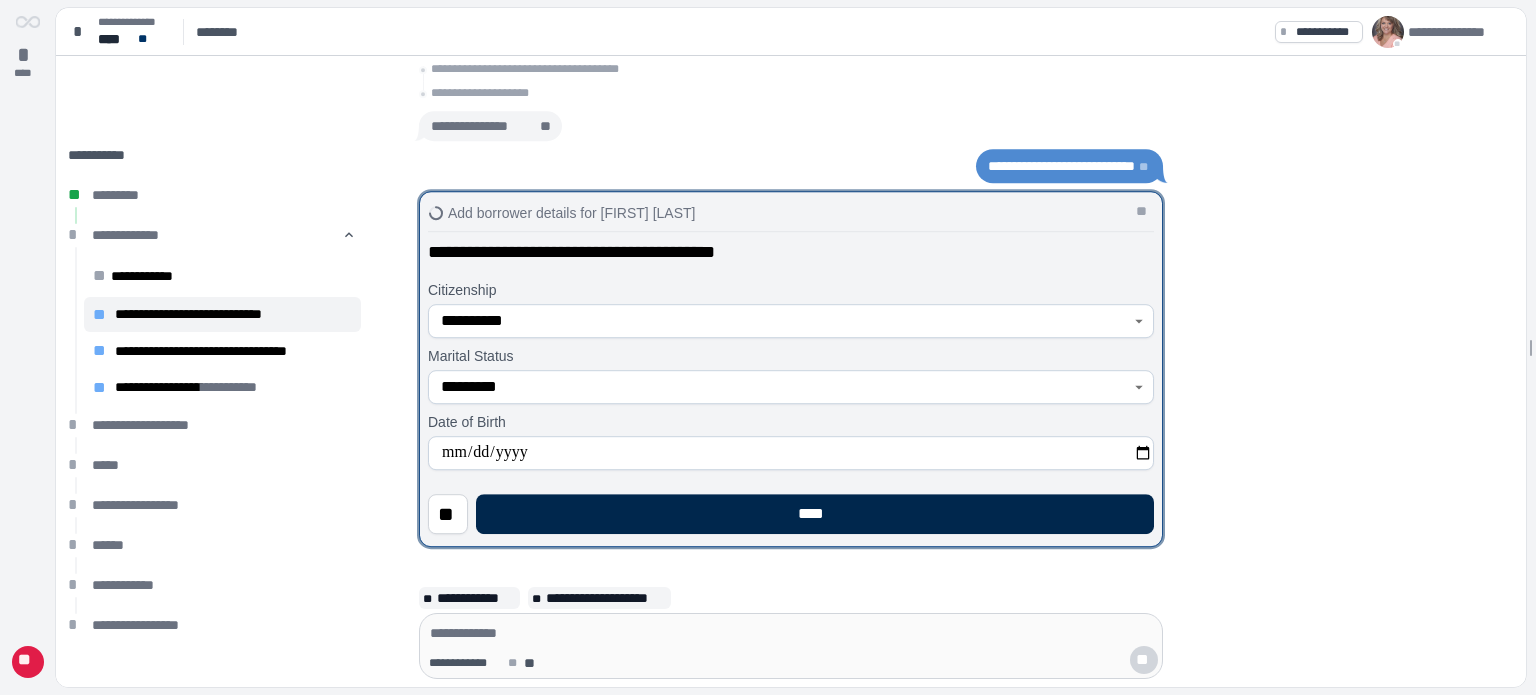 click on "****" at bounding box center [815, 514] 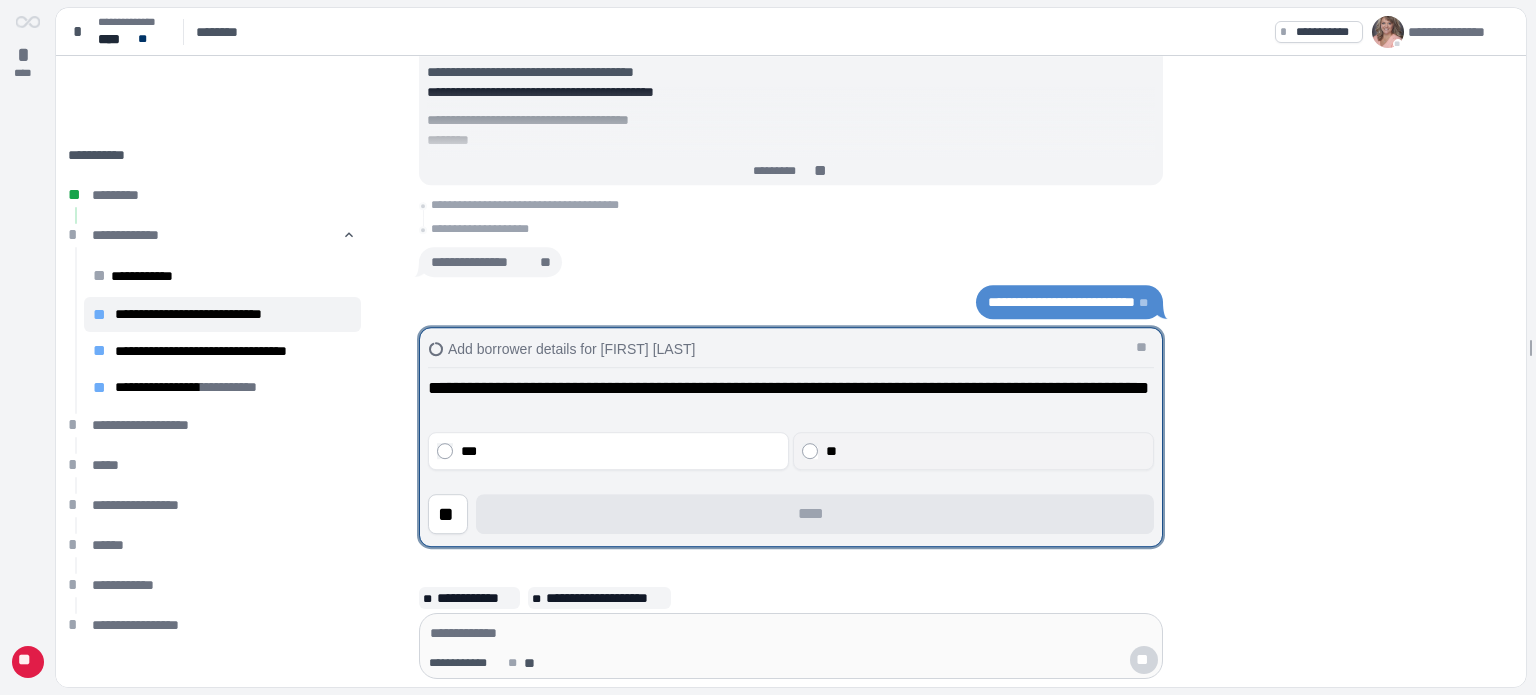 click on "**" at bounding box center (986, 451) 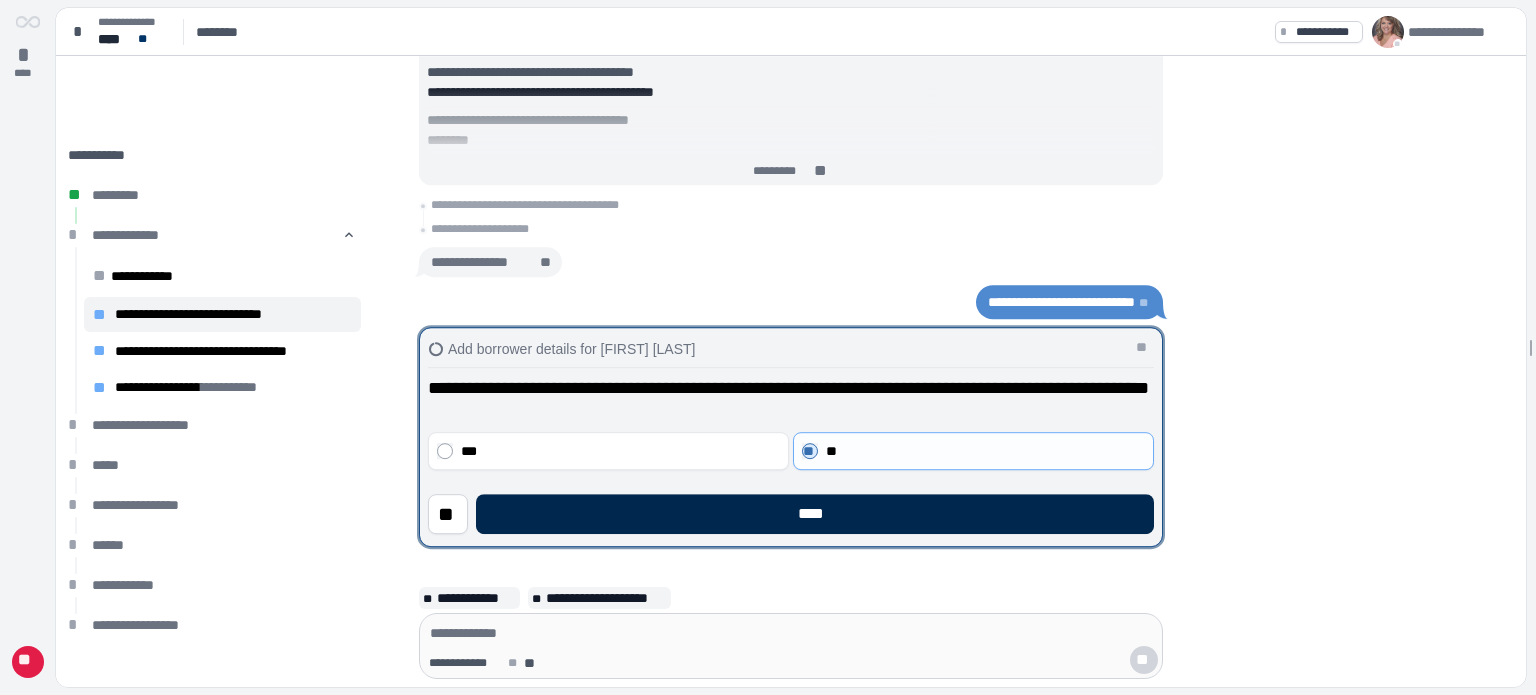 click on "****" at bounding box center [815, 514] 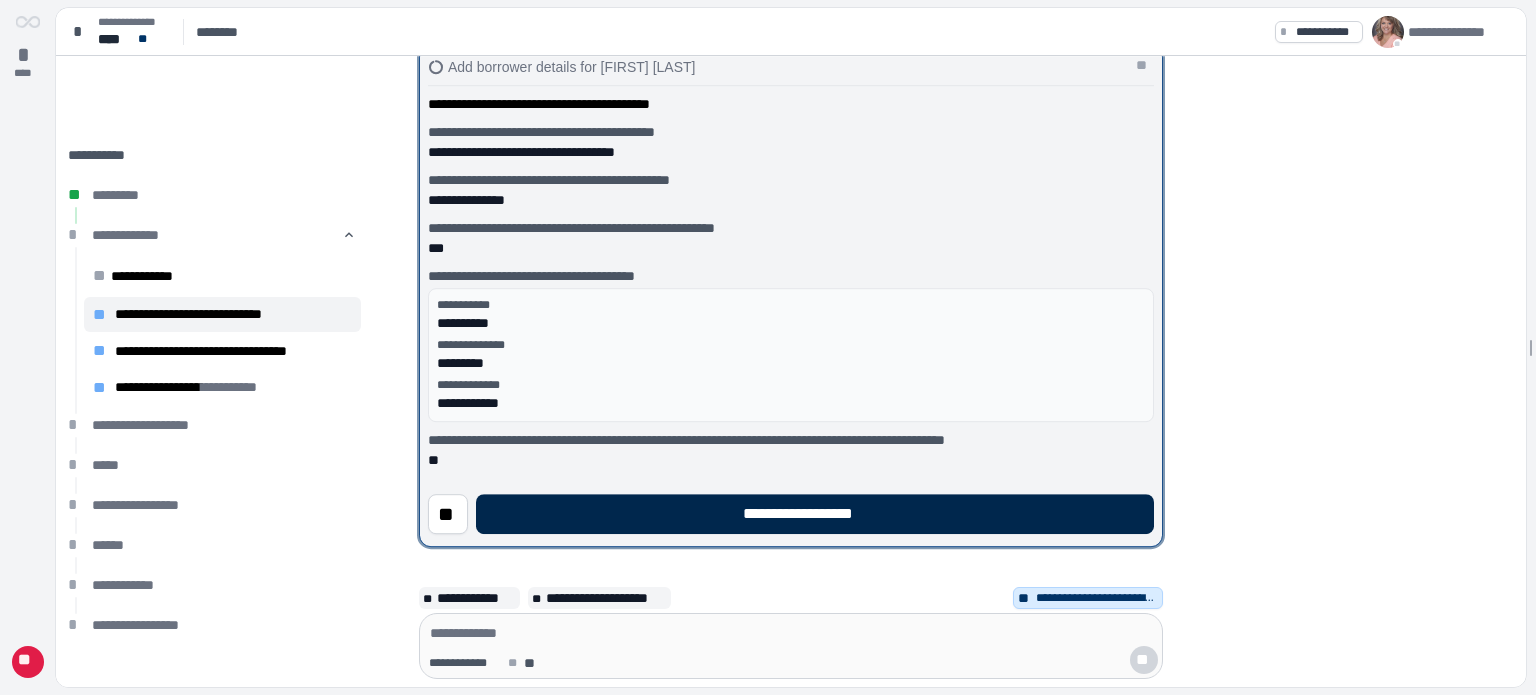 click on "**********" at bounding box center (815, 514) 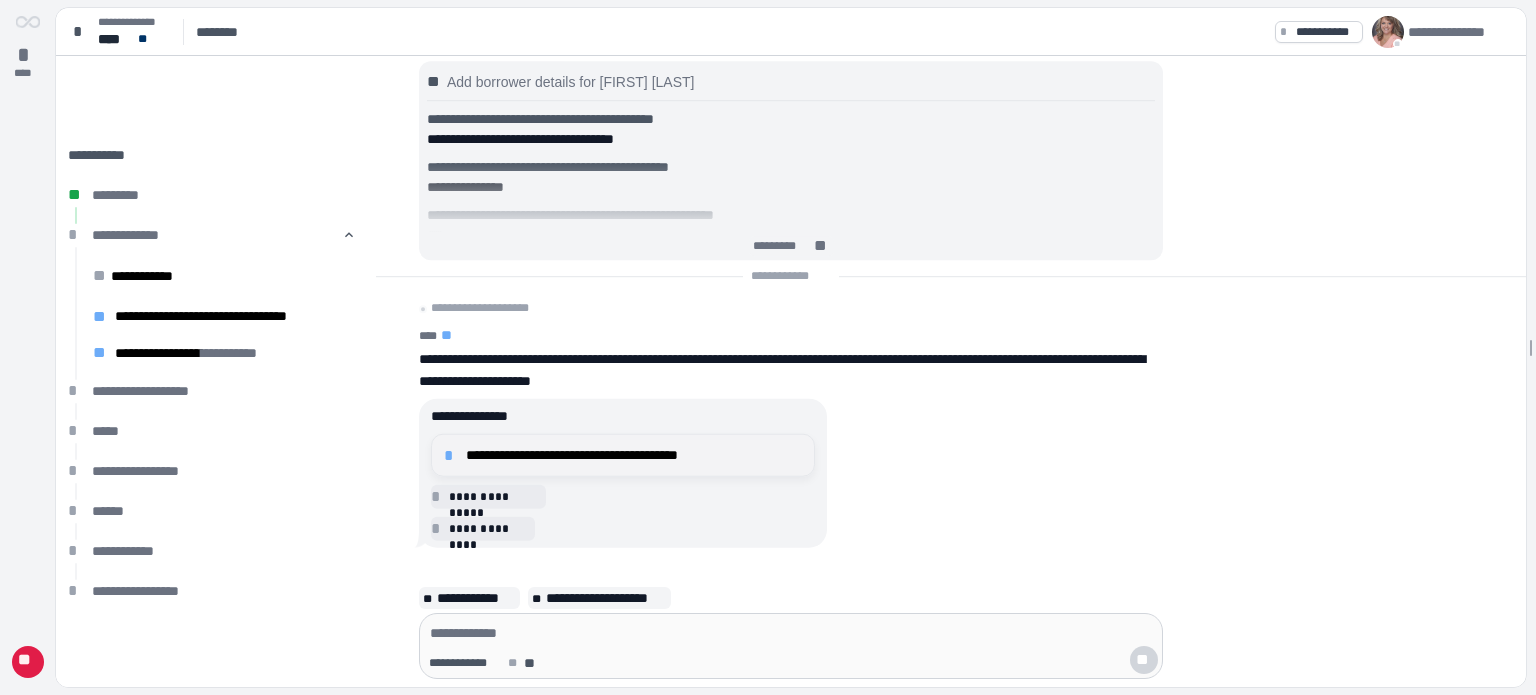 click on "**********" at bounding box center [634, 455] 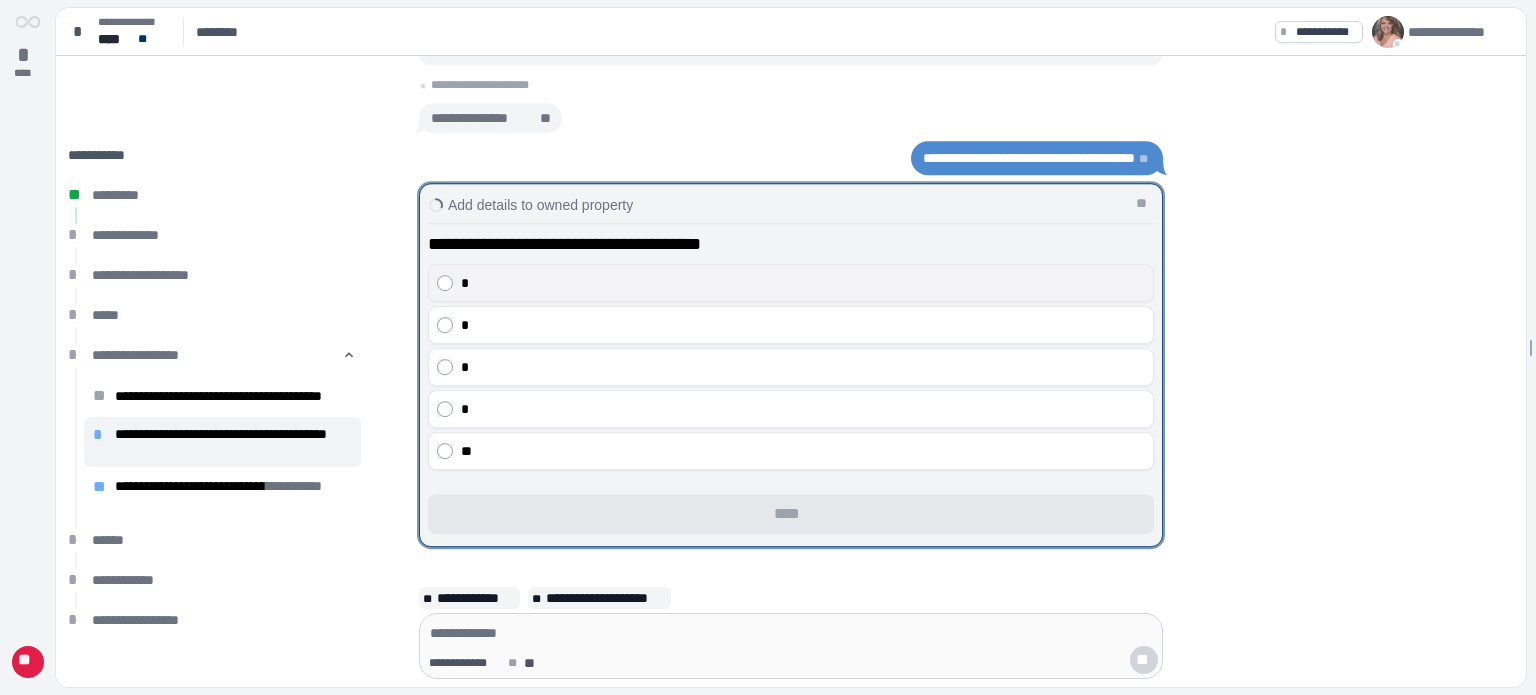 click on "*" at bounding box center [803, 283] 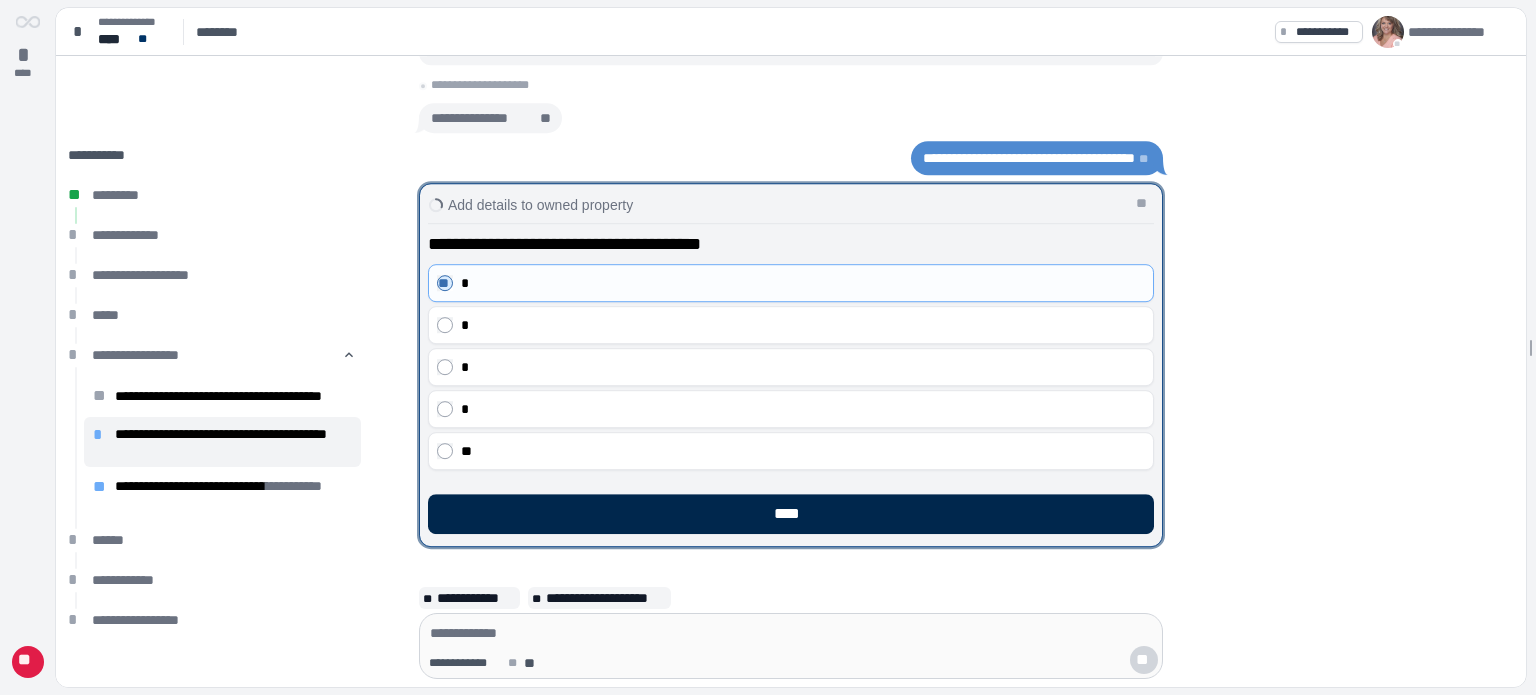 click on "****" at bounding box center [791, 514] 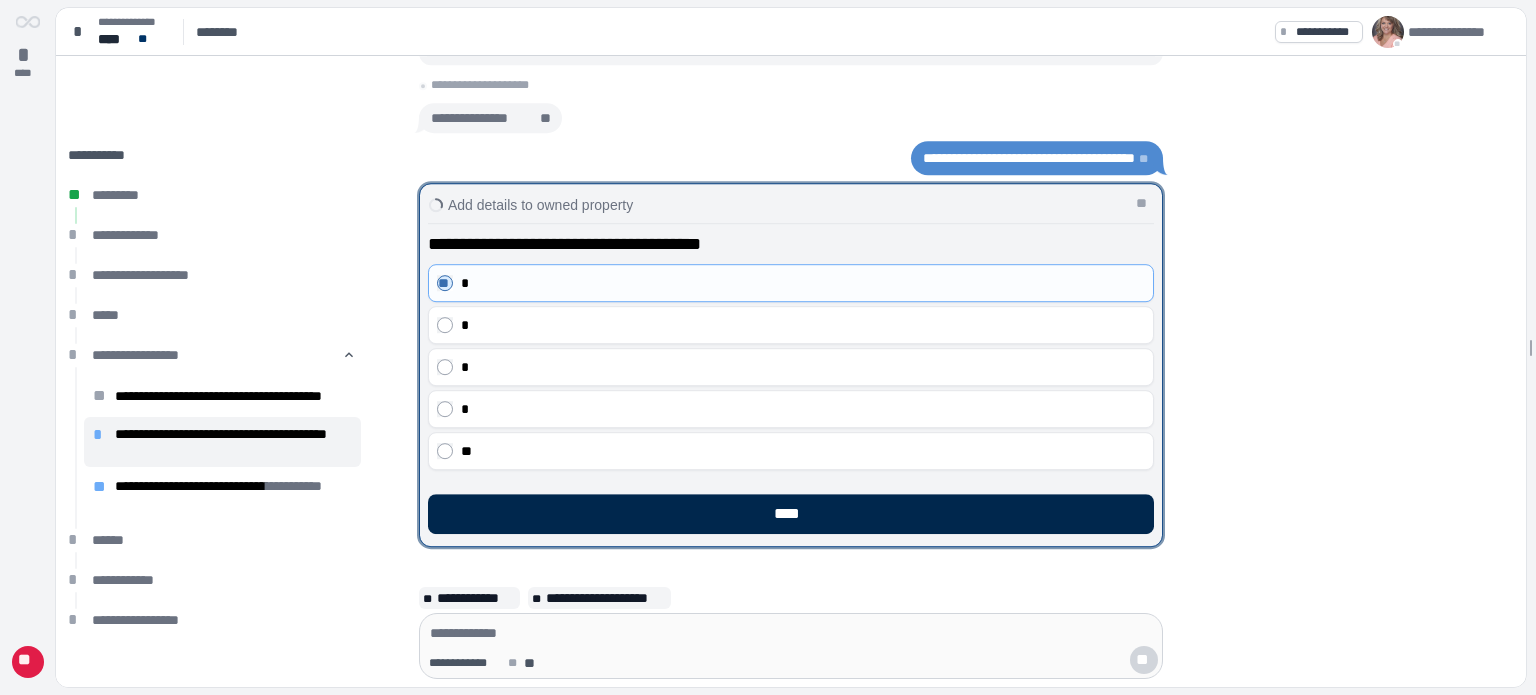 click on "****" at bounding box center (791, 514) 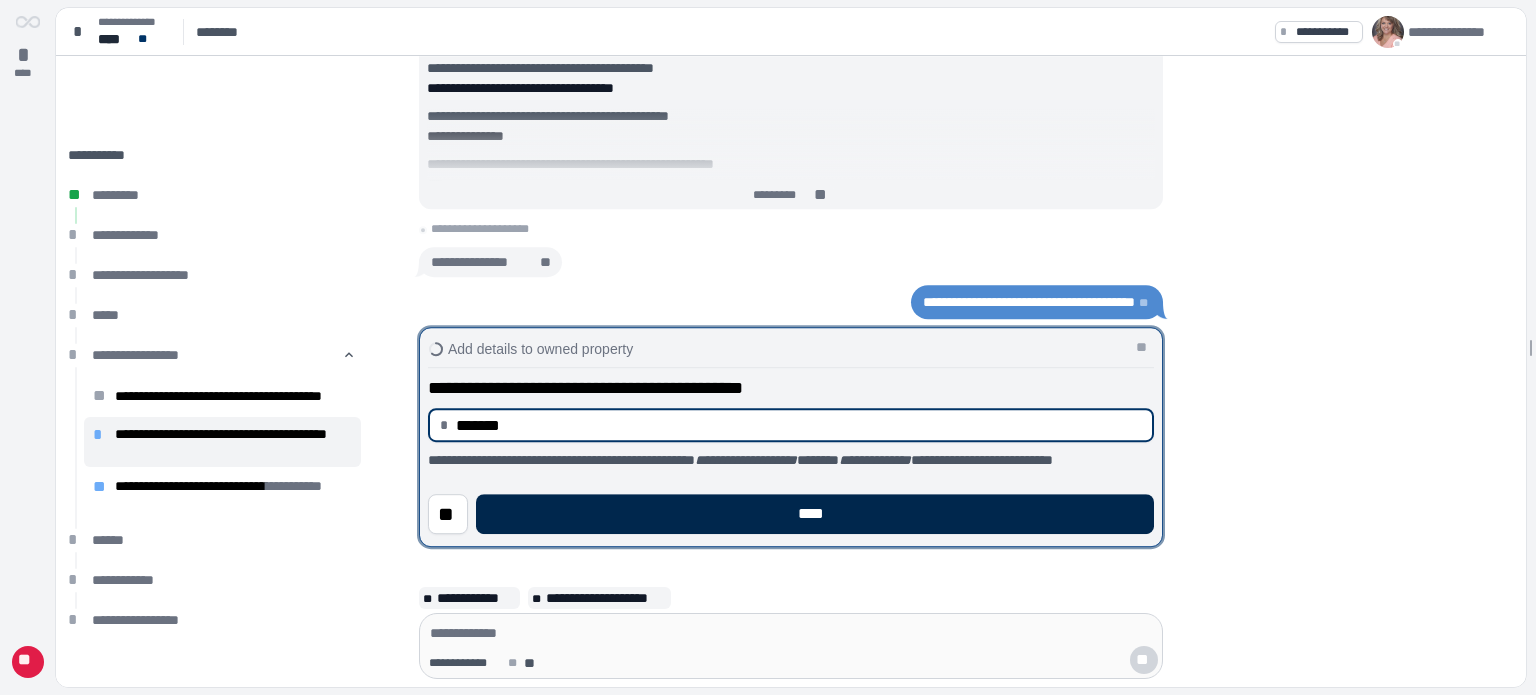 type on "**********" 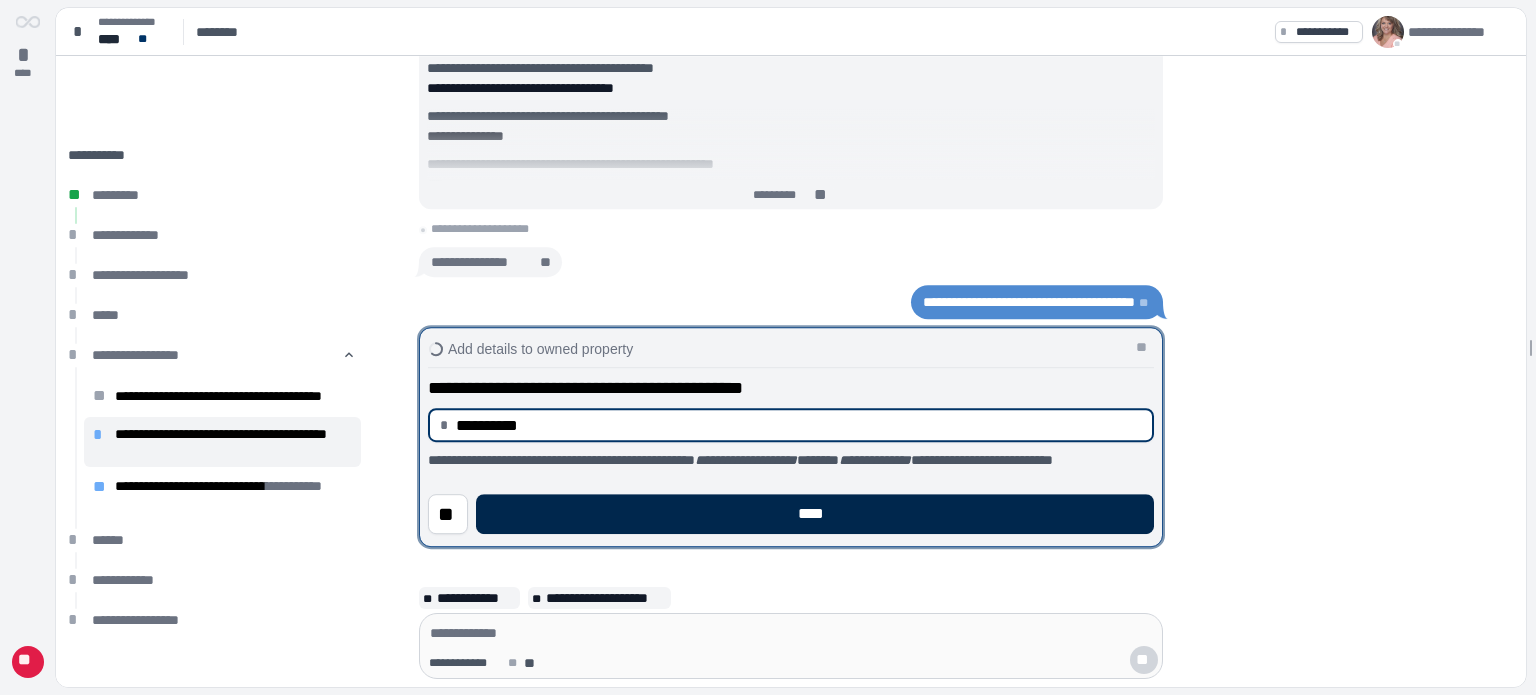 click on "****" at bounding box center (815, 514) 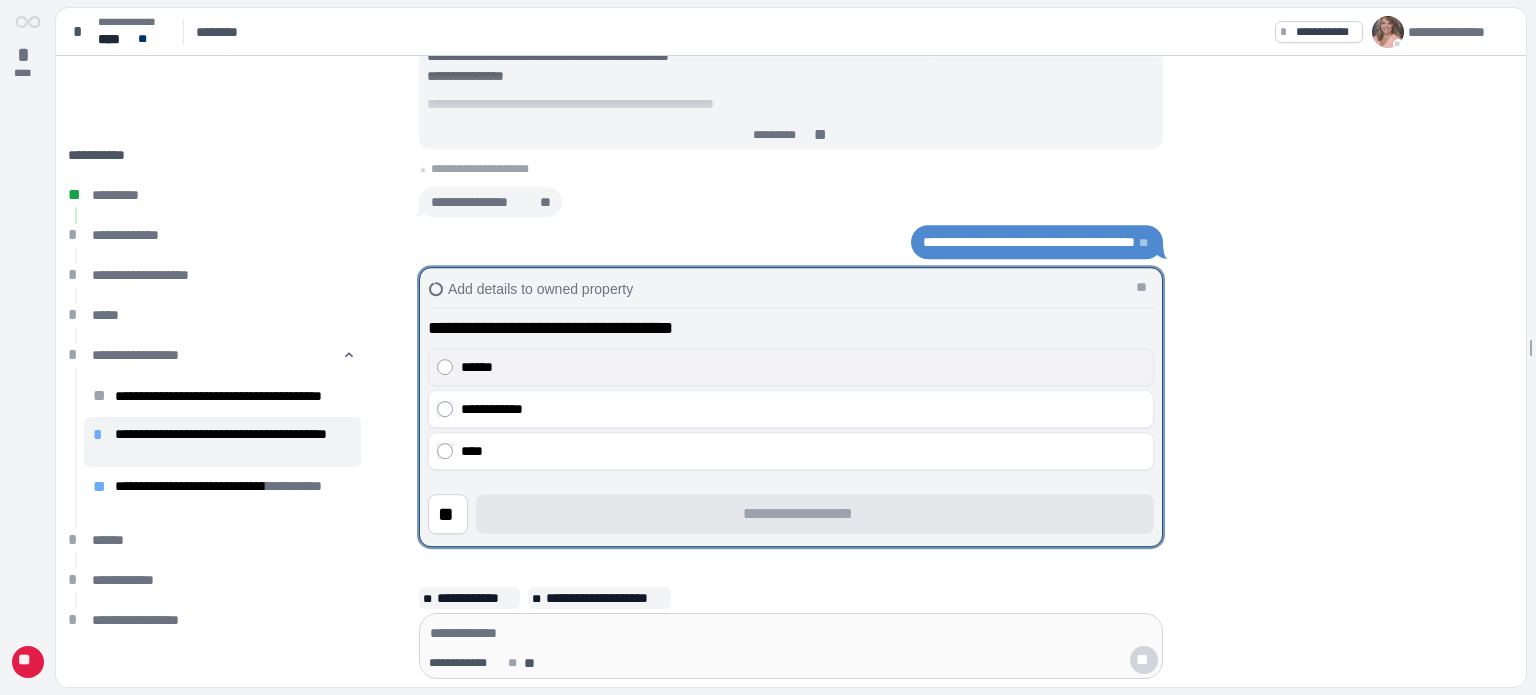 click on "******" at bounding box center [803, 367] 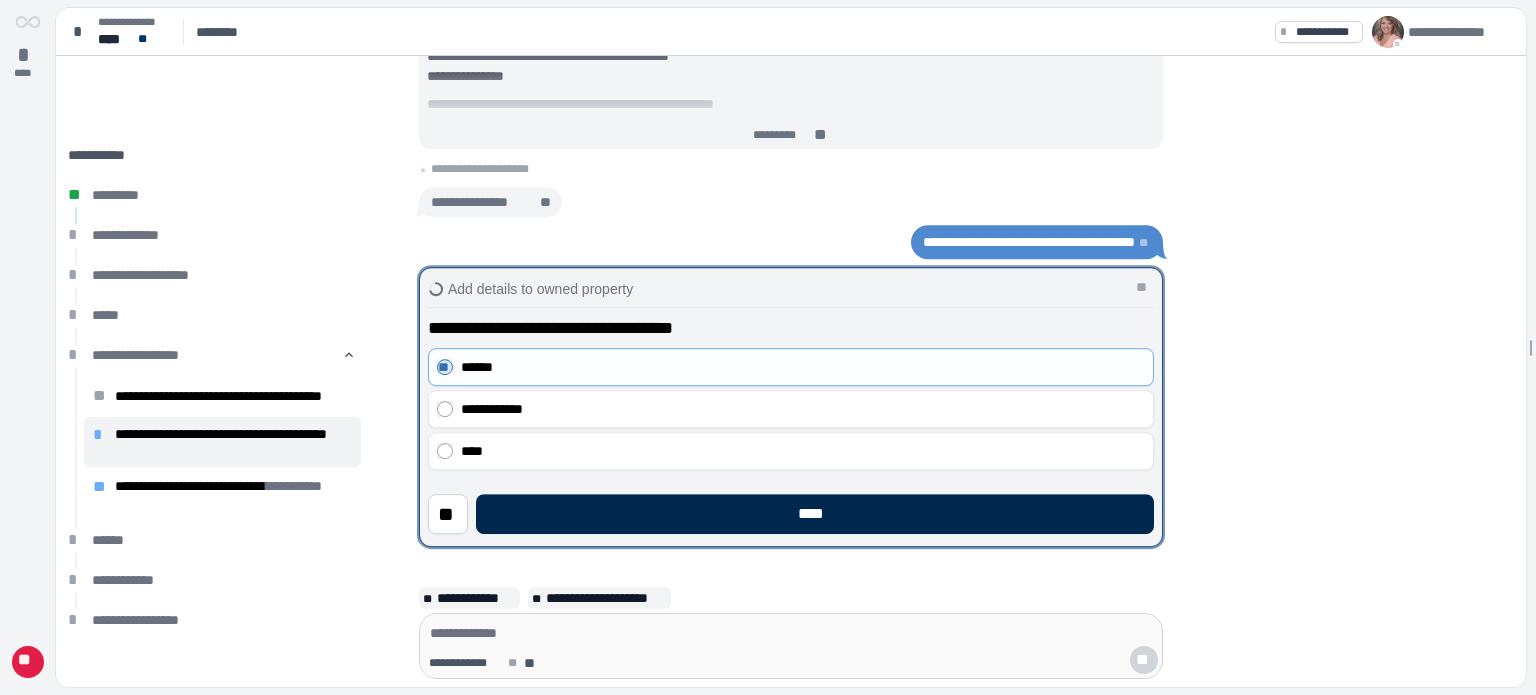 click on "****" at bounding box center [815, 514] 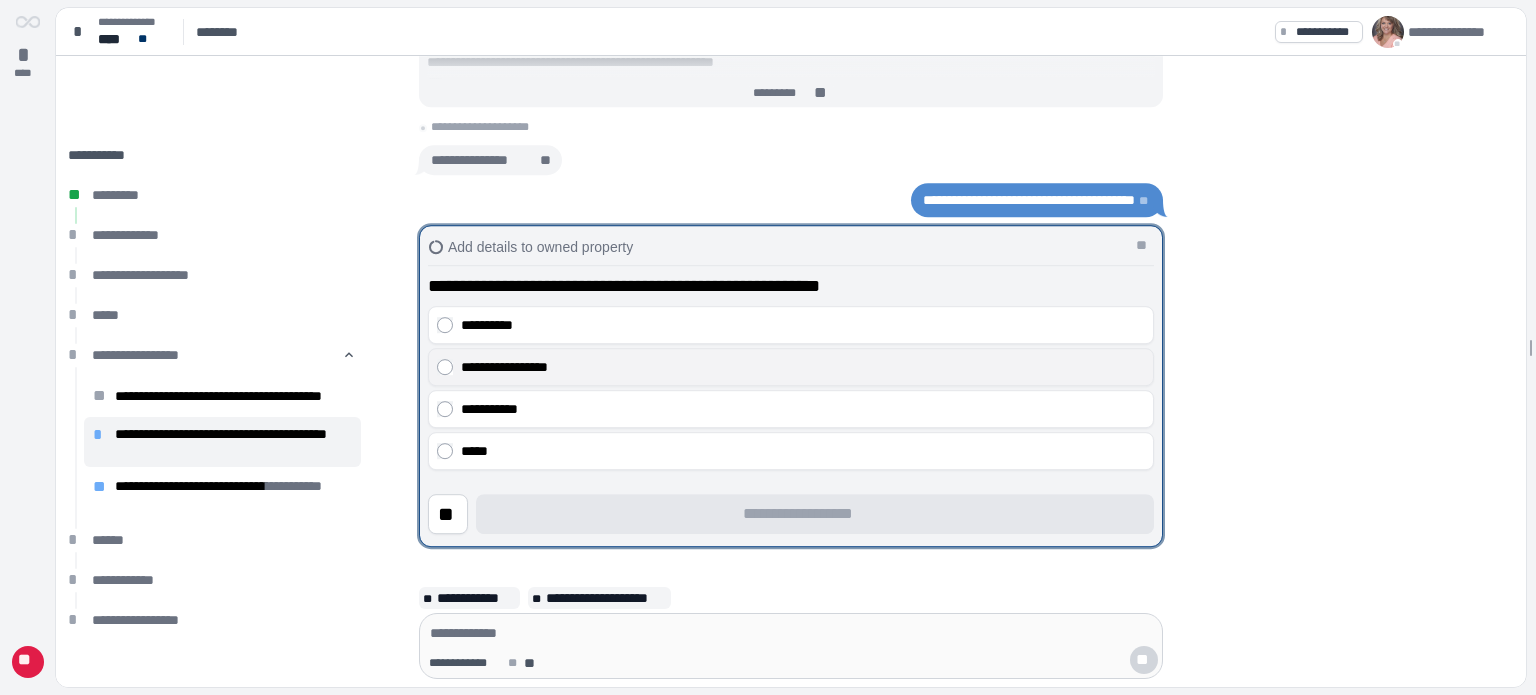click on "**********" at bounding box center (803, 367) 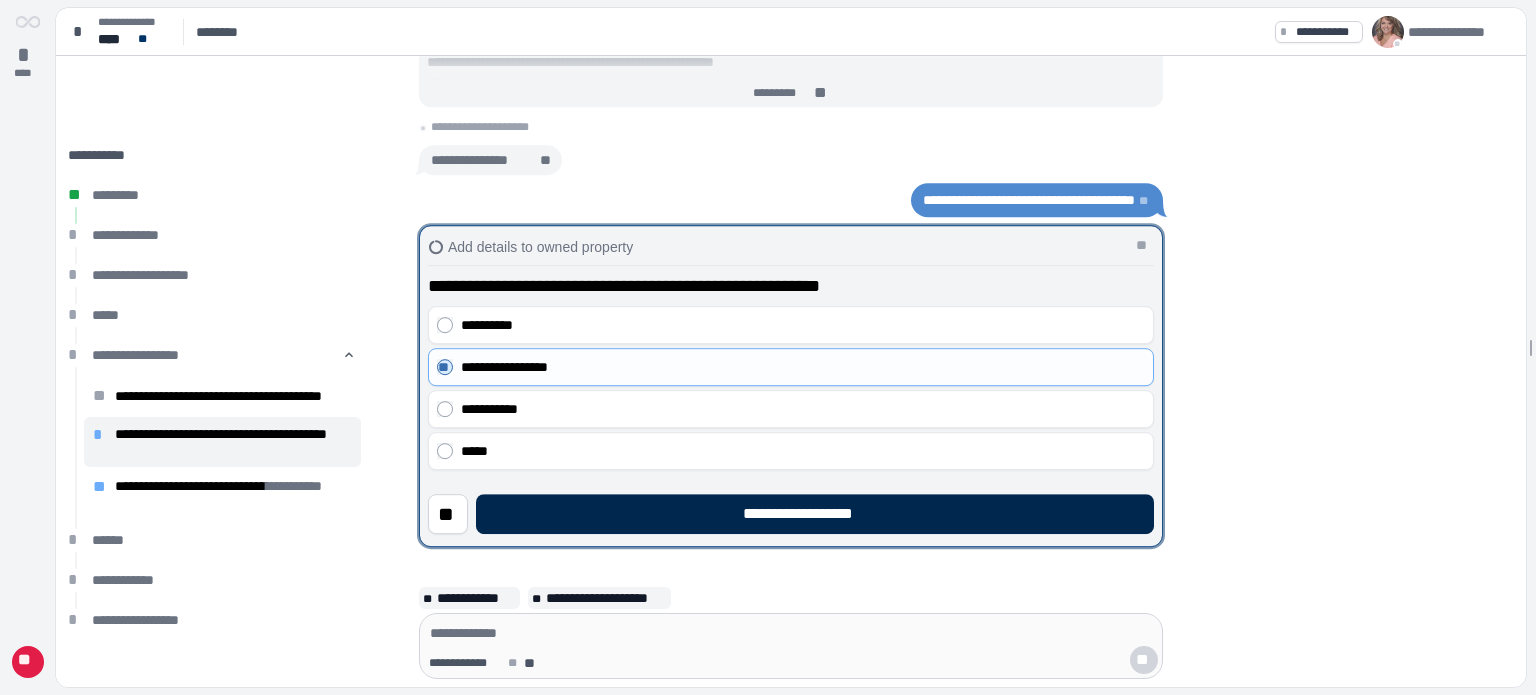 click on "**********" at bounding box center (815, 514) 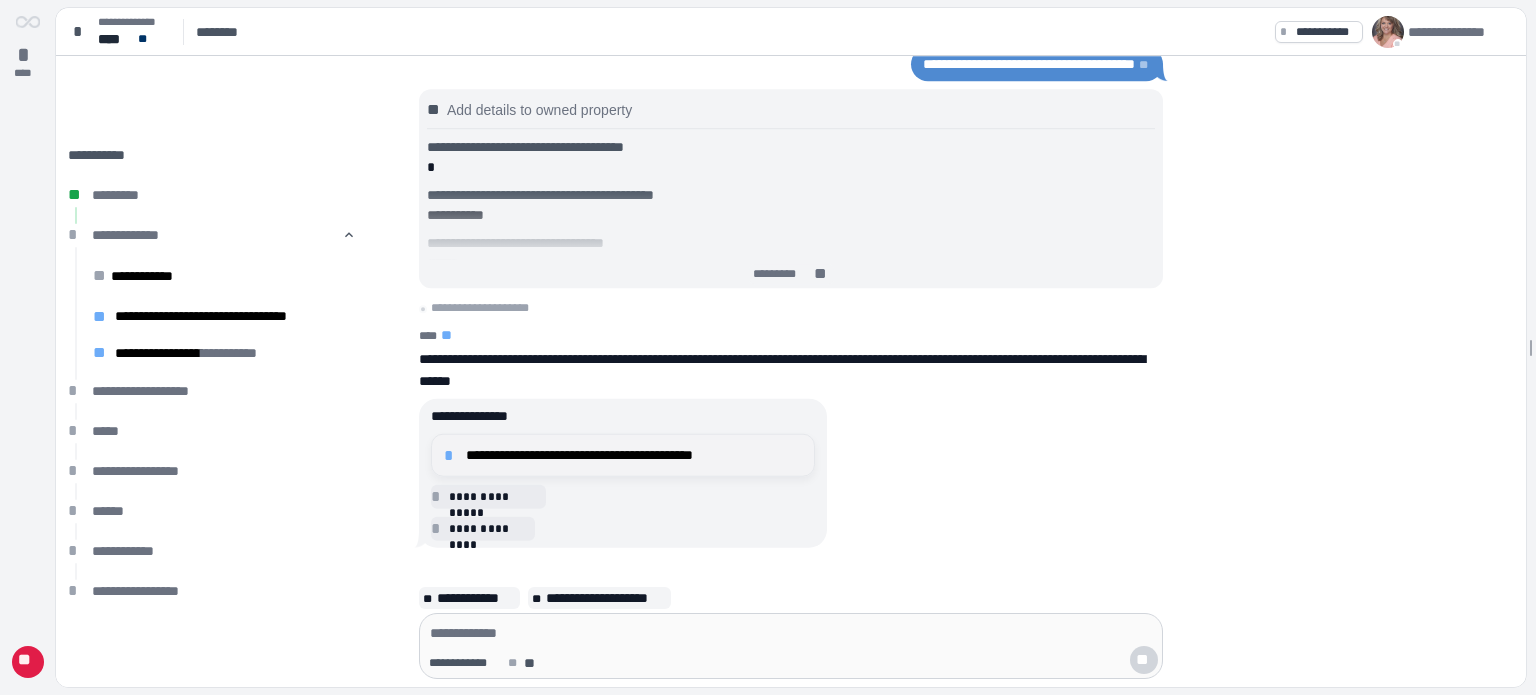 click on "**********" at bounding box center (634, 455) 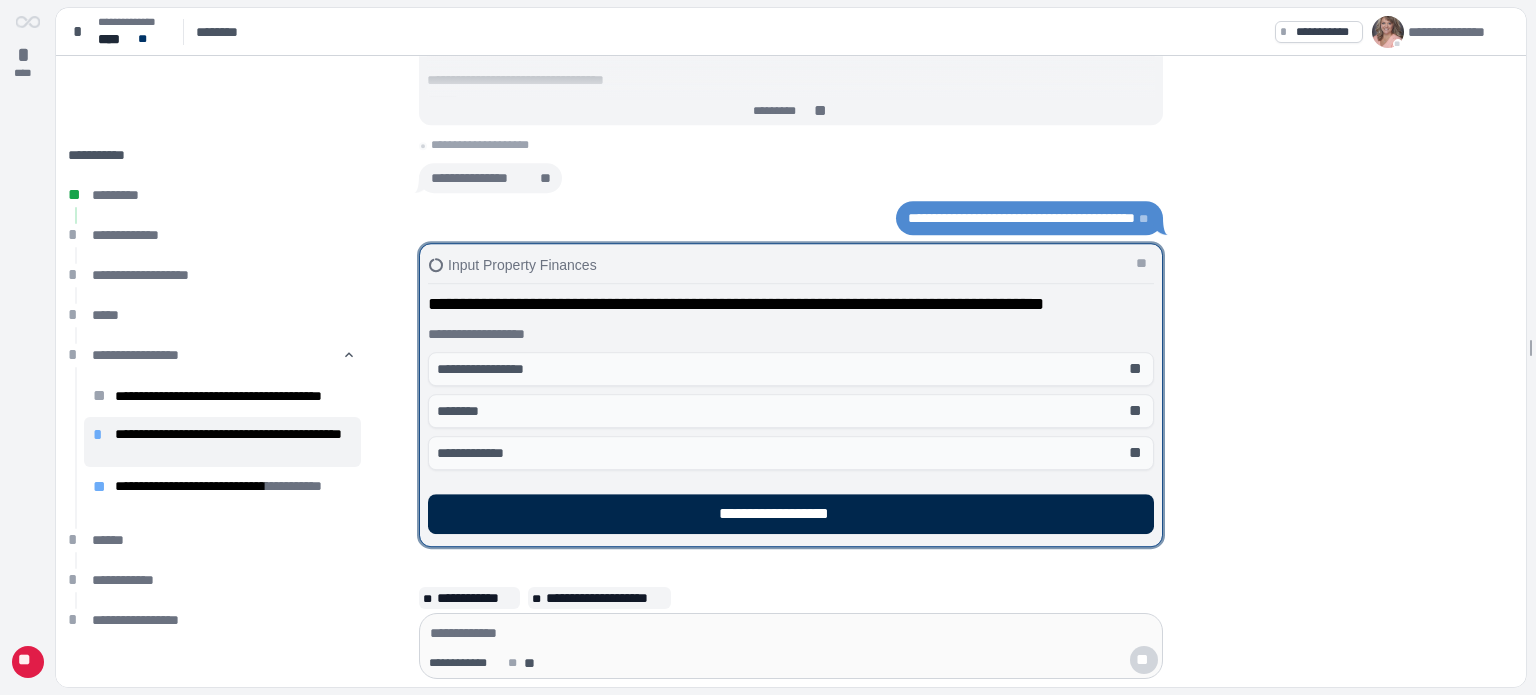 click on "**********" at bounding box center (791, 514) 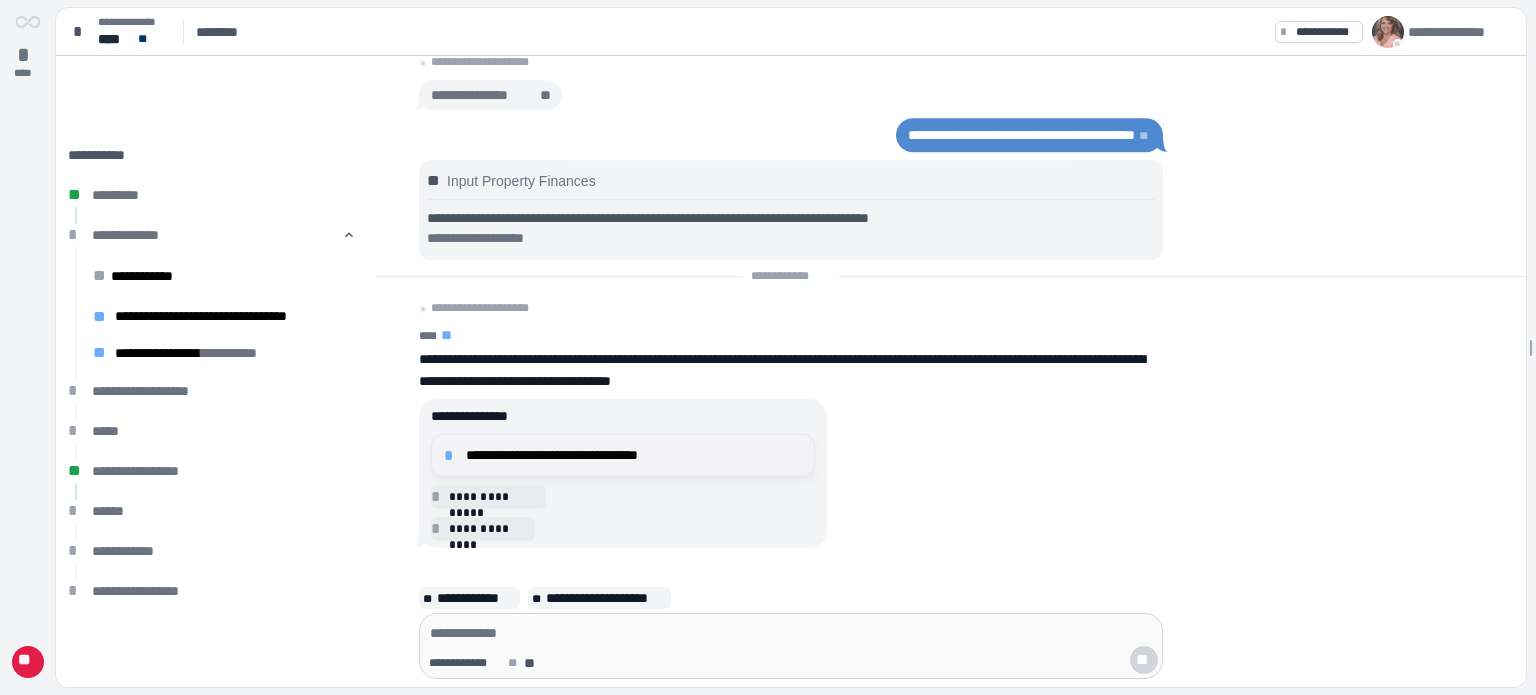 click on "**********" at bounding box center (634, 455) 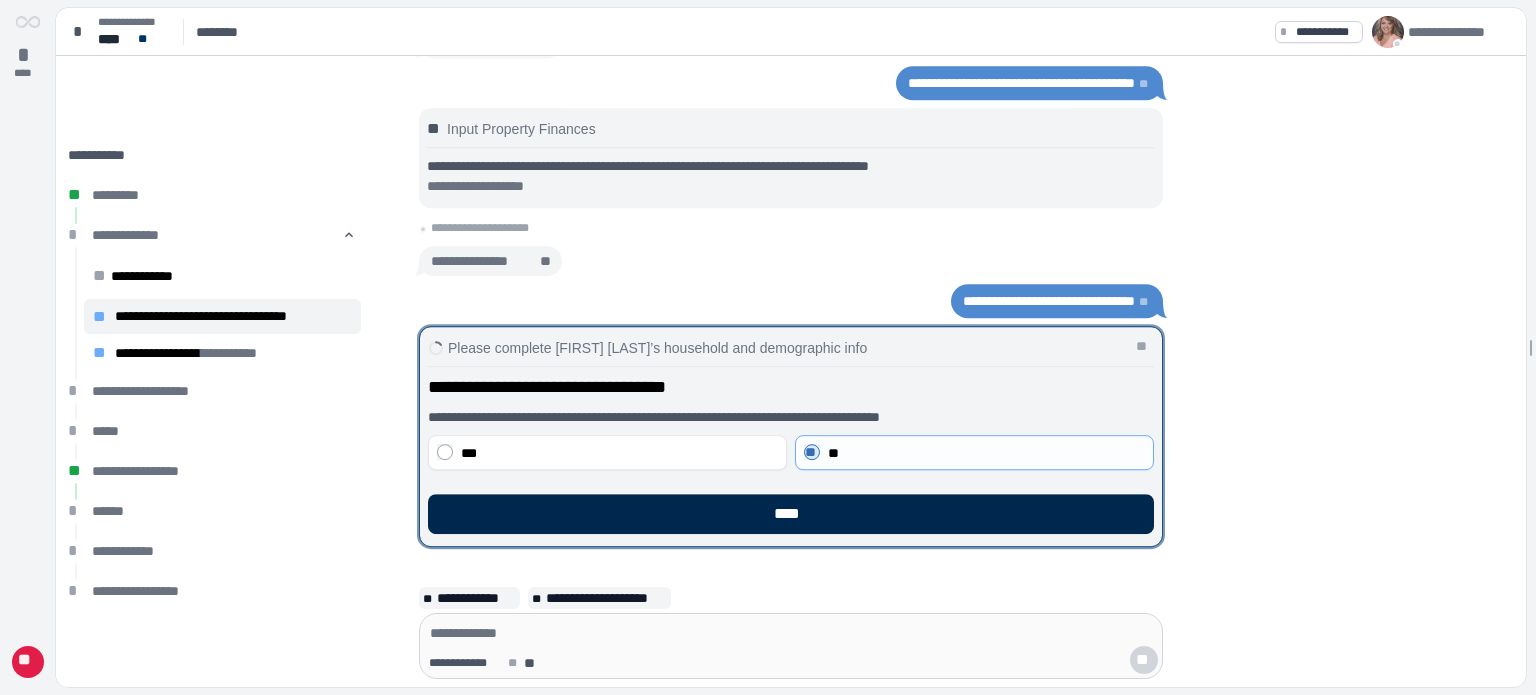click on "****" at bounding box center [791, 514] 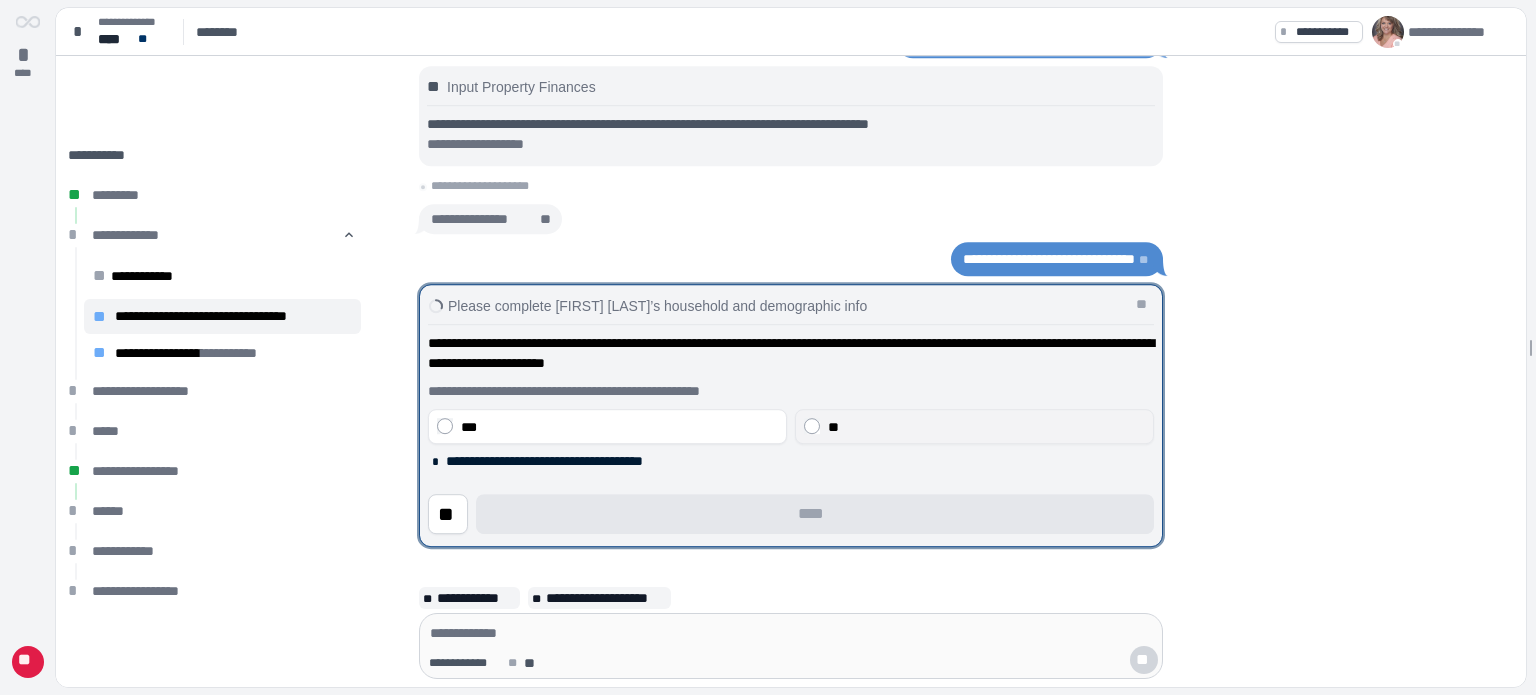 click on "**" at bounding box center (986, 427) 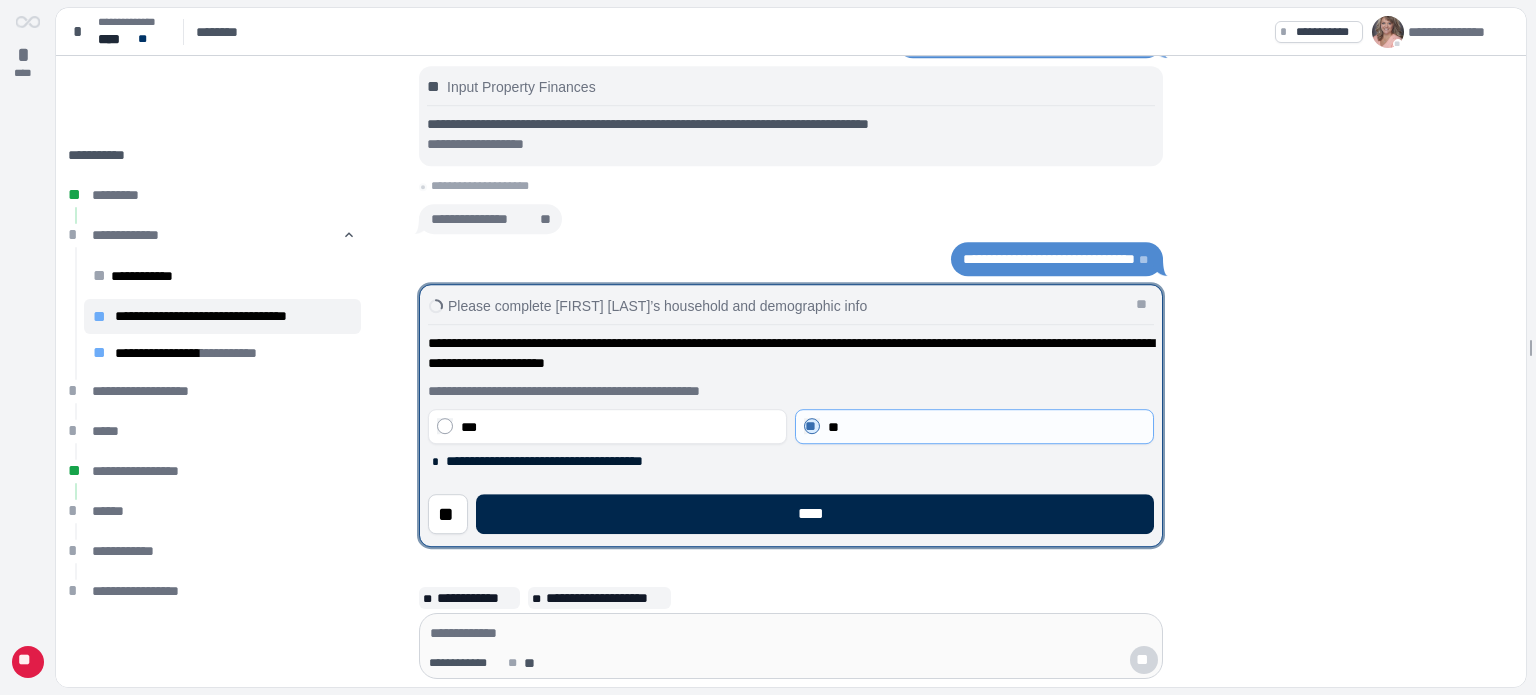 click on "****" at bounding box center [815, 514] 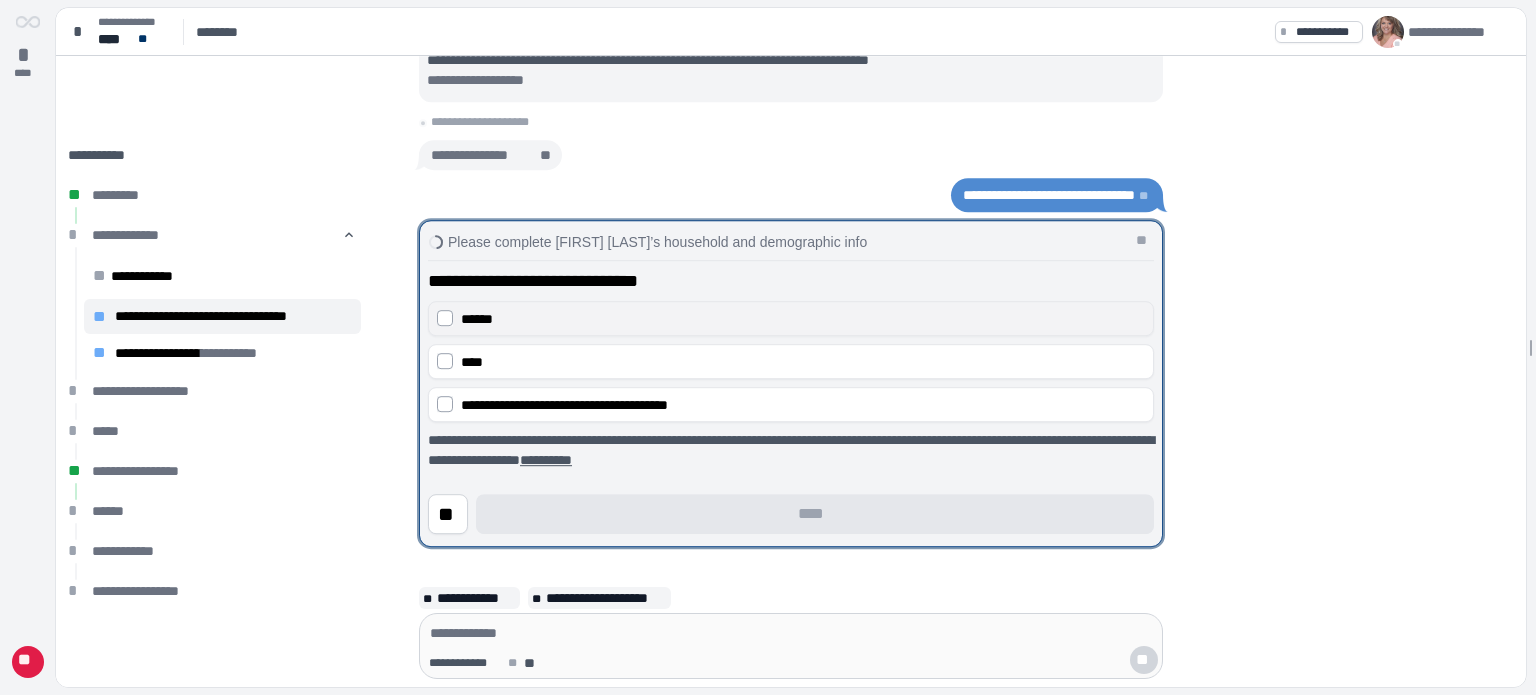 click on "******" at bounding box center [803, 319] 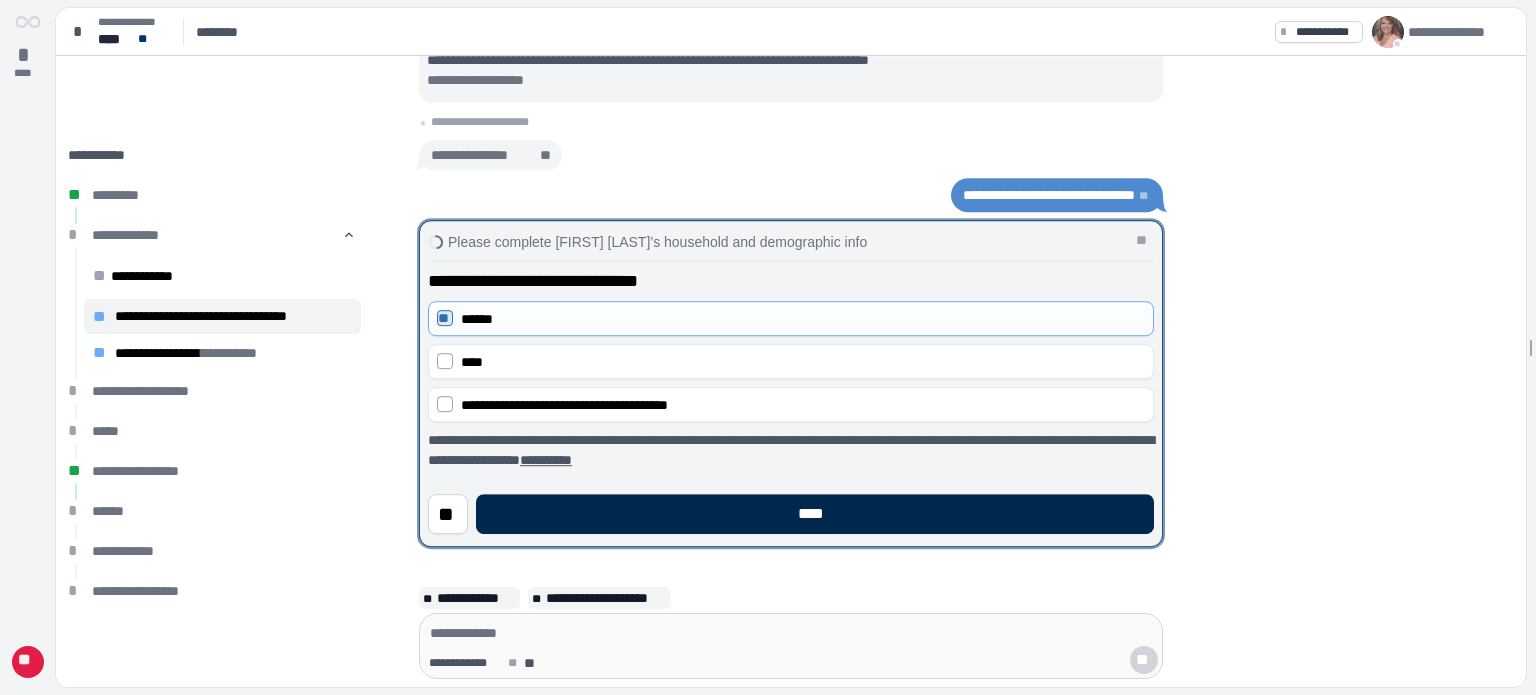 click on "****" at bounding box center [815, 514] 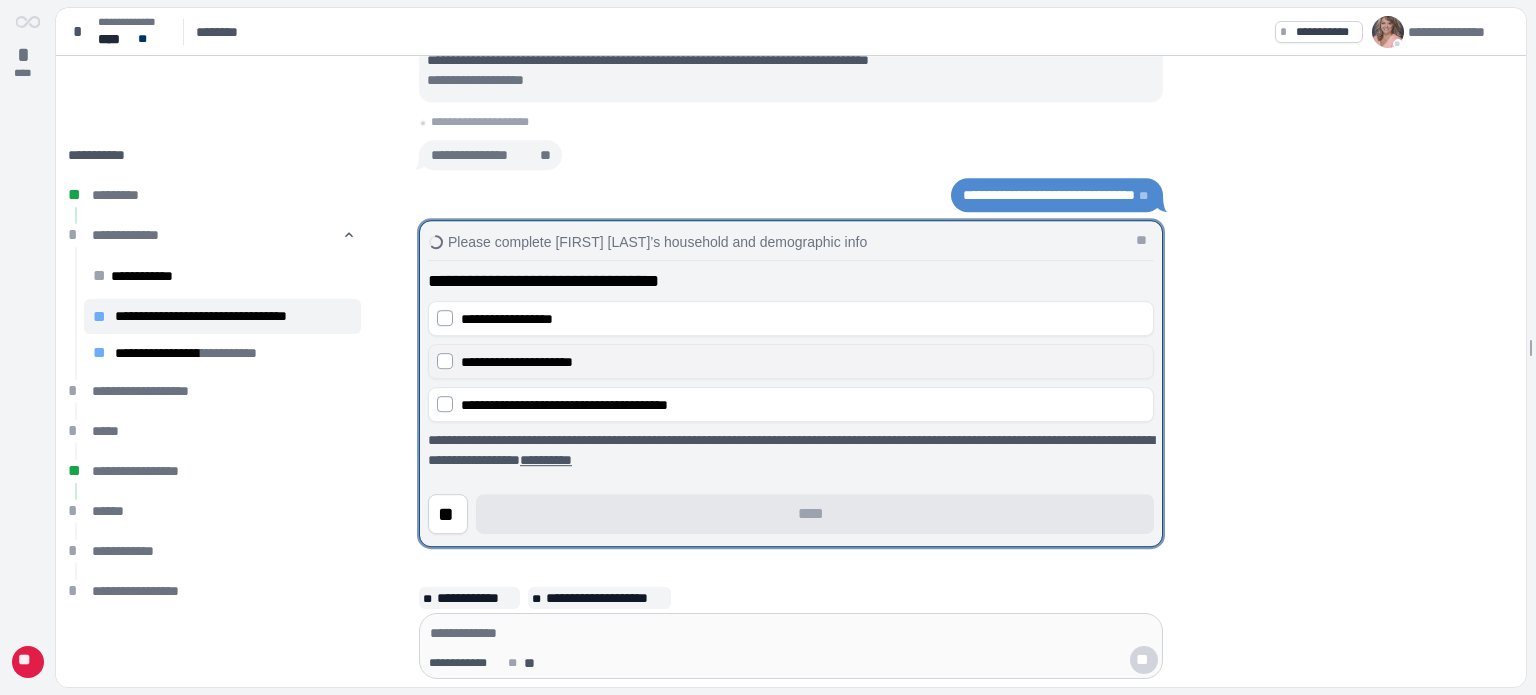 click on "**********" at bounding box center (803, 362) 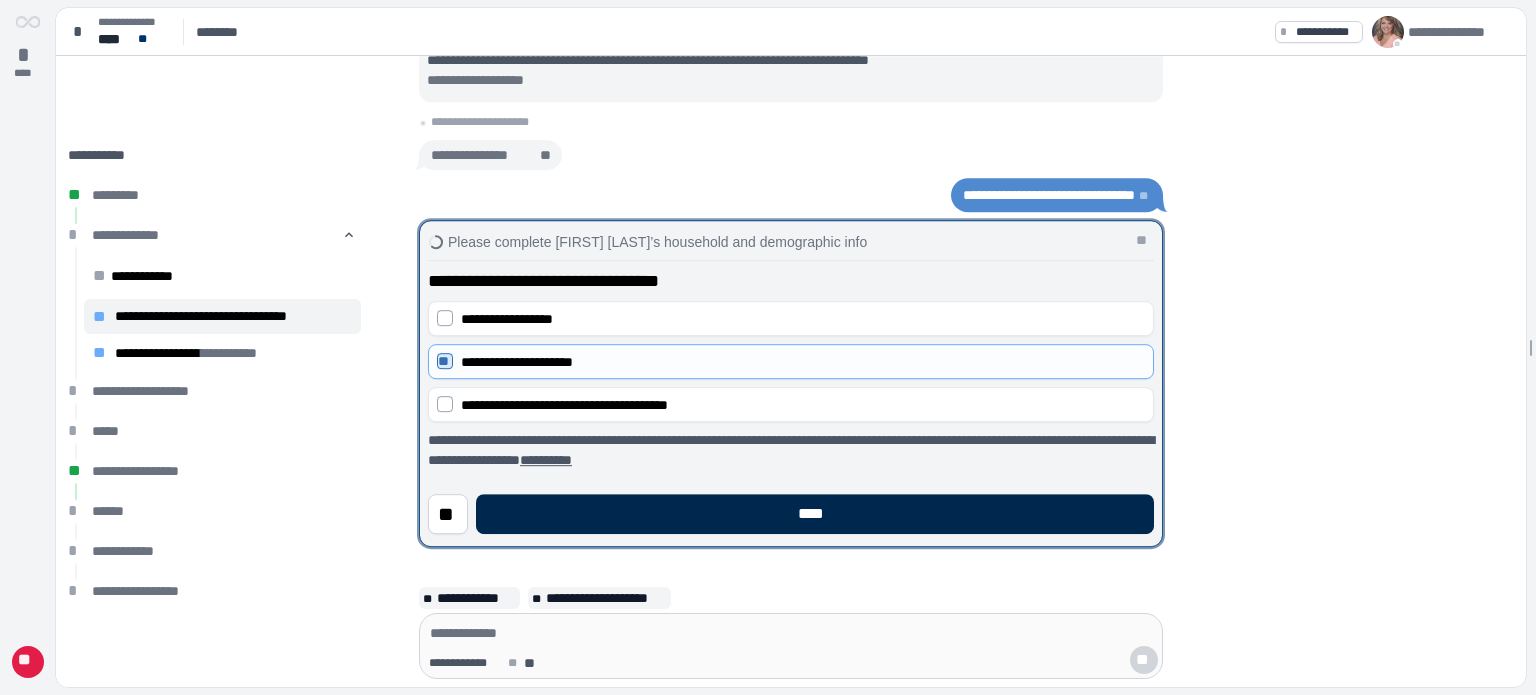 click on "****" at bounding box center [815, 514] 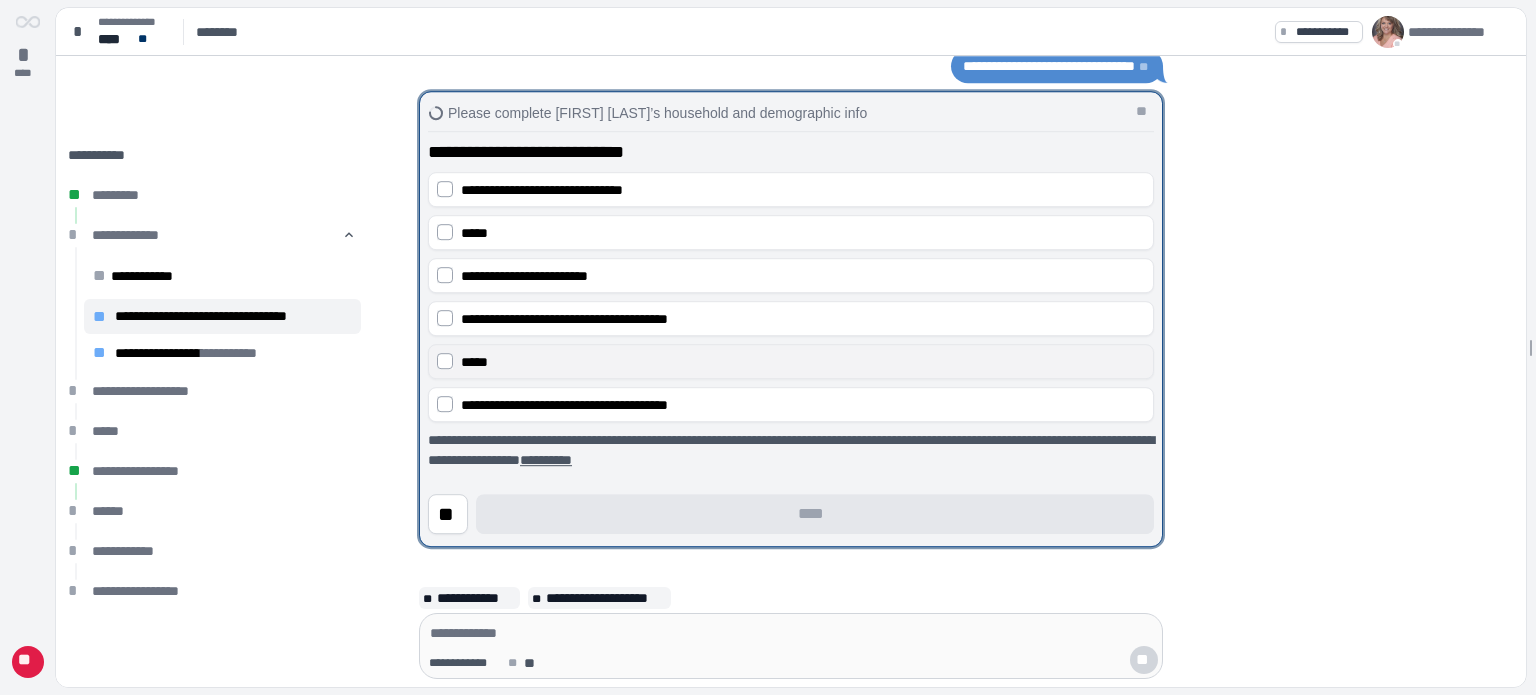 click on "*****" at bounding box center (474, 362) 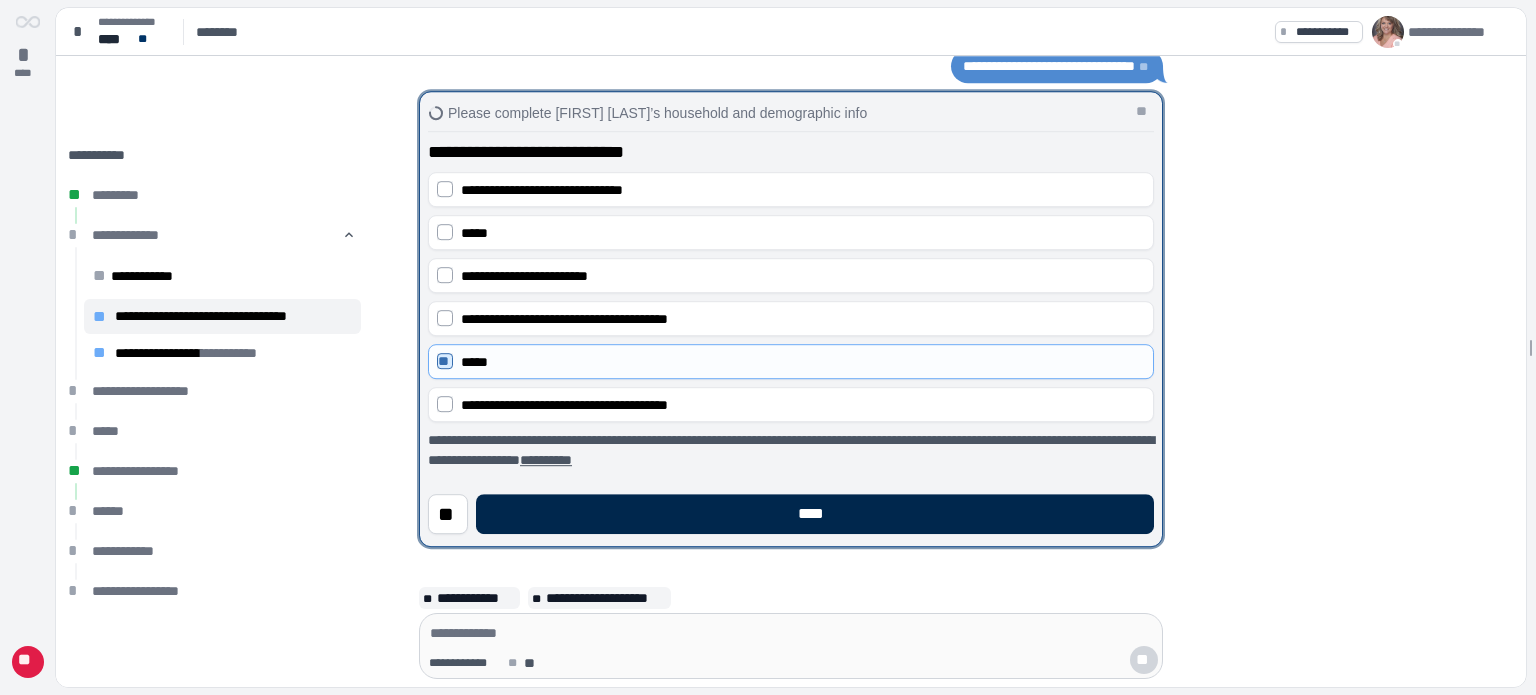 click on "****" at bounding box center [815, 514] 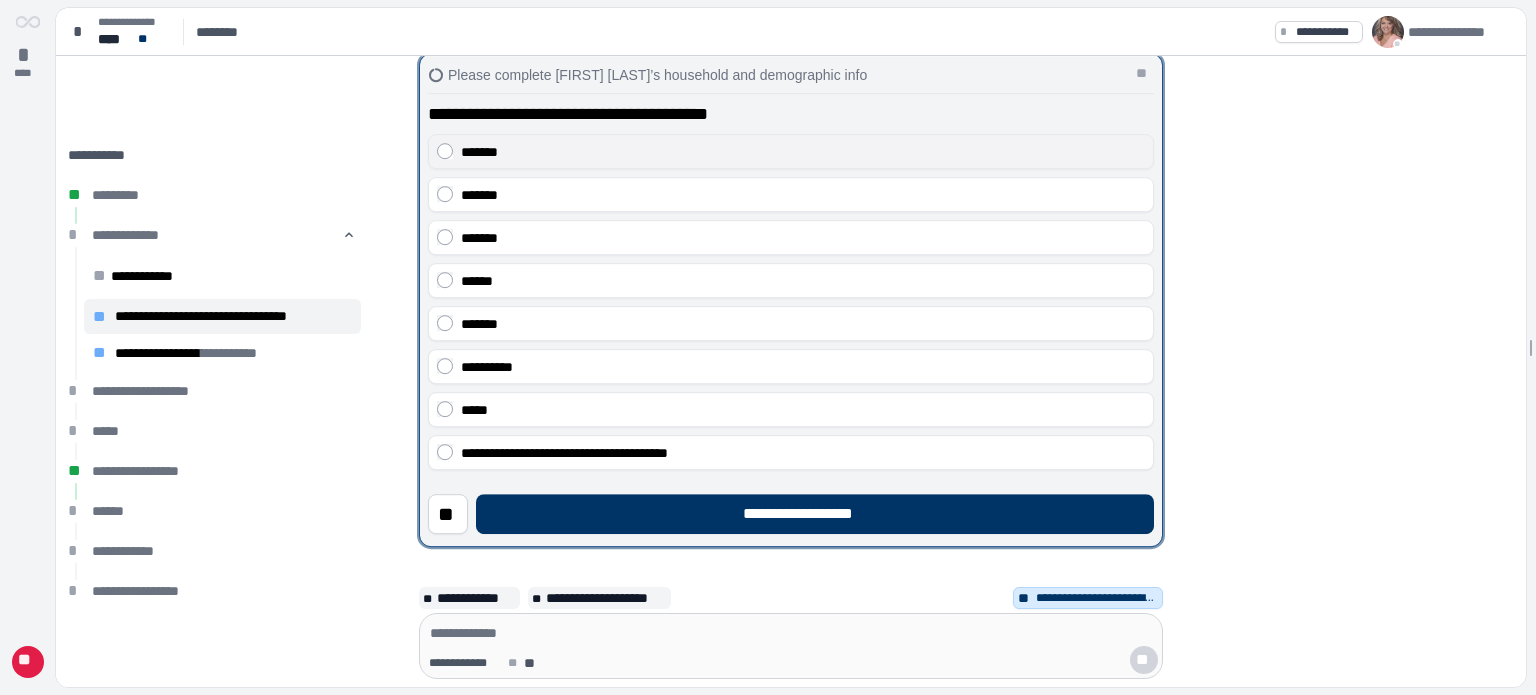click on "*******" at bounding box center (791, 151) 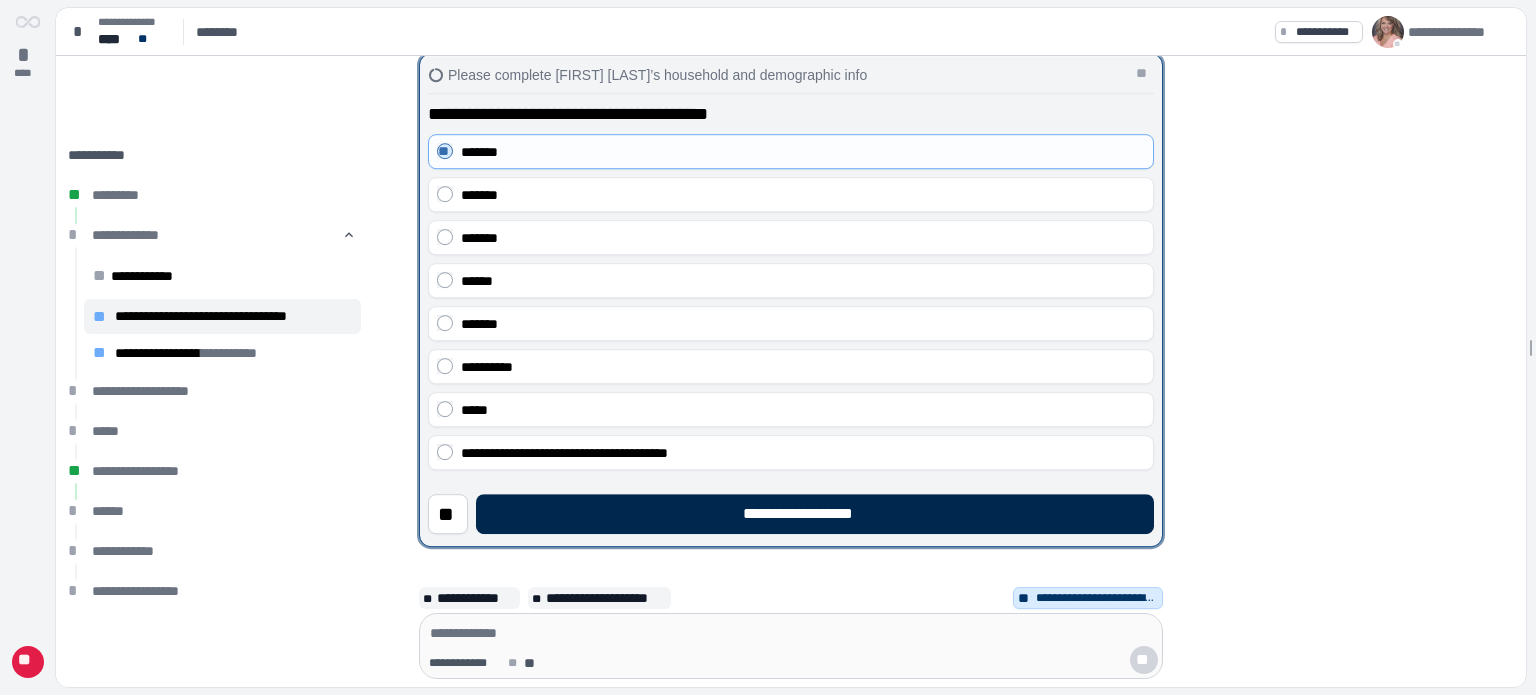 click on "**********" at bounding box center (815, 514) 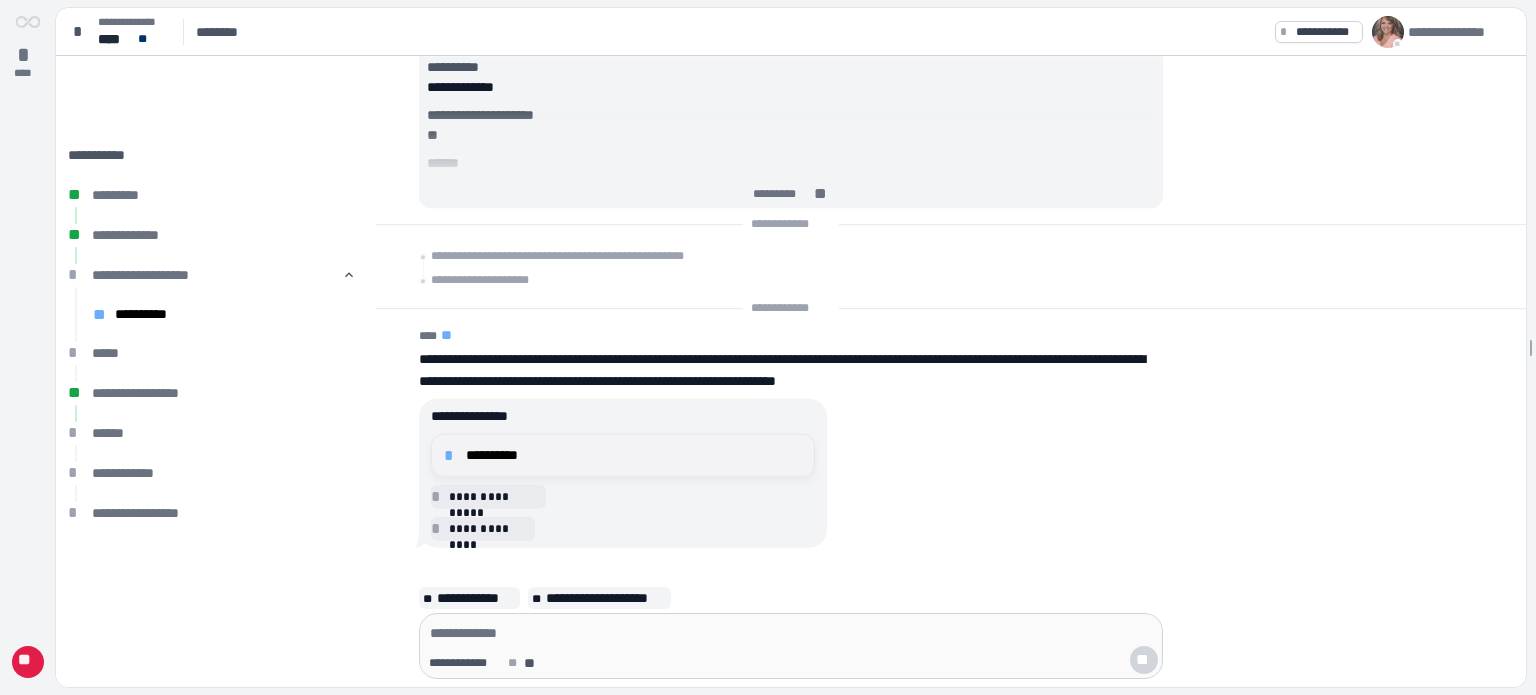 click on "**********" at bounding box center (634, 455) 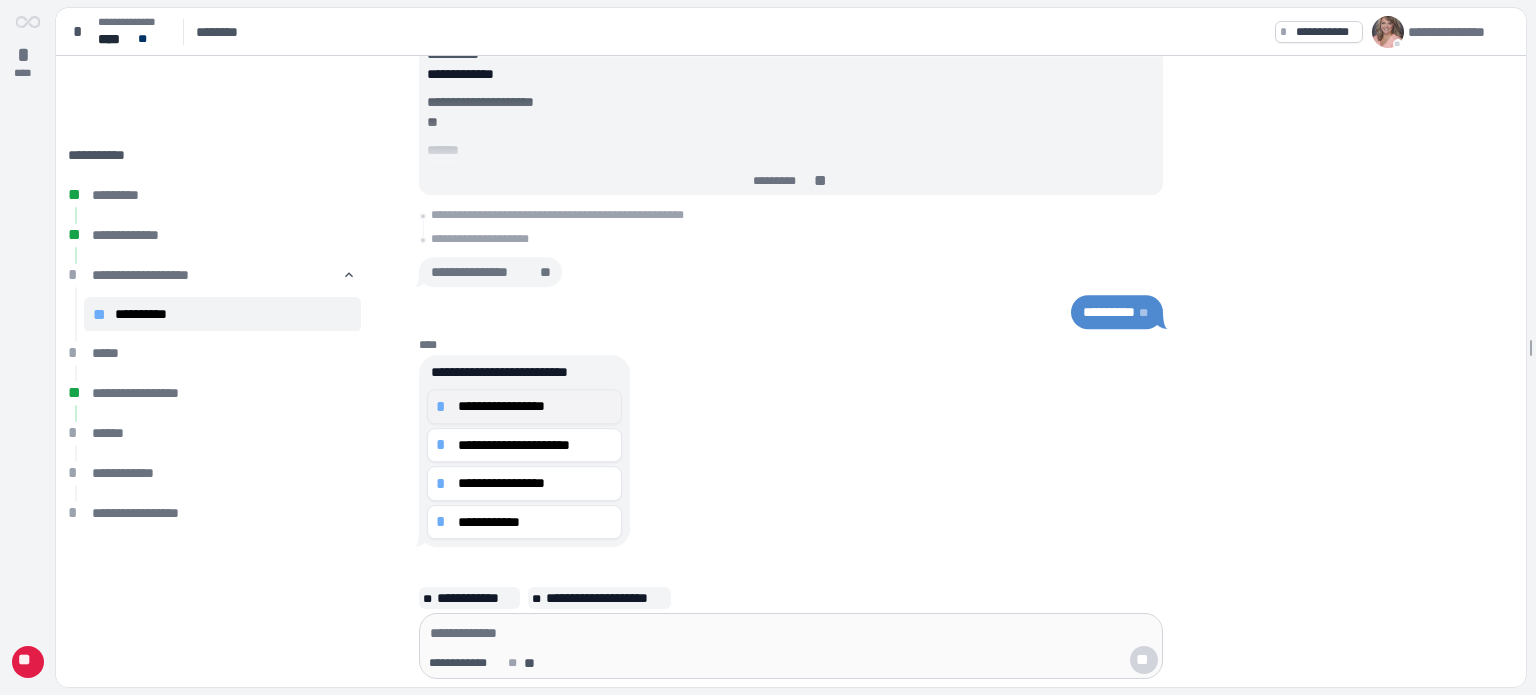 click on "**********" at bounding box center [535, 406] 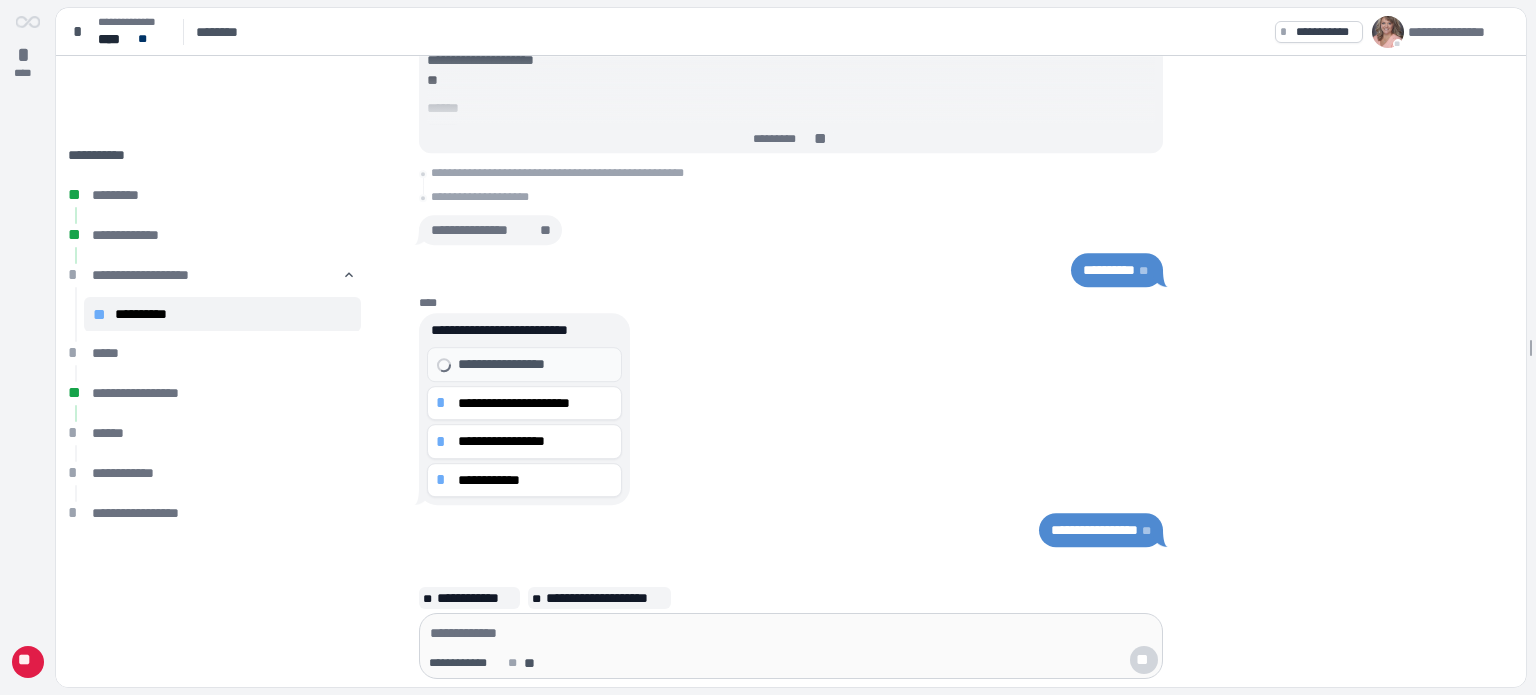 click on "**********" at bounding box center (535, 403) 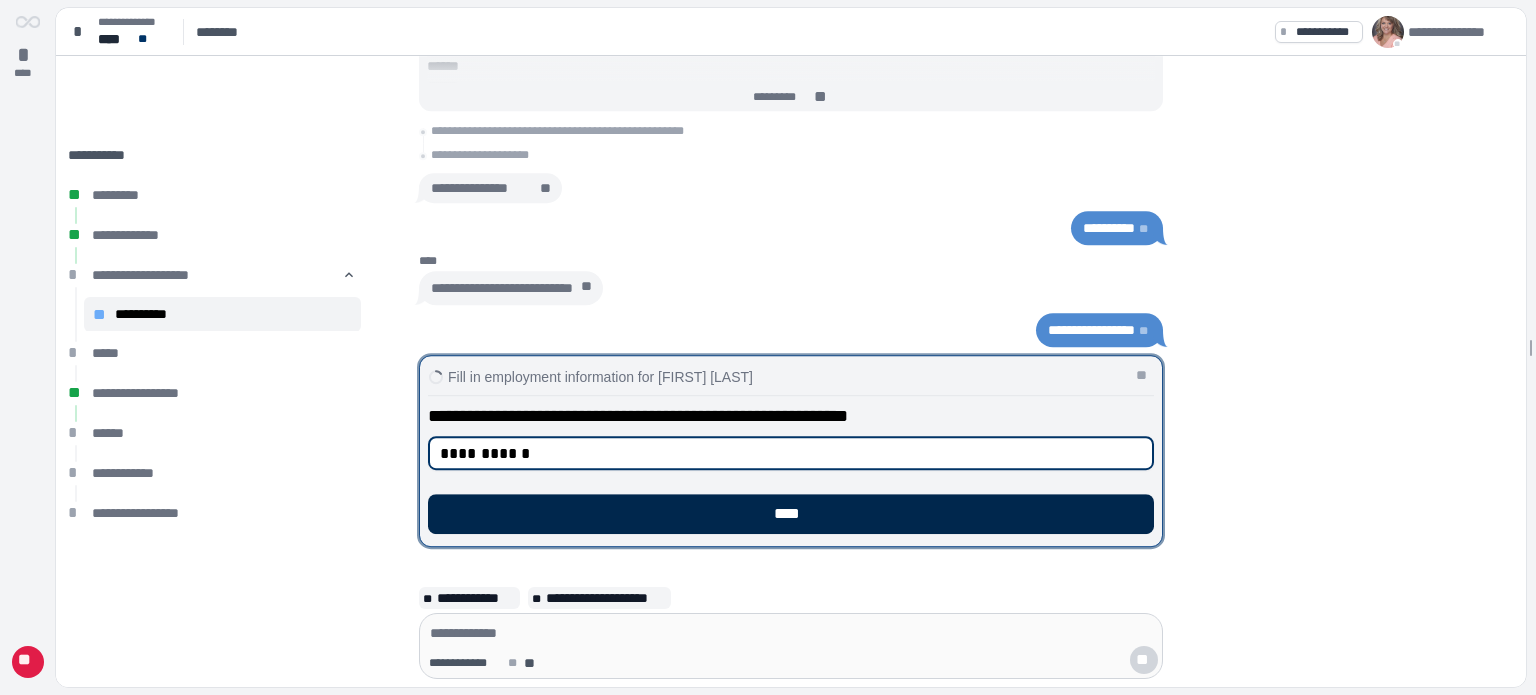 type on "**********" 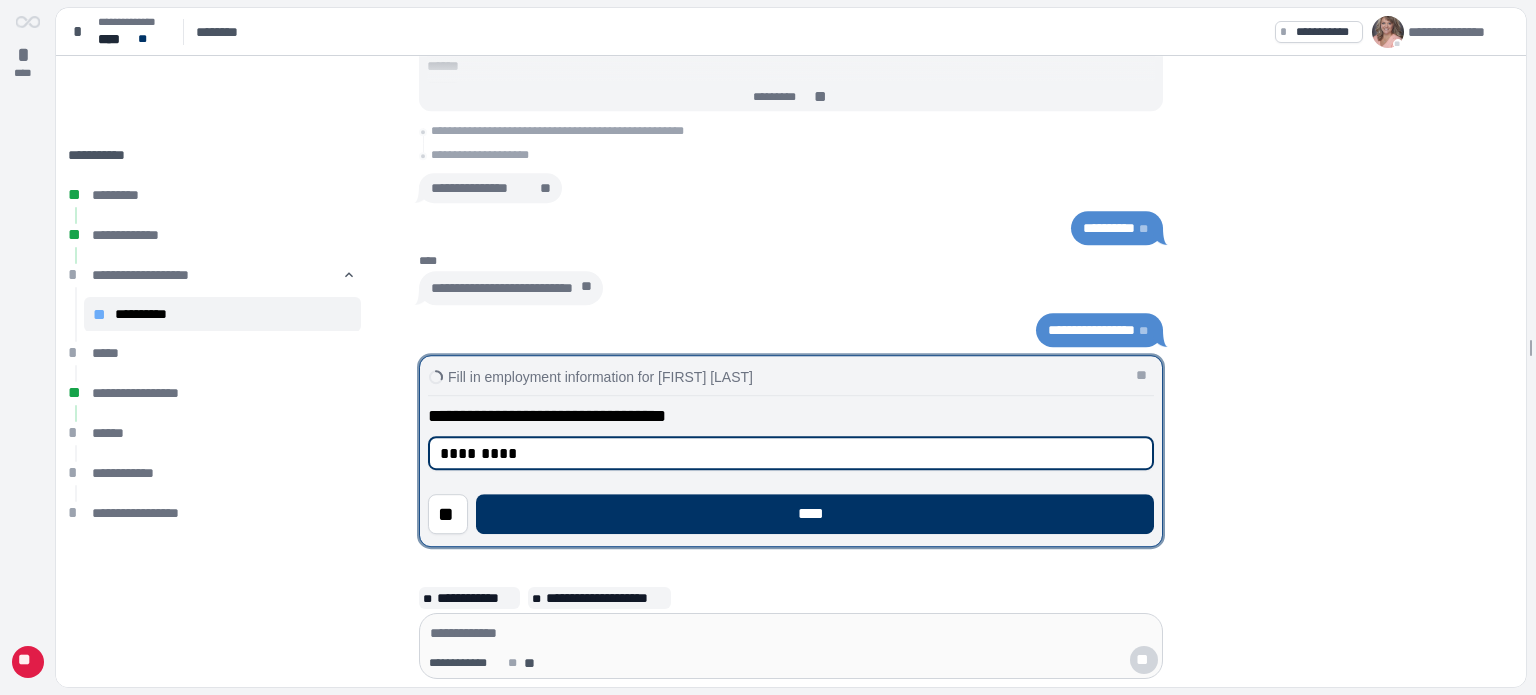 type on "*********" 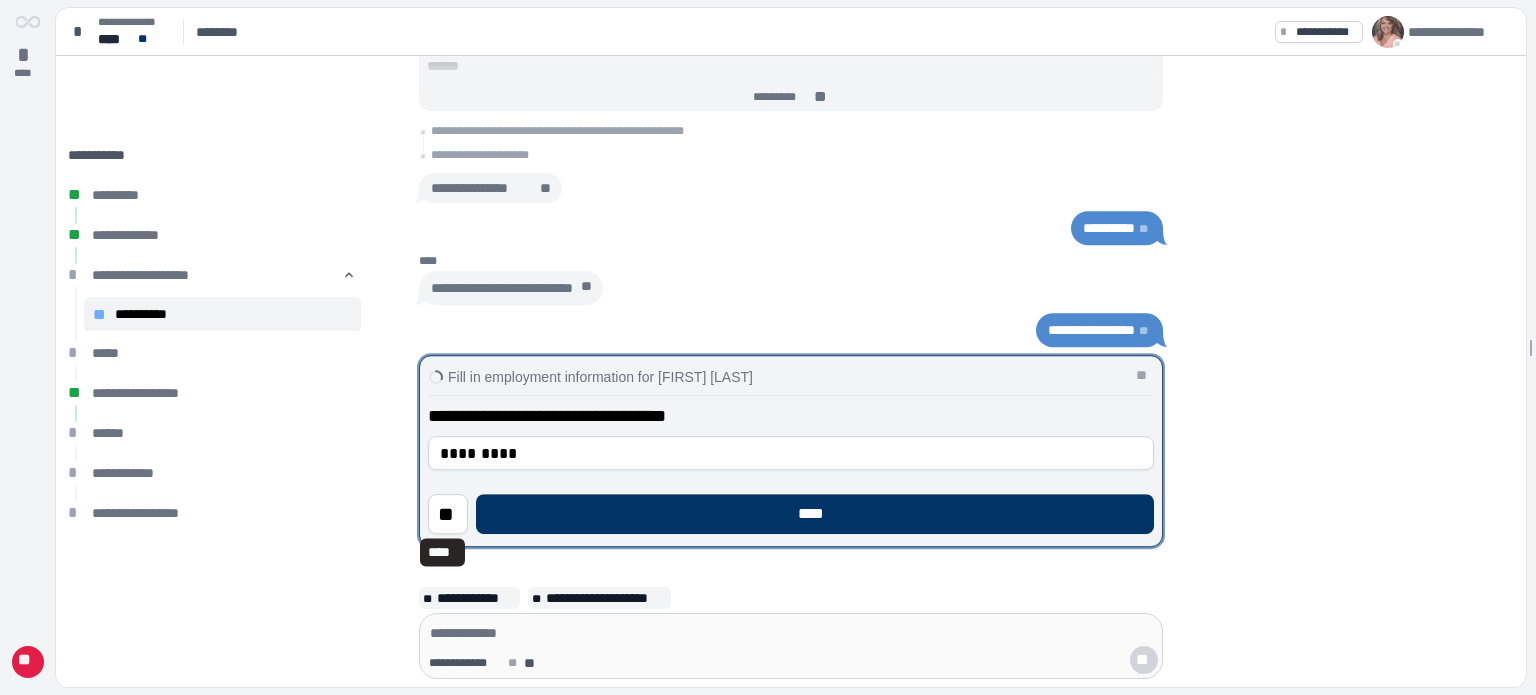 type 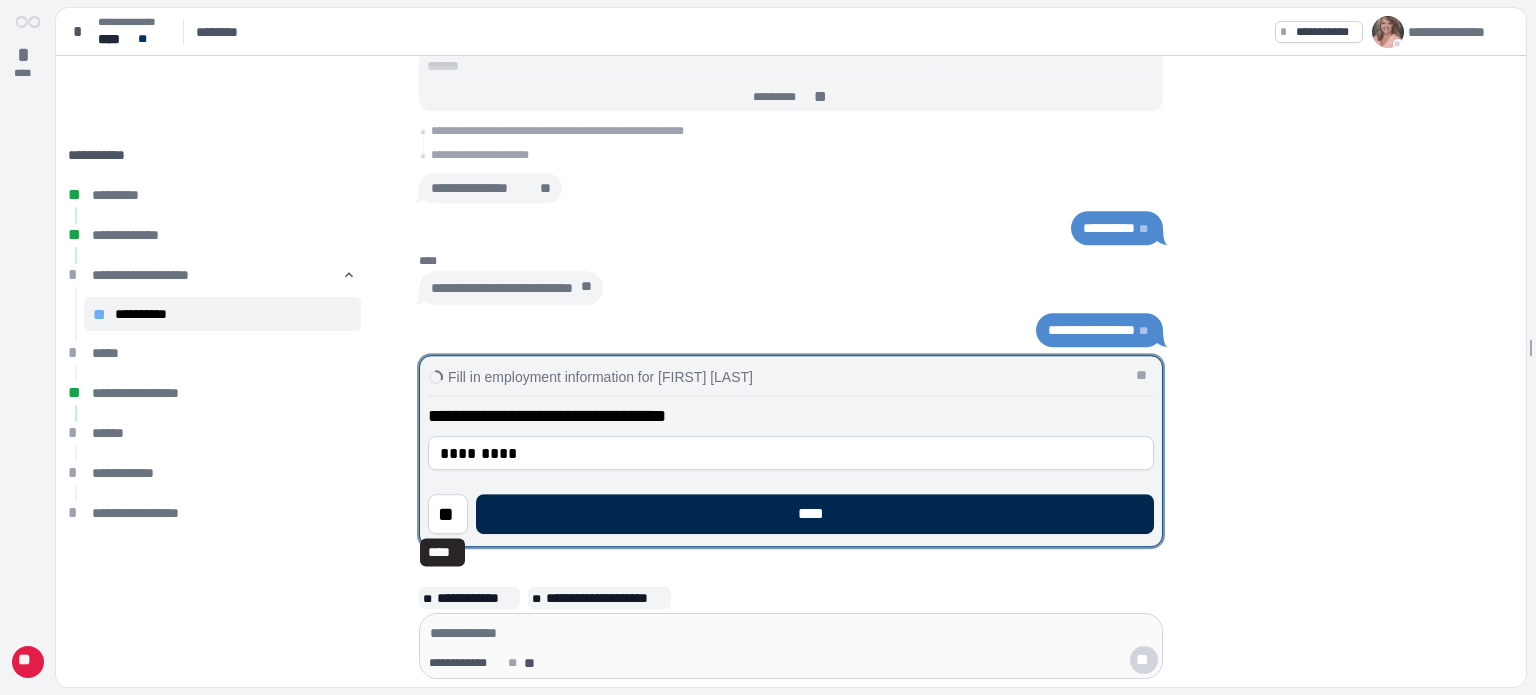 click on "****" at bounding box center (815, 514) 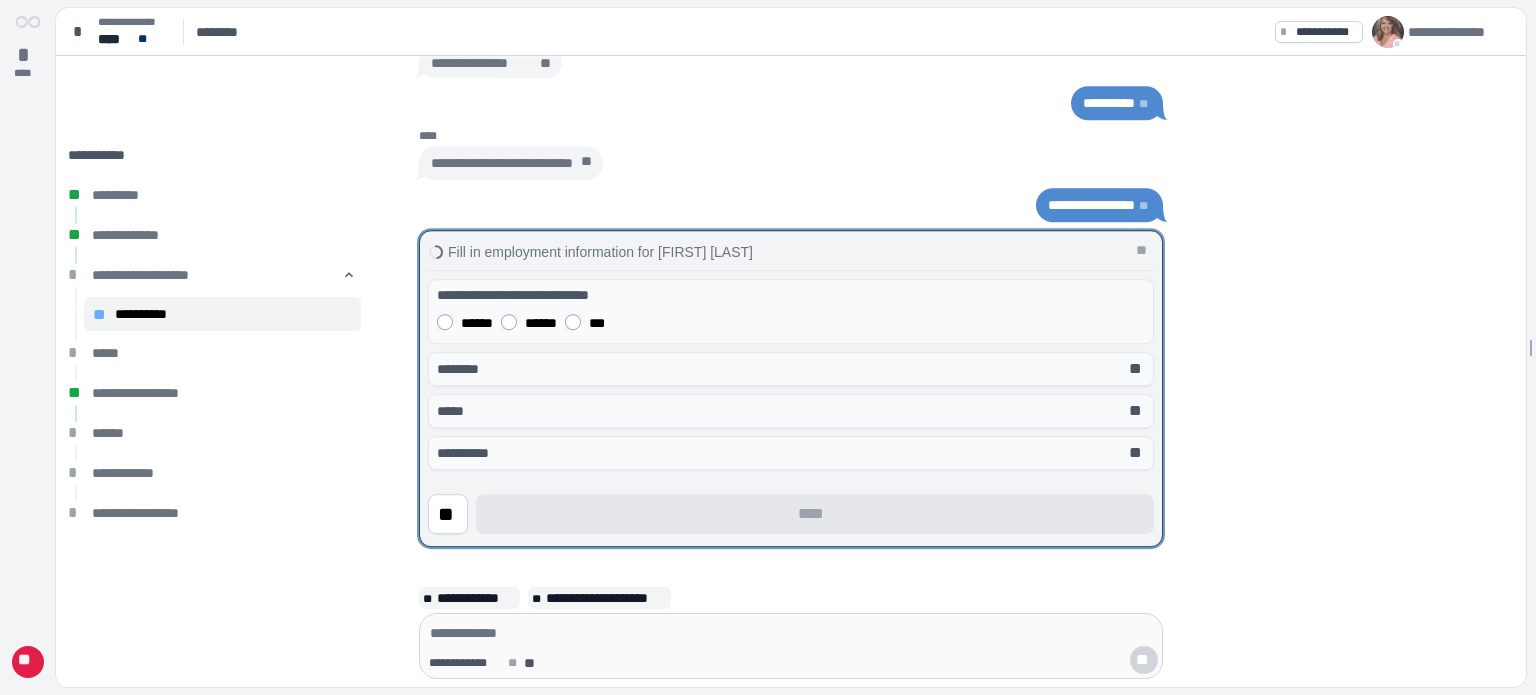 click on "******" at bounding box center (477, 323) 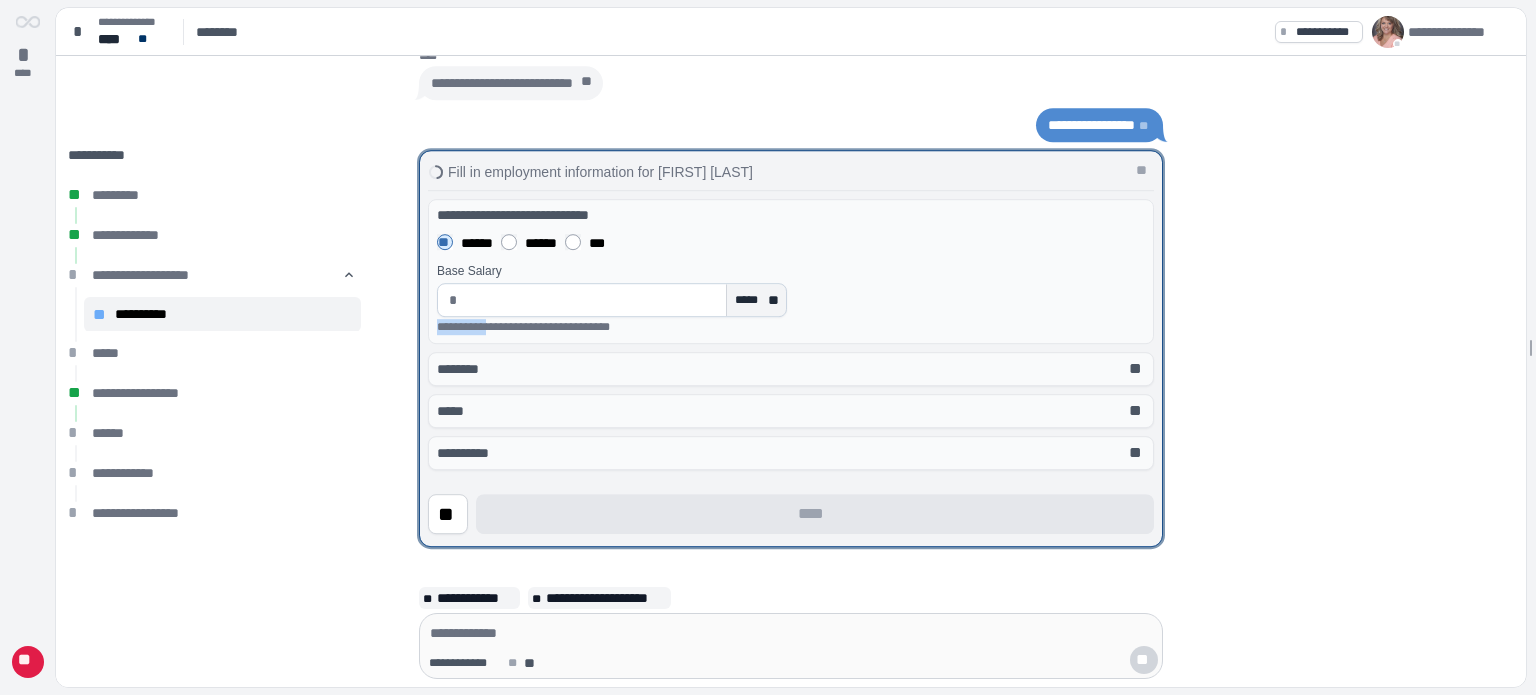 click on "**********" at bounding box center (612, 327) 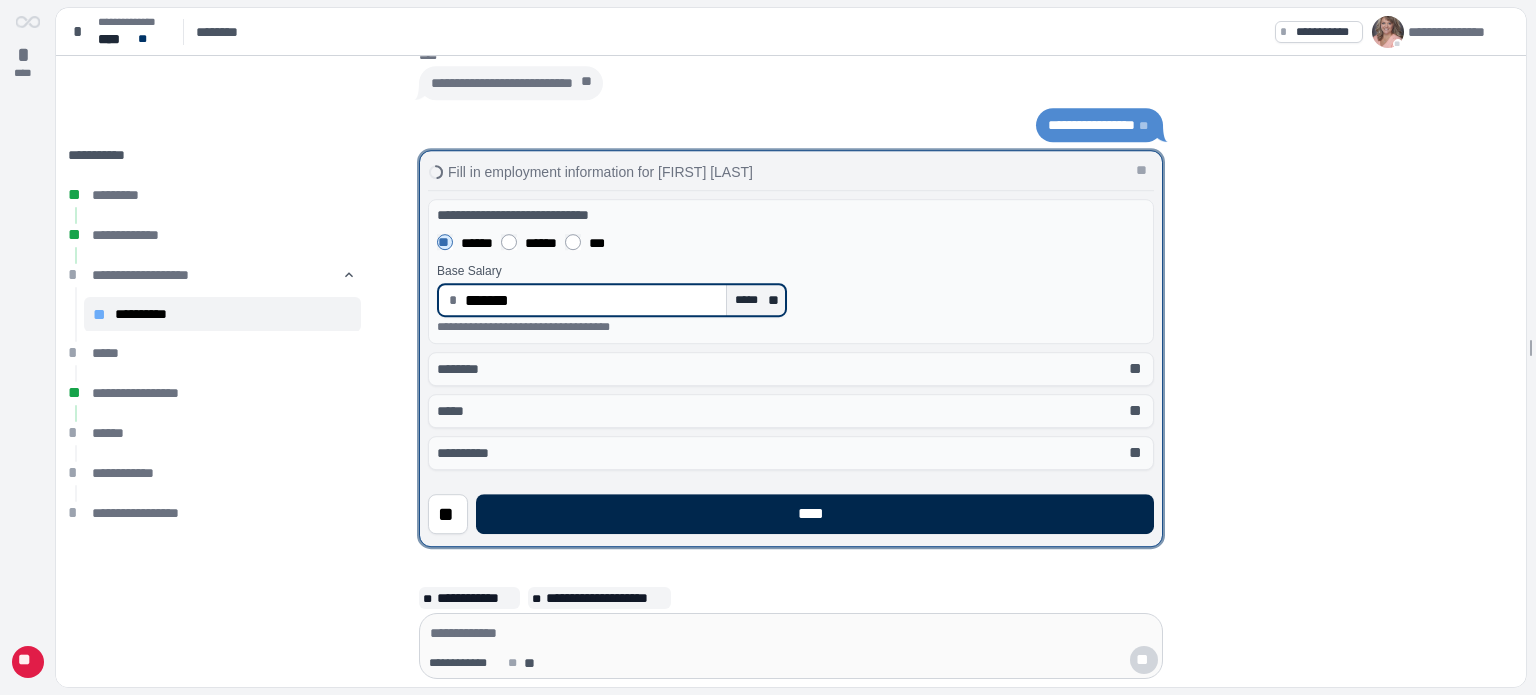 type on "**********" 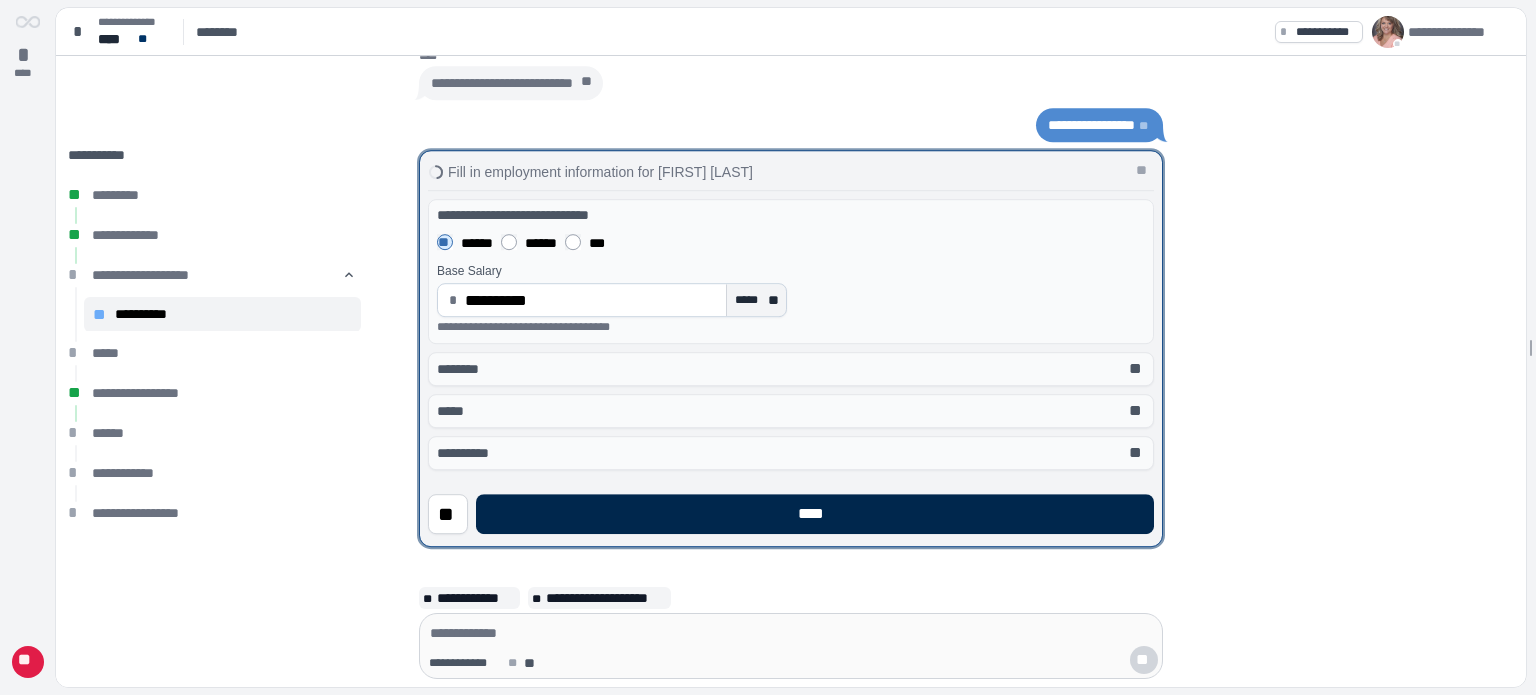 click on "****" at bounding box center (815, 514) 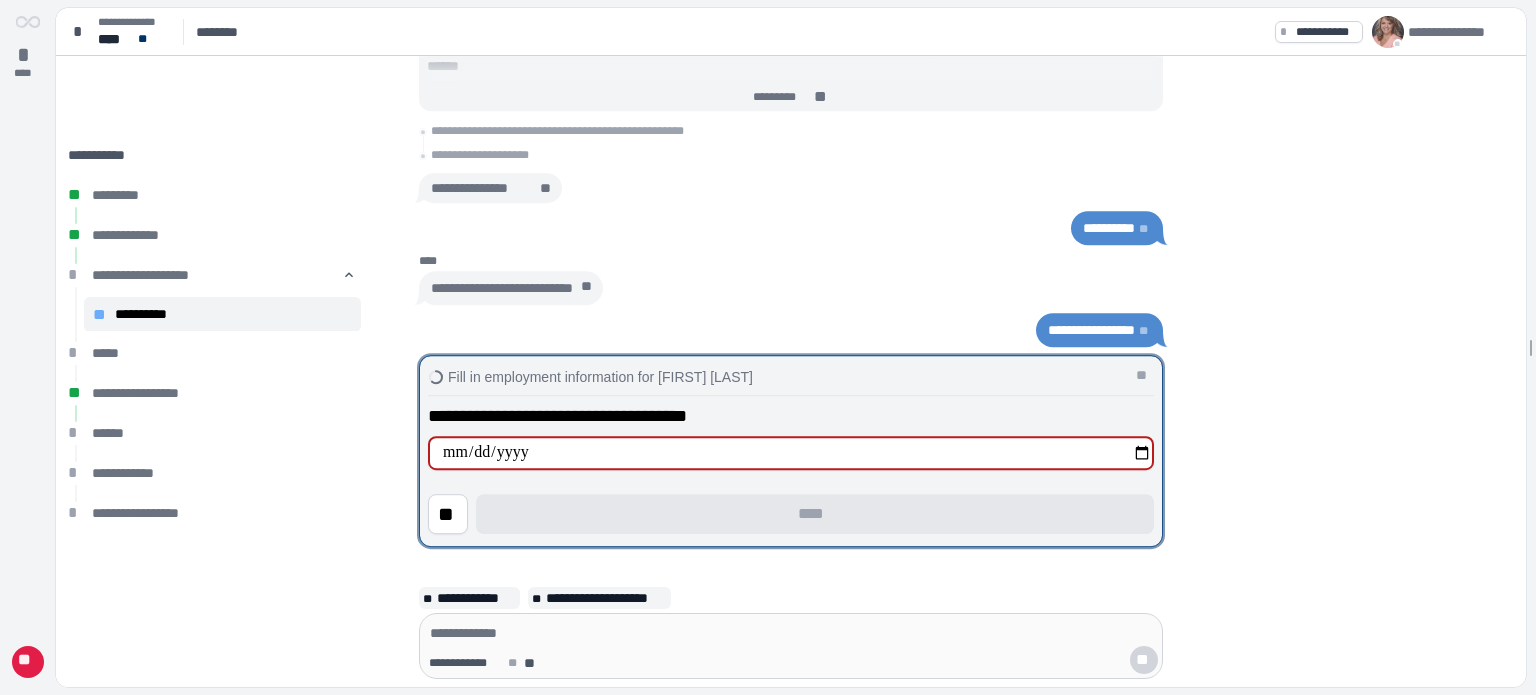 type on "**********" 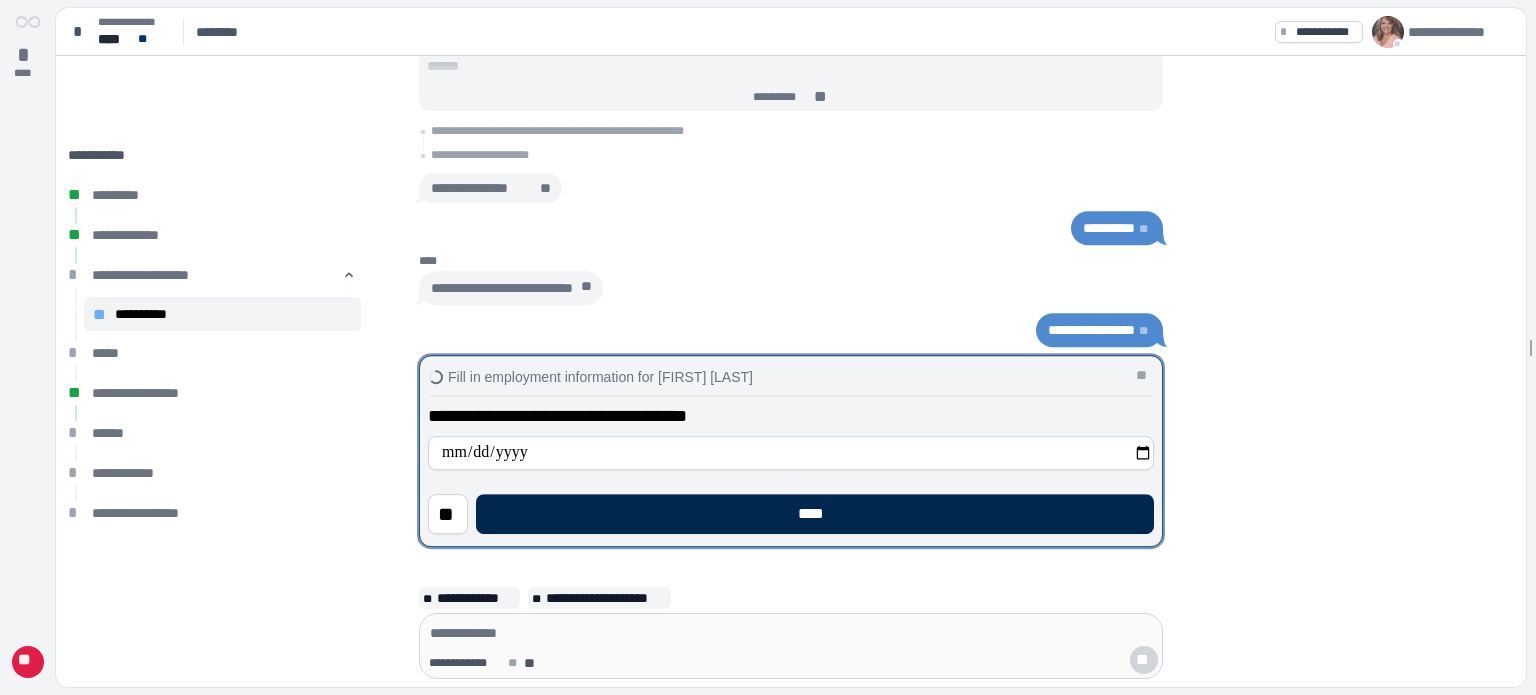 click on "****" at bounding box center (815, 514) 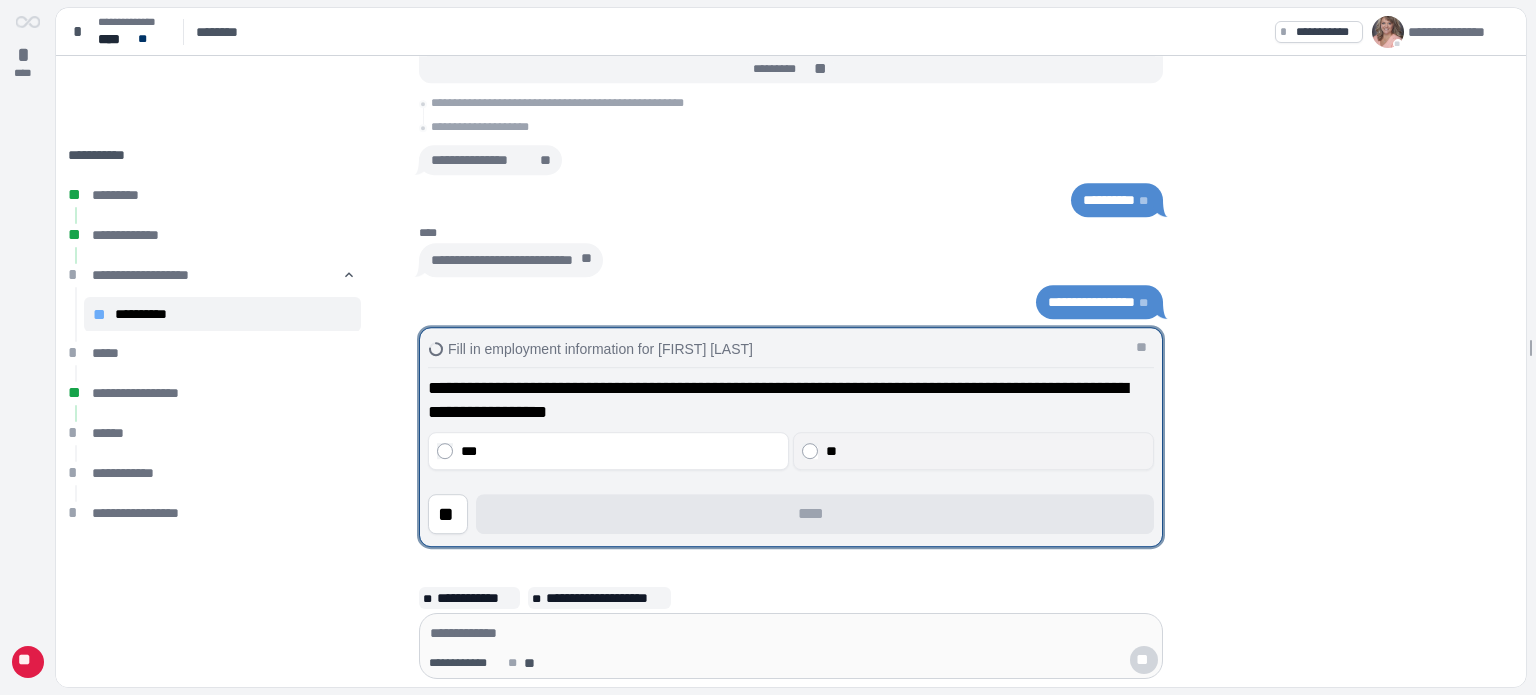 click on "**" at bounding box center (986, 451) 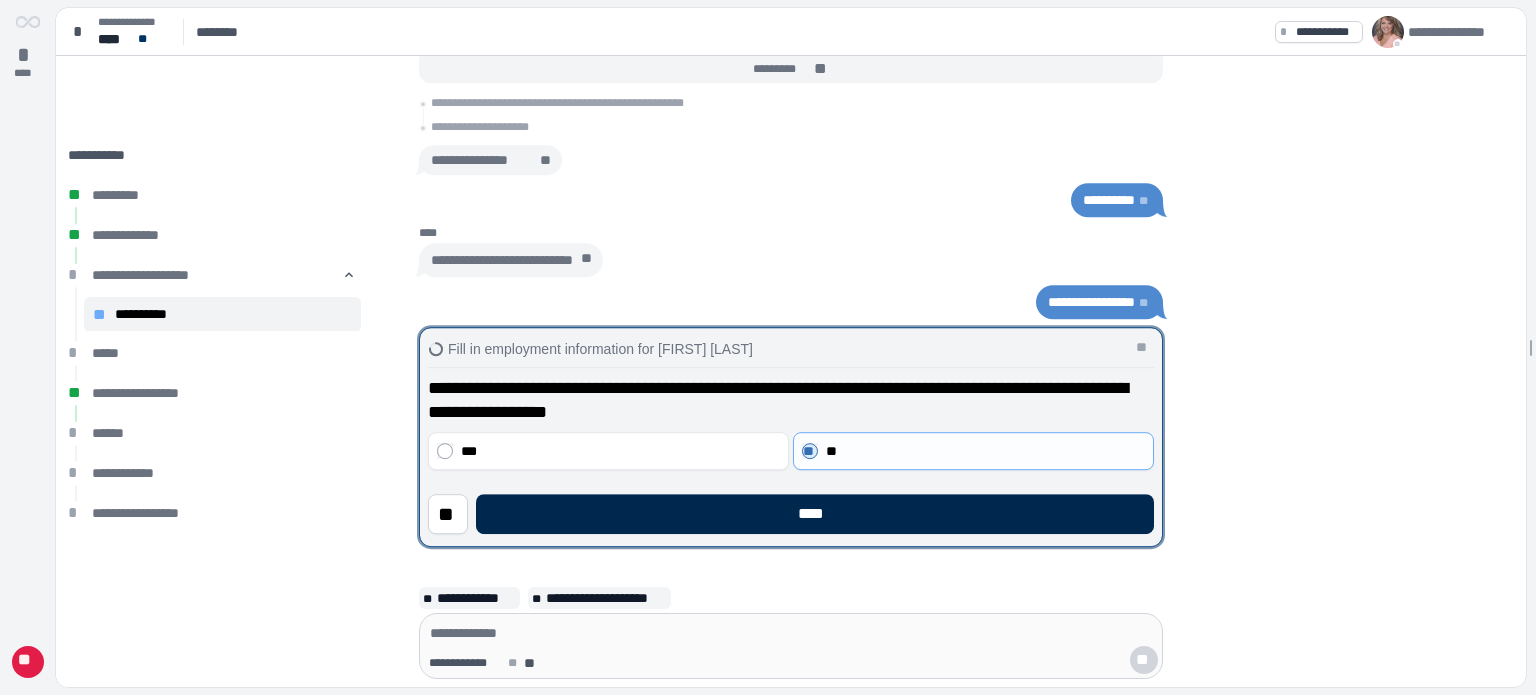 click on "****" at bounding box center (815, 514) 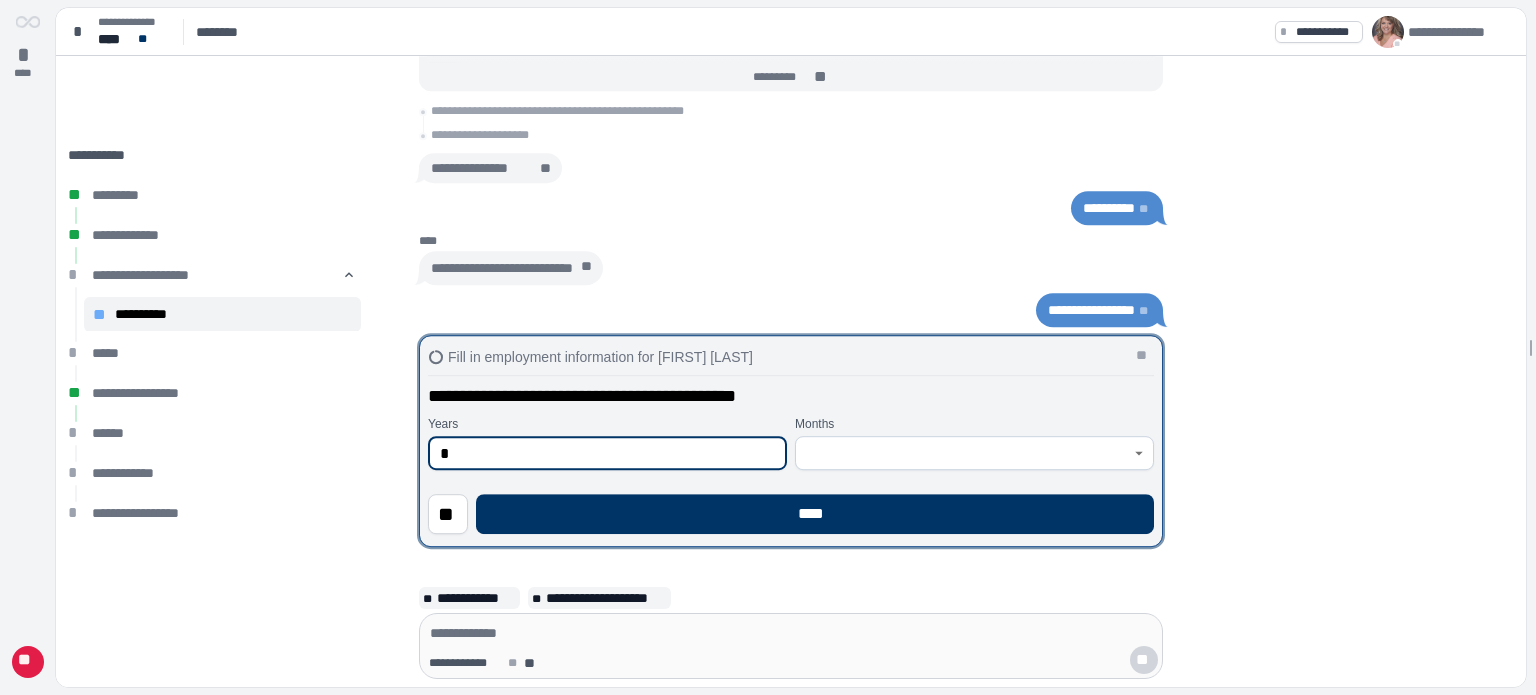 type on "*" 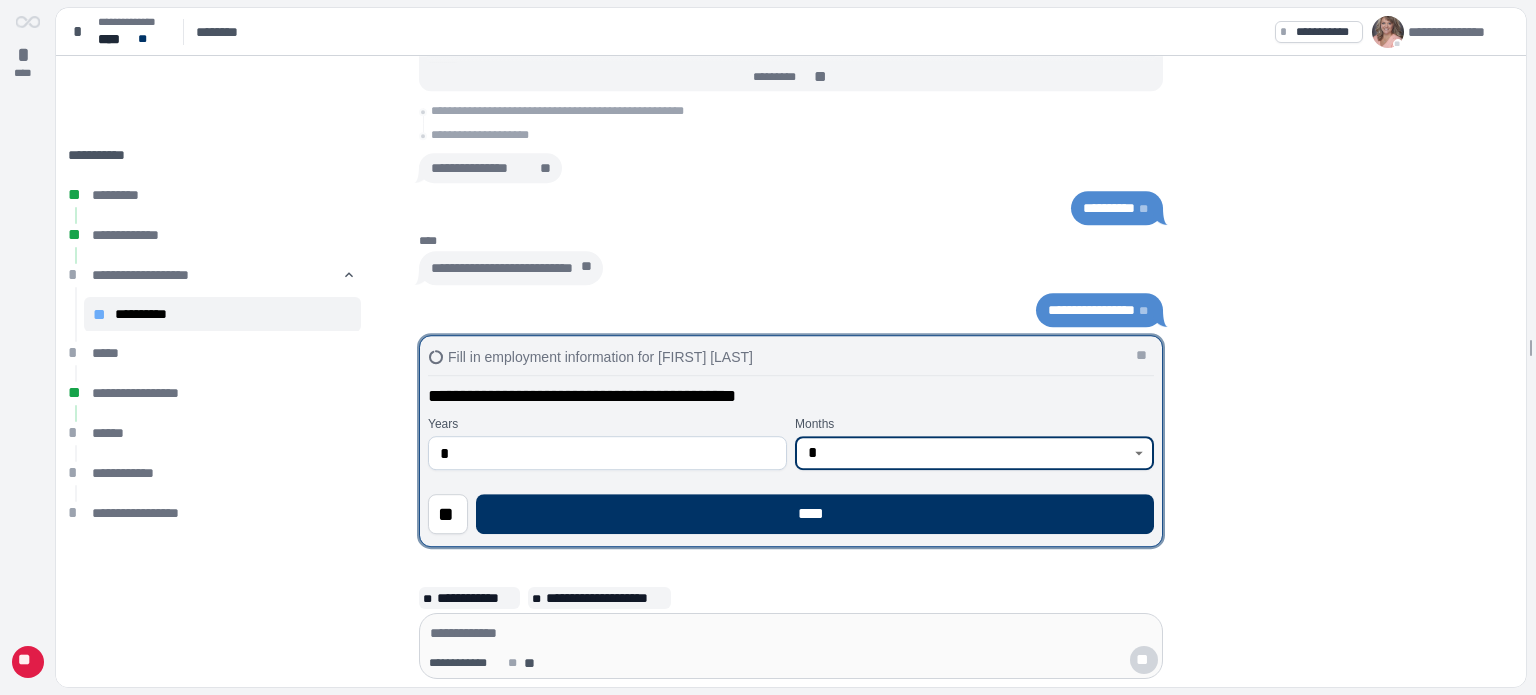type on "*" 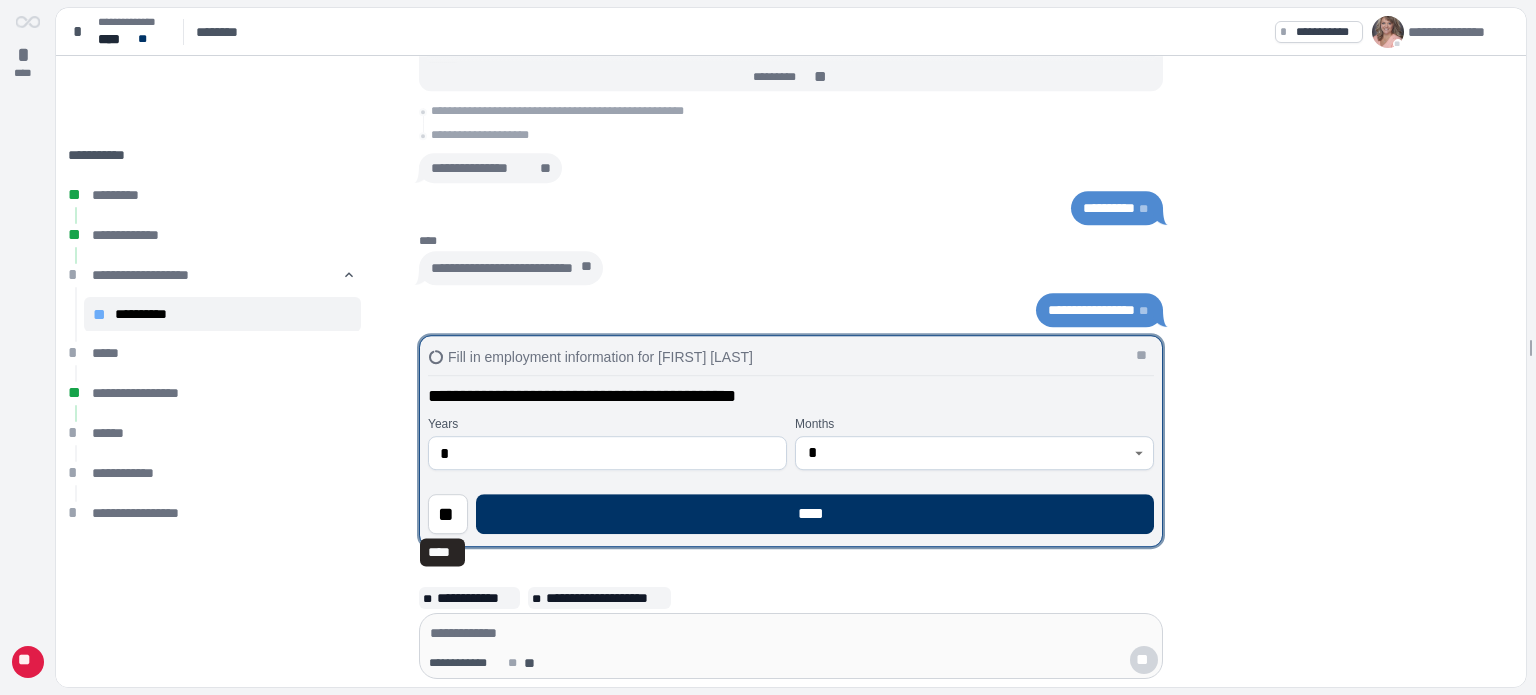 type 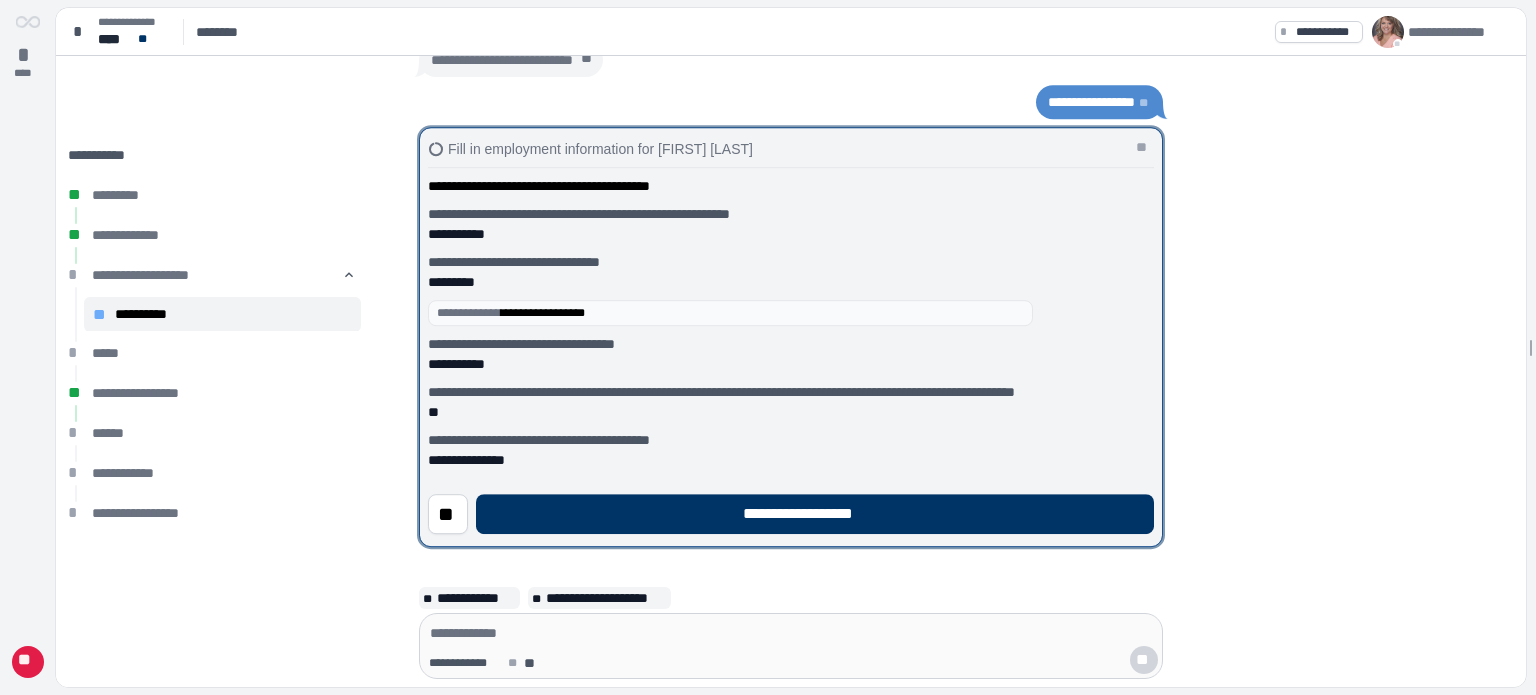 click on "**********" at bounding box center [815, 514] 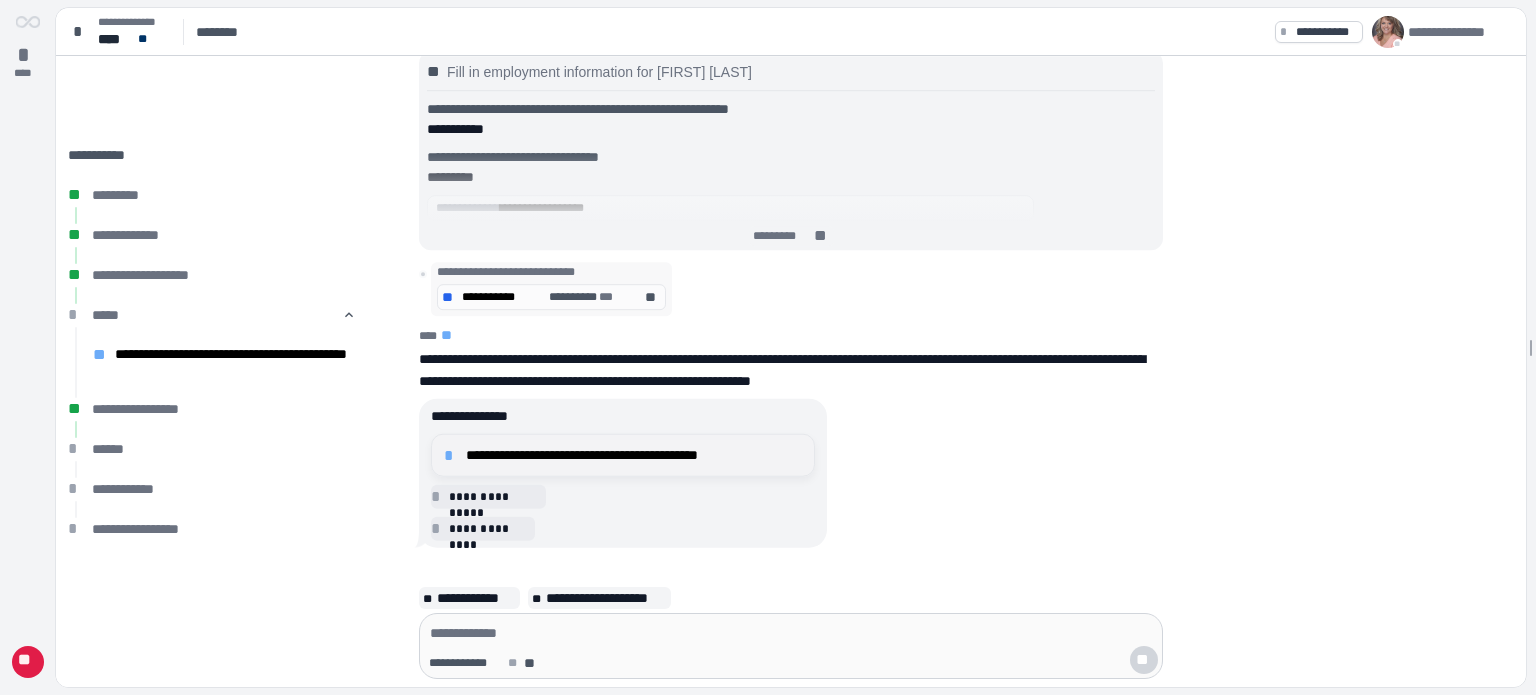 click on "**********" at bounding box center (634, 455) 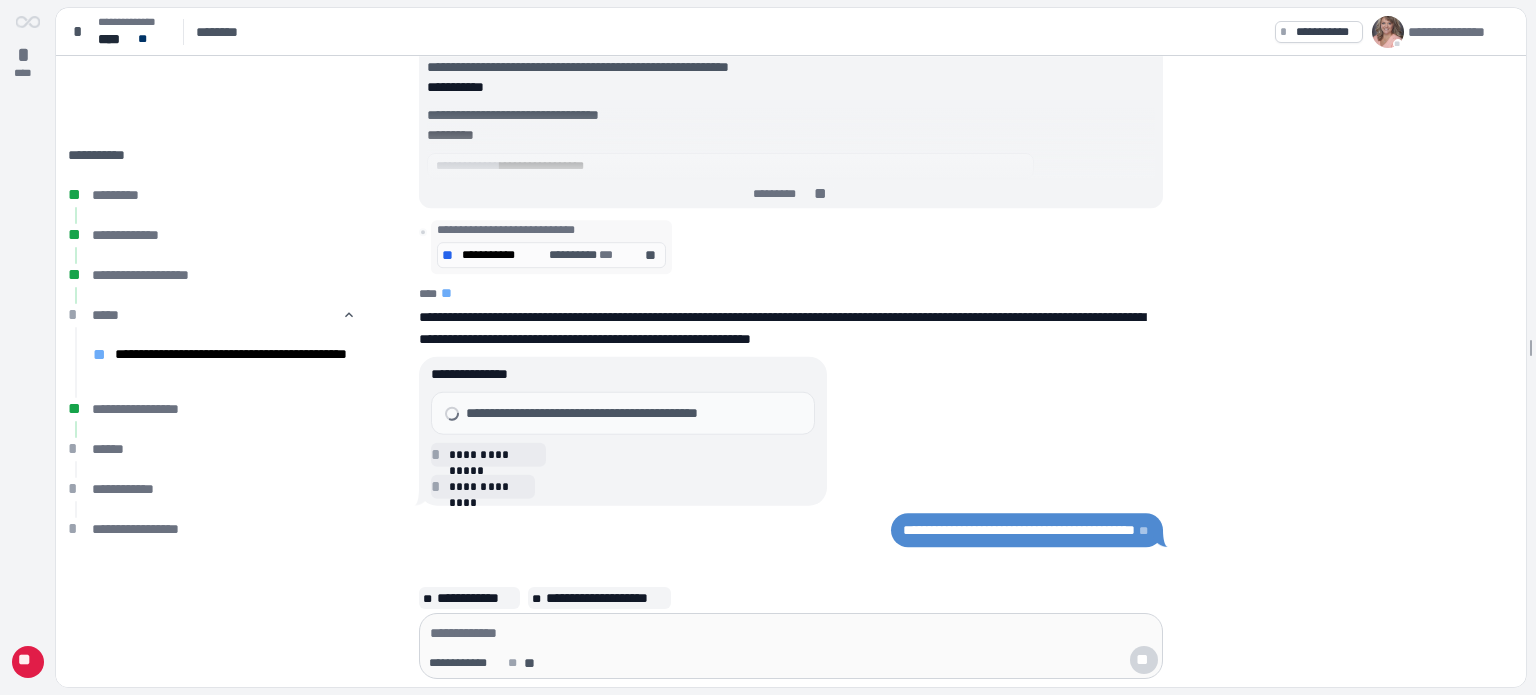 click on "**********" at bounding box center [623, 454] 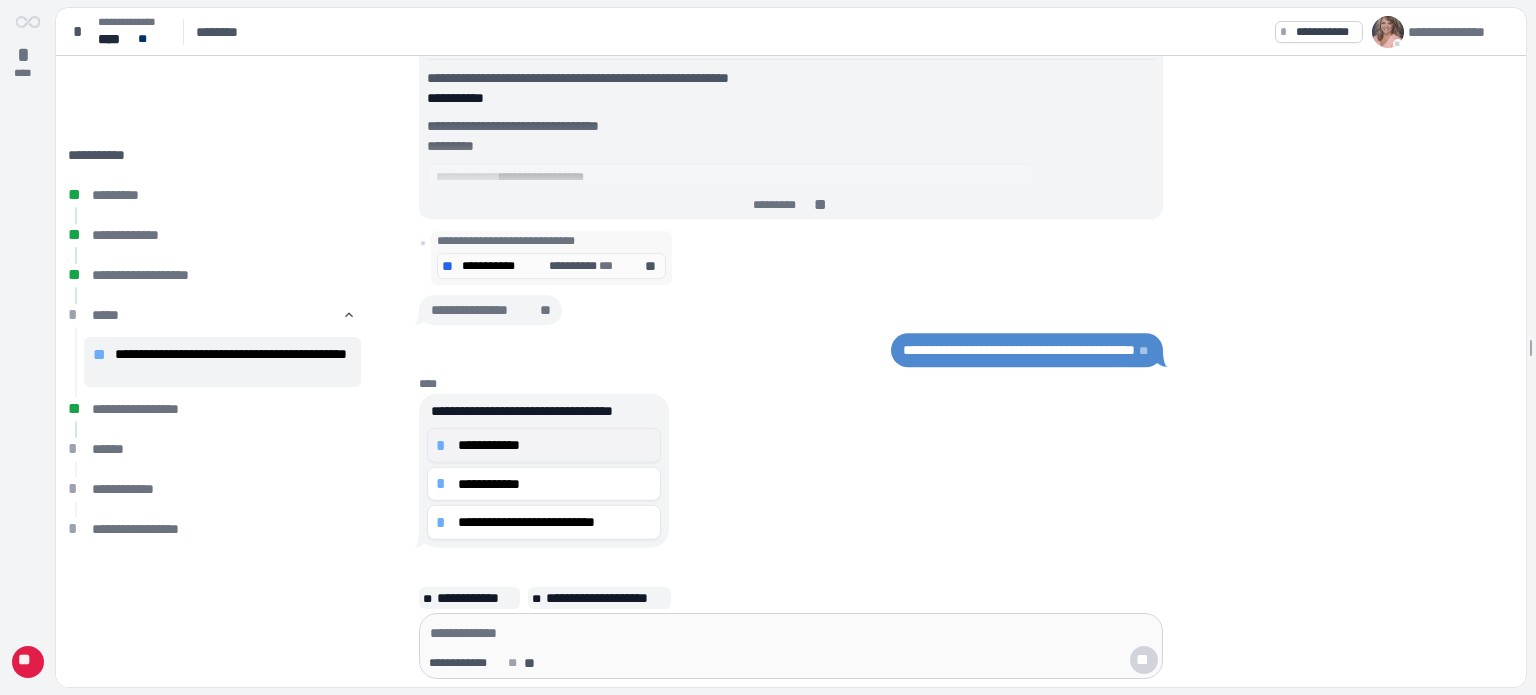 click on "**********" at bounding box center [555, 445] 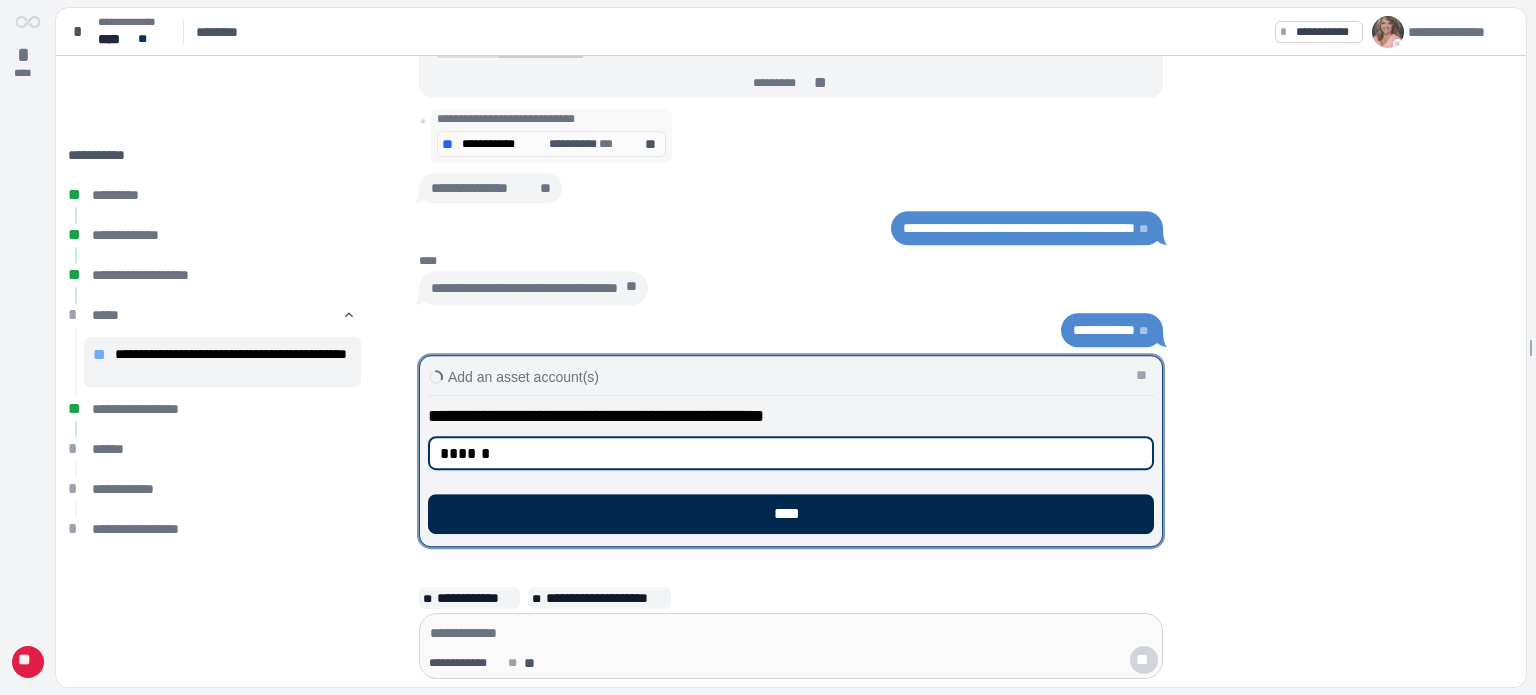 type on "******" 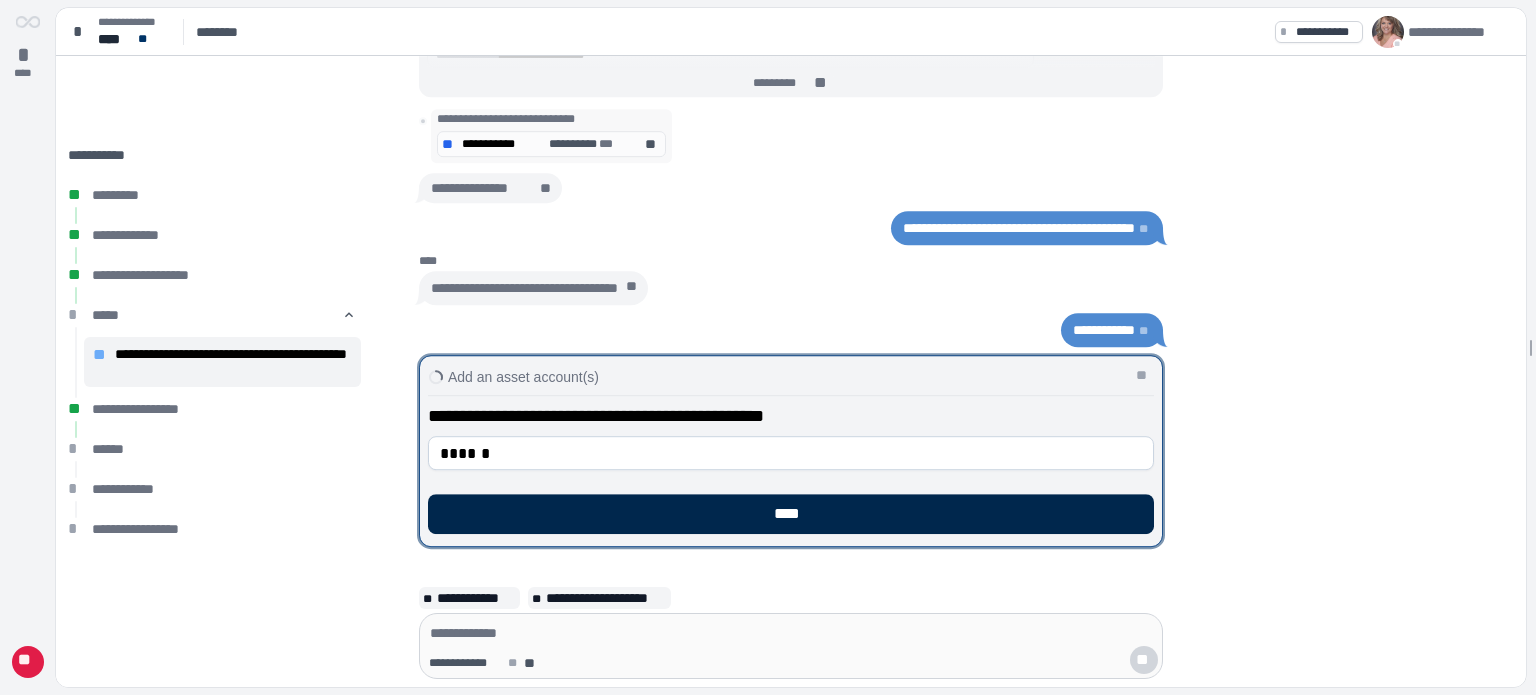 click on "****" at bounding box center [791, 514] 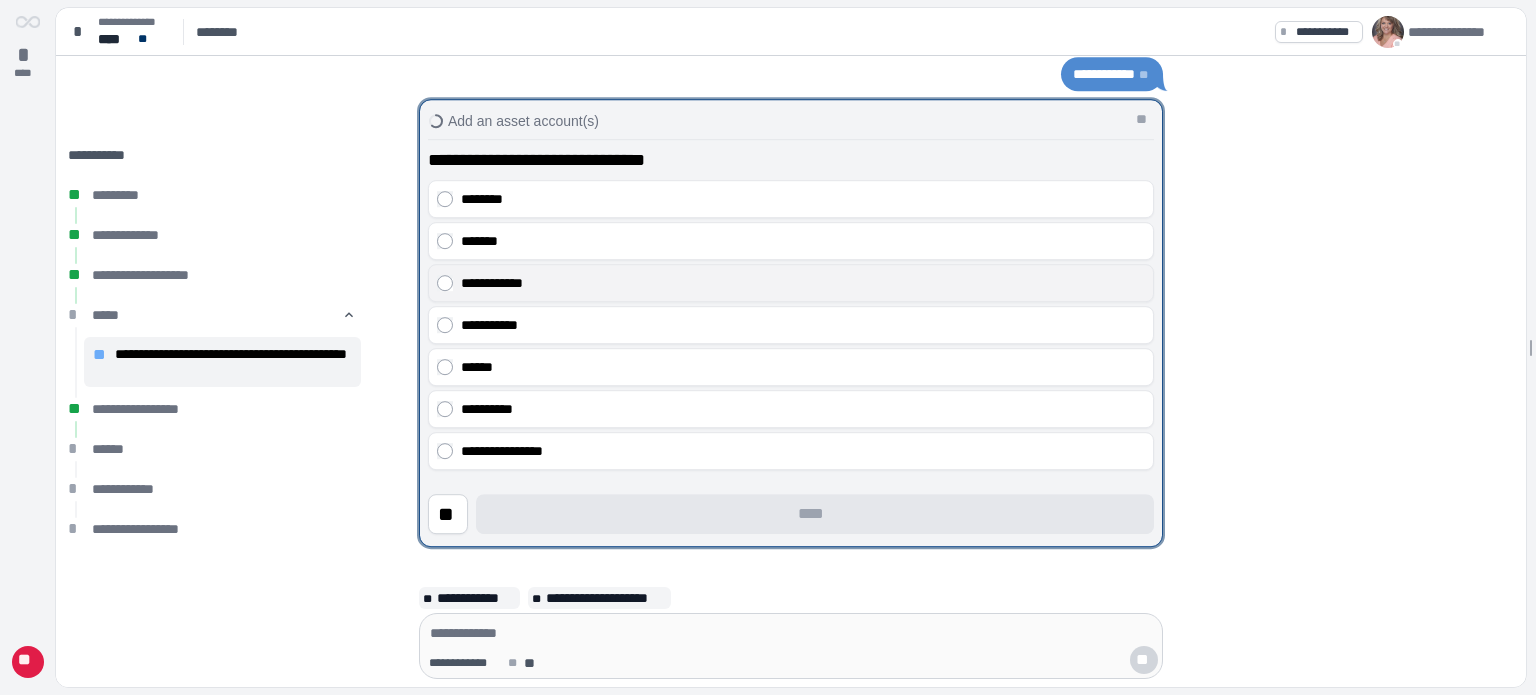 click on "**********" at bounding box center (803, 283) 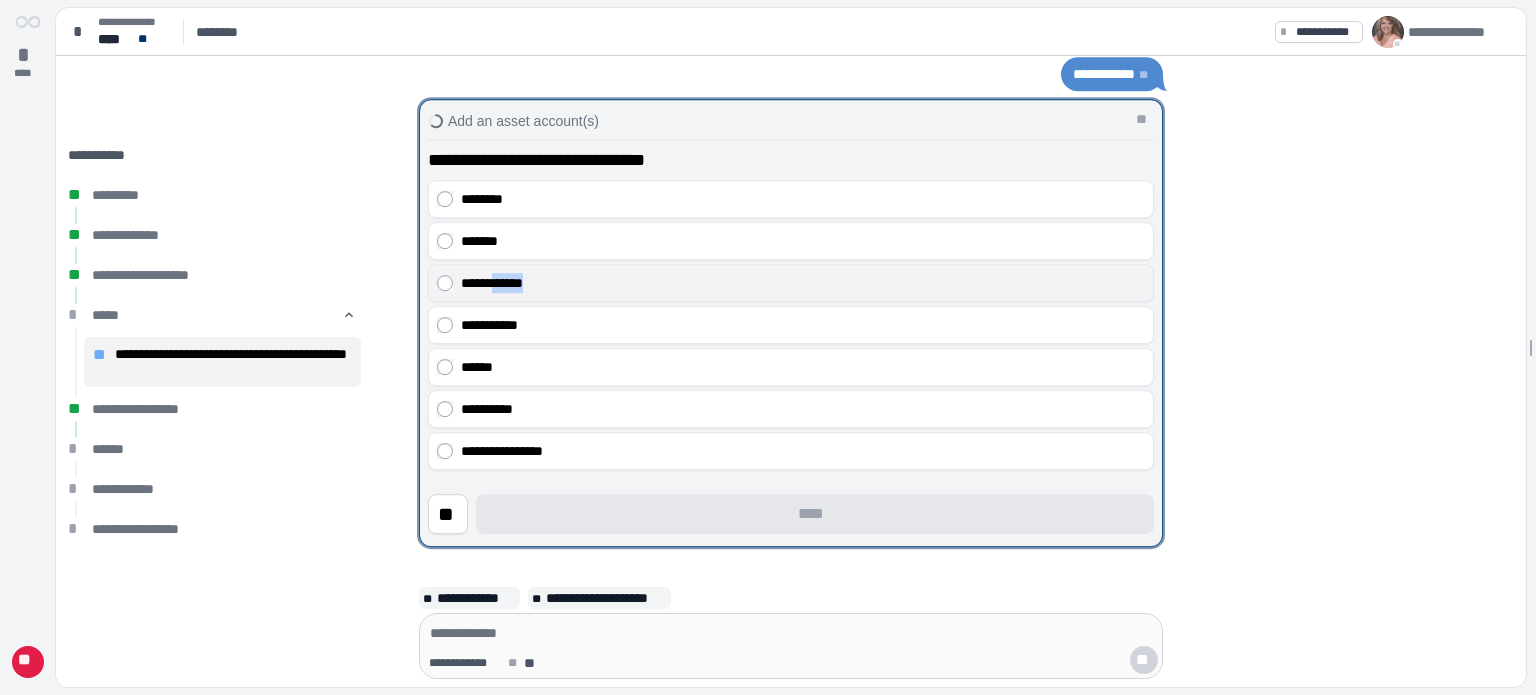 click on "**********" at bounding box center [803, 283] 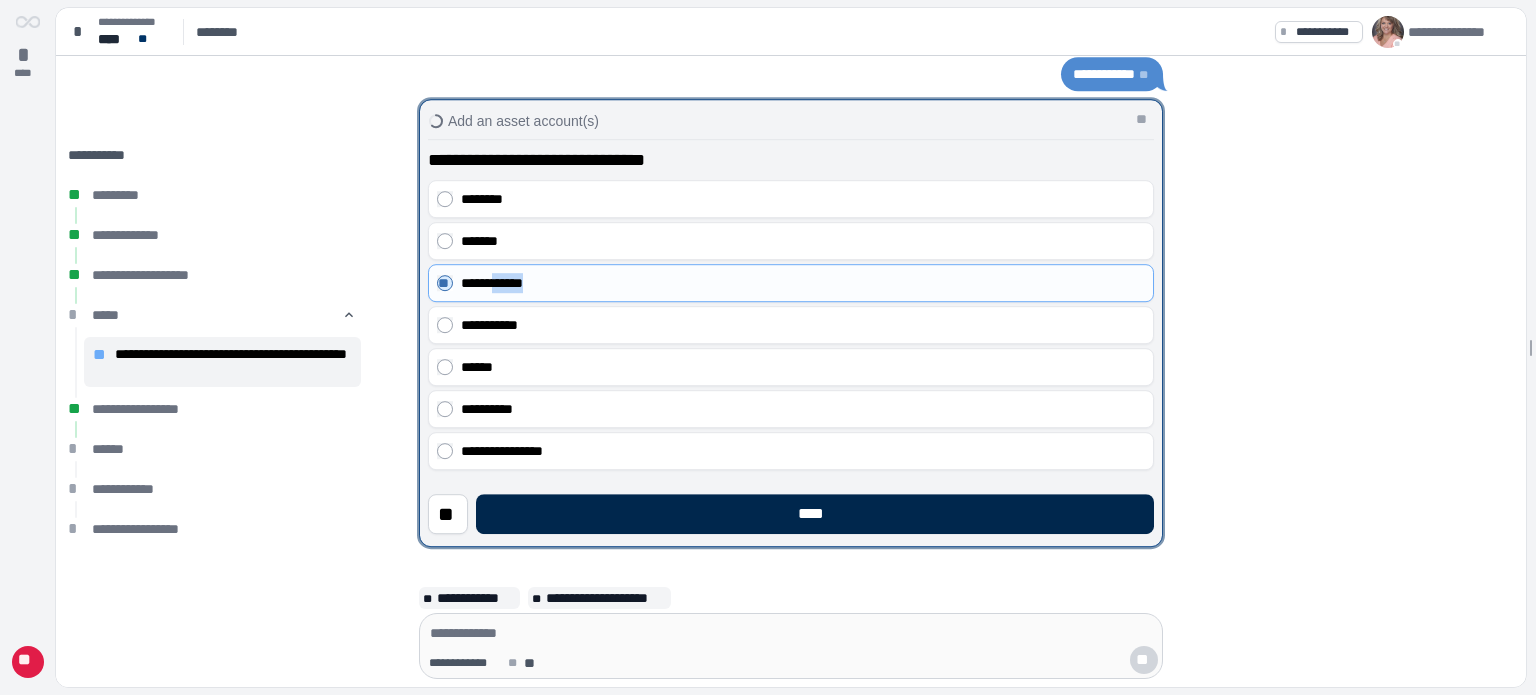 click on "****" at bounding box center [815, 514] 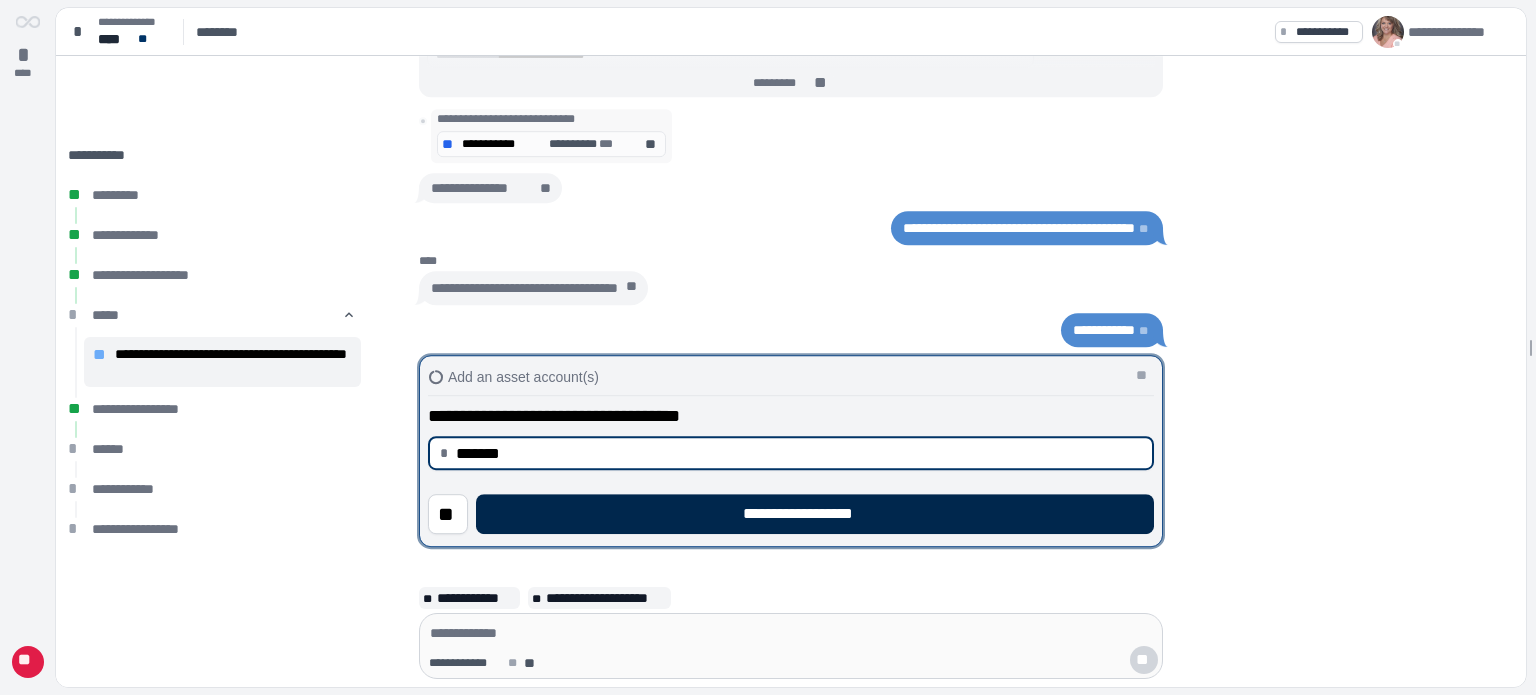 type on "**********" 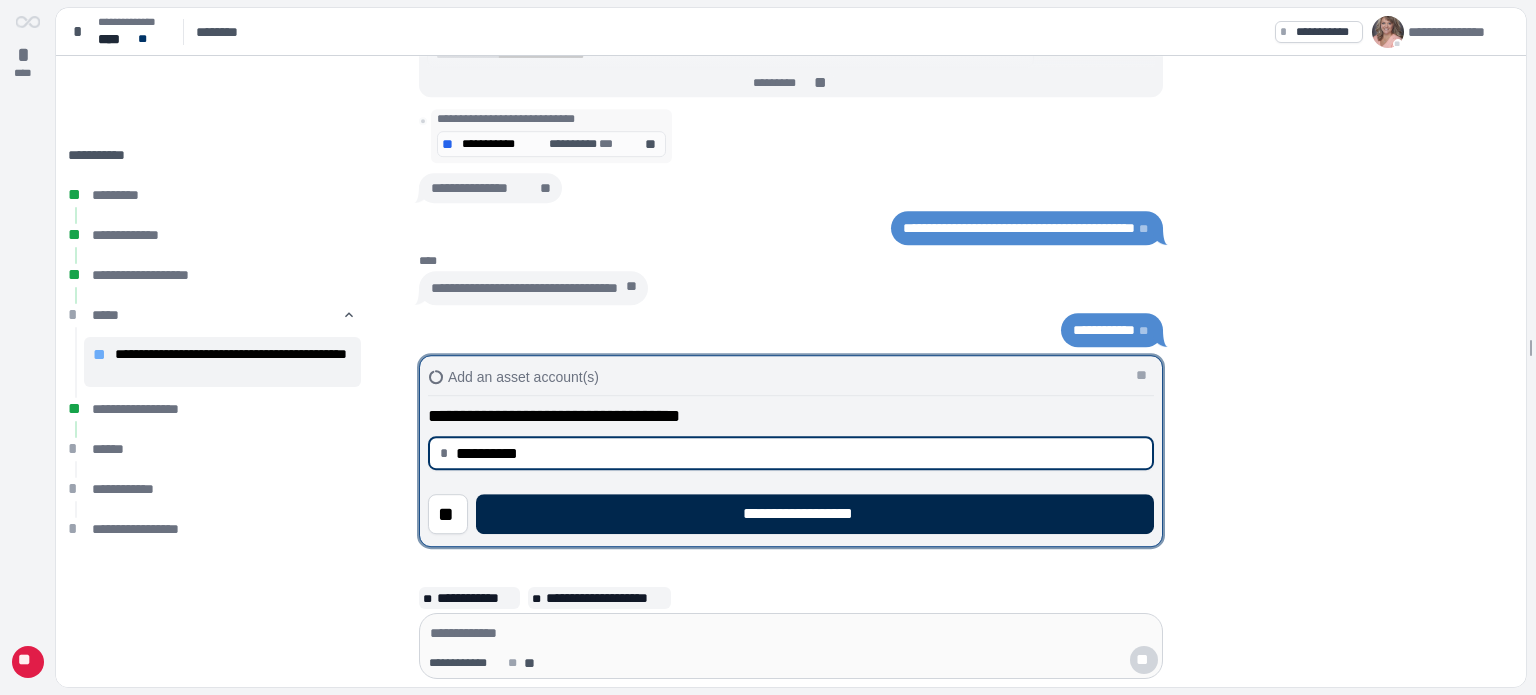 click on "**********" at bounding box center [815, 514] 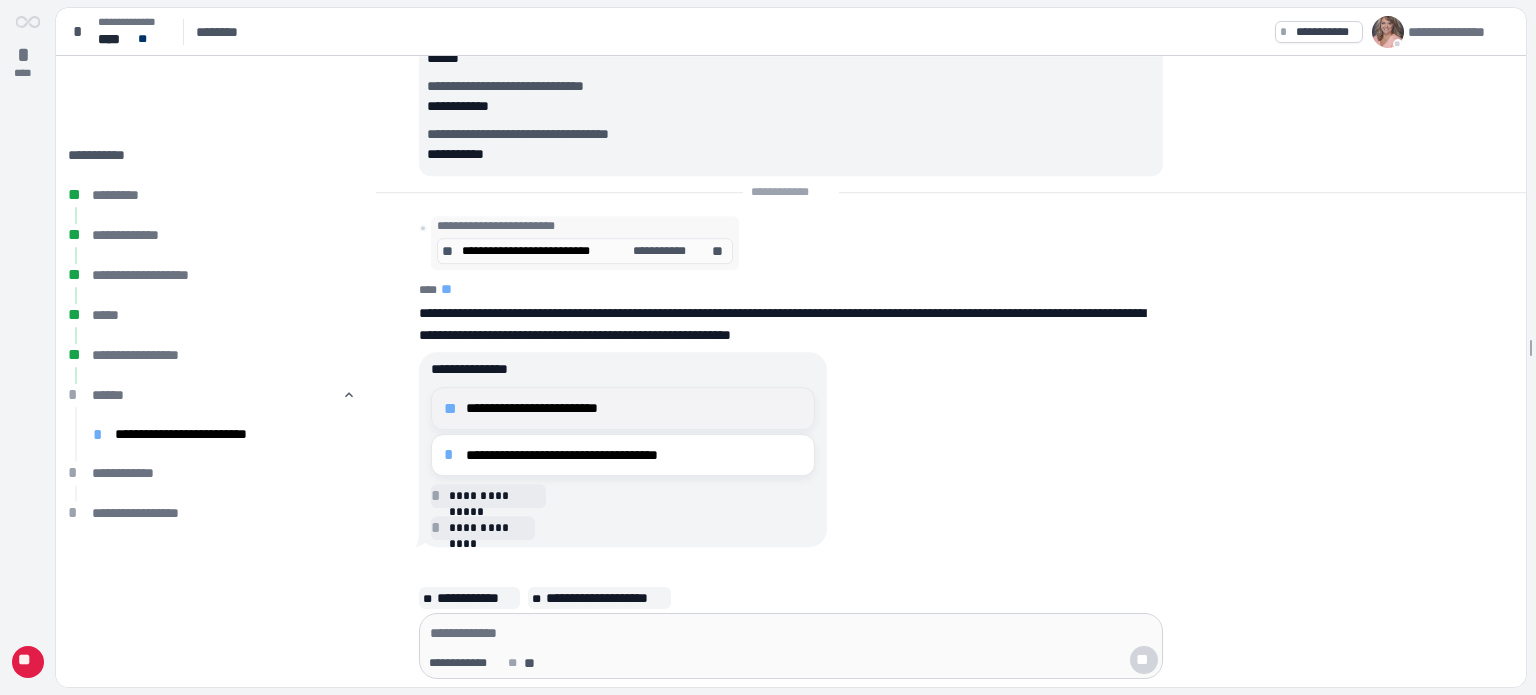 click on "**********" at bounding box center [634, 408] 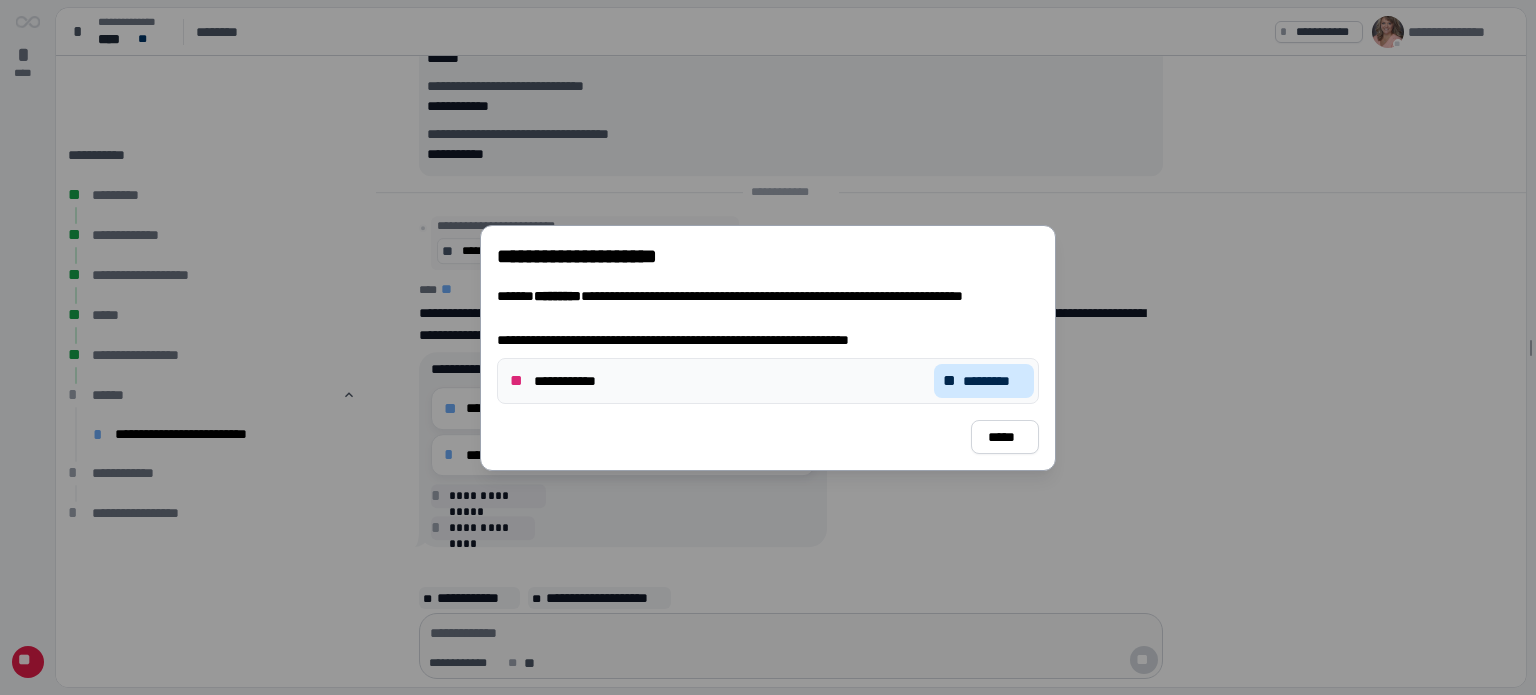 click on "*********" at bounding box center [994, 381] 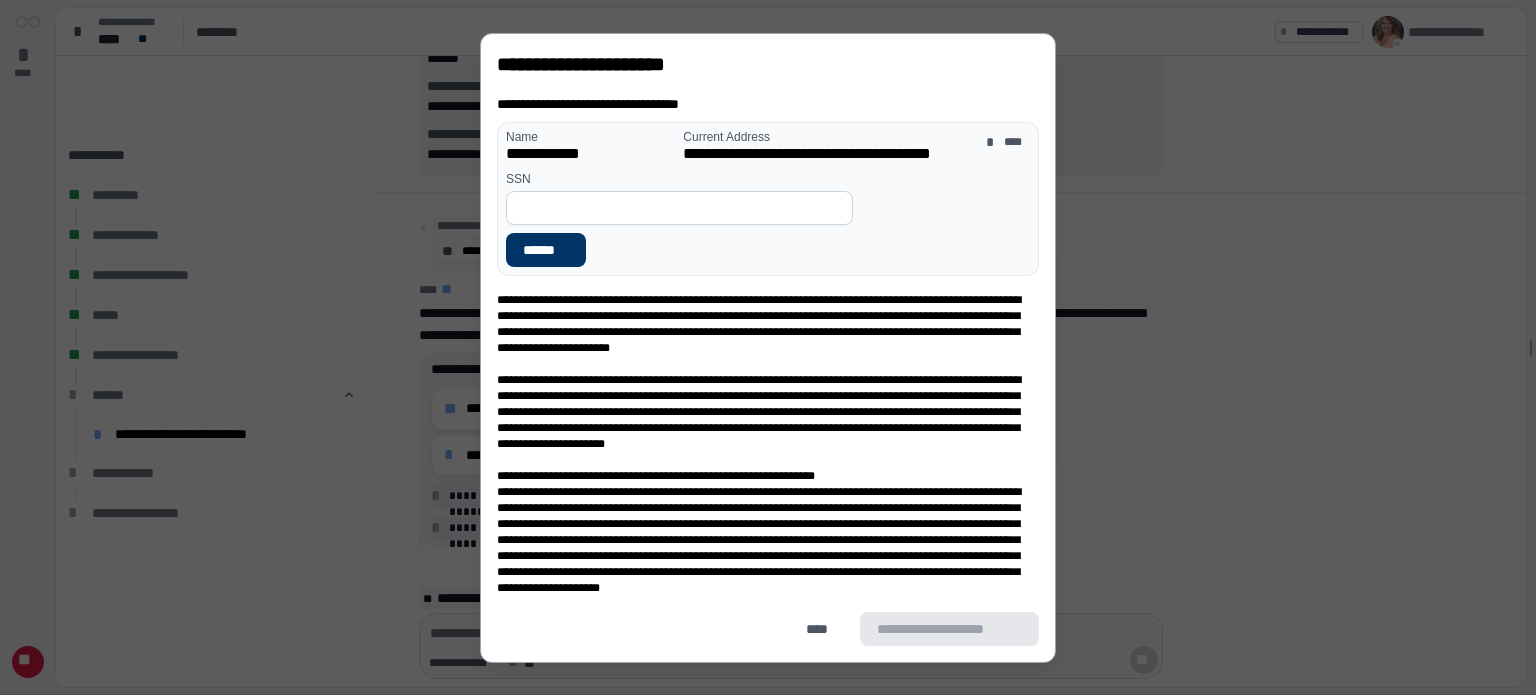 click at bounding box center [679, 208] 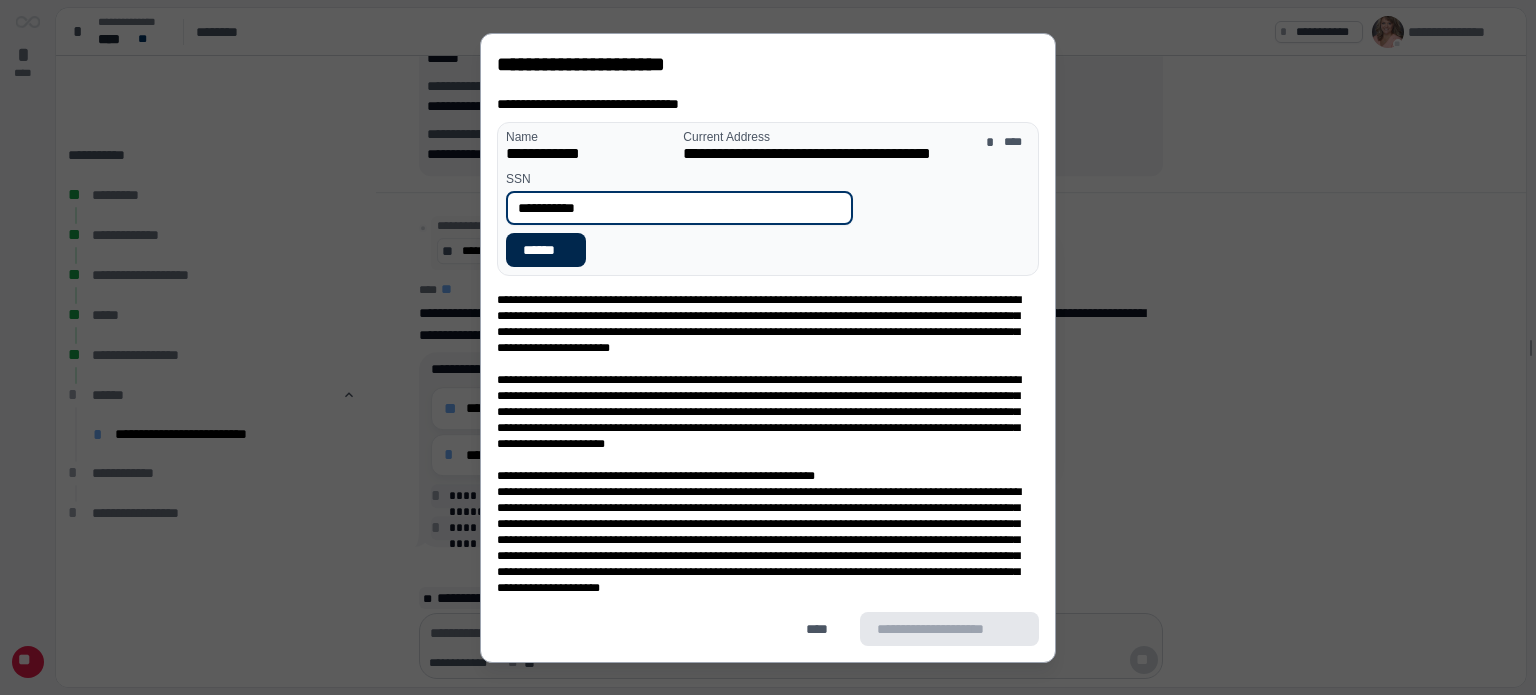 type on "**********" 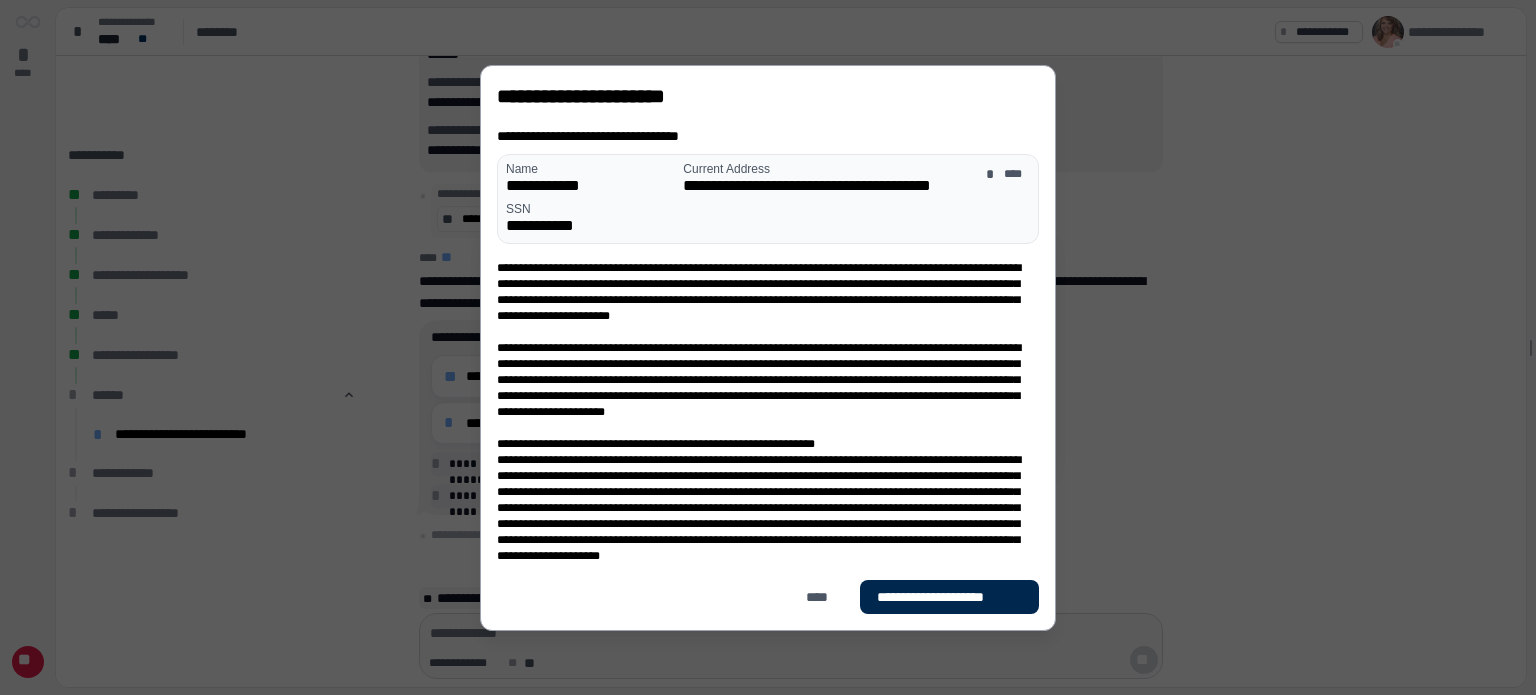 click on "**********" at bounding box center [949, 597] 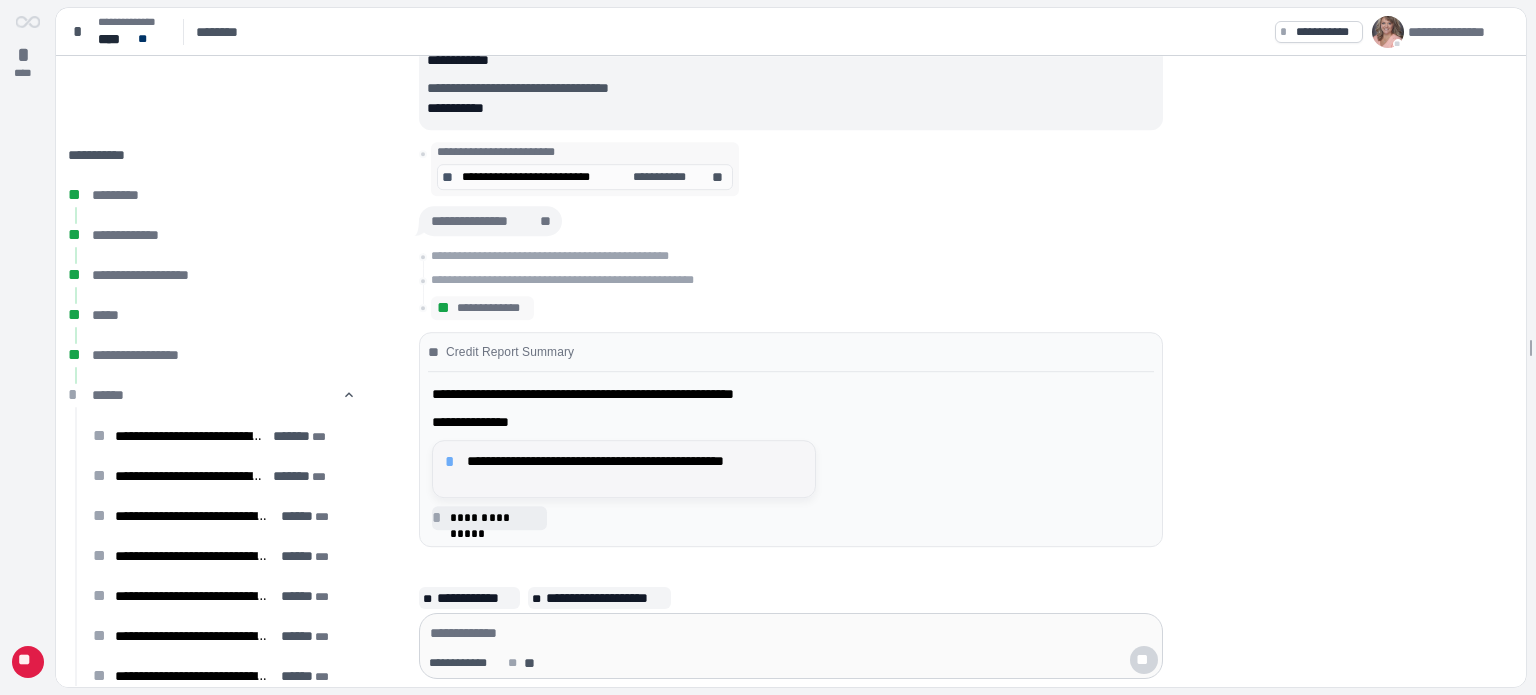 click on "**********" at bounding box center [635, 469] 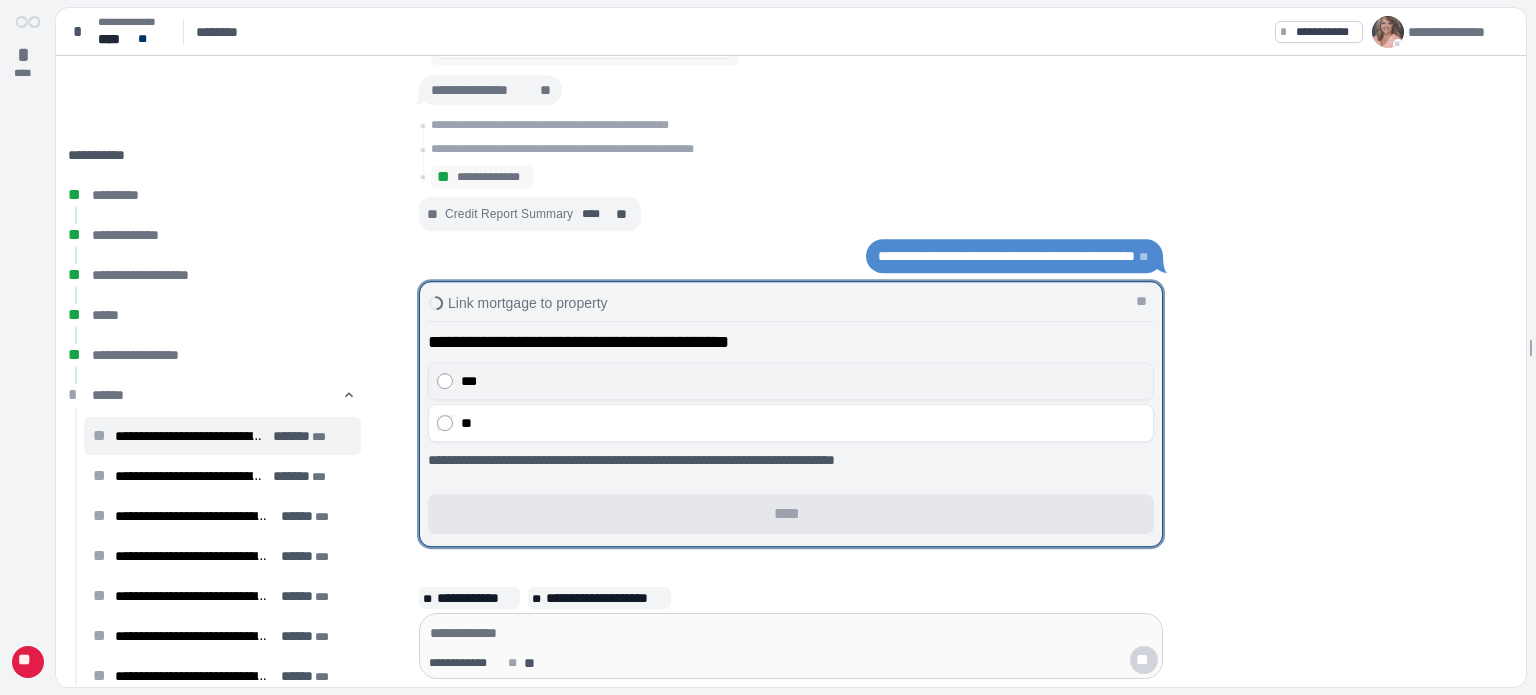 click on "***" at bounding box center (803, 381) 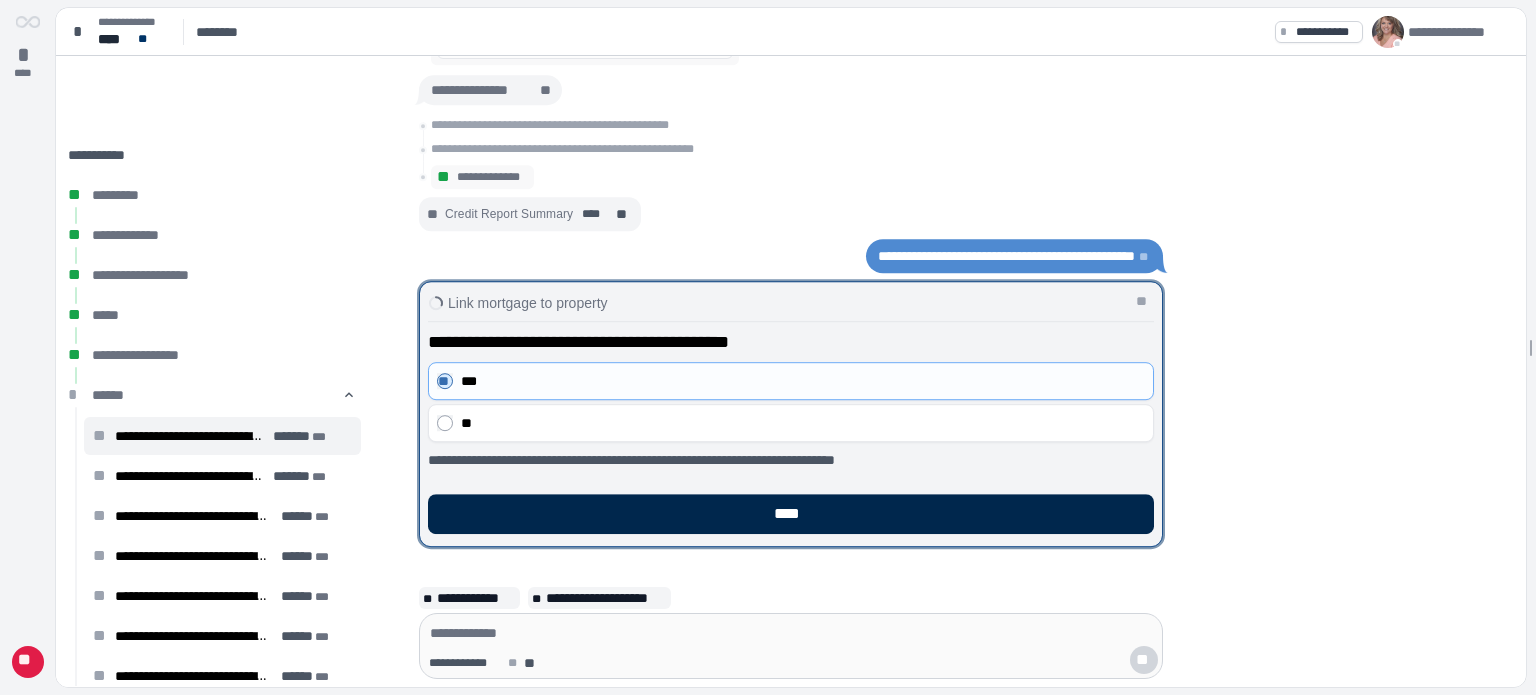 click on "****" at bounding box center [791, 514] 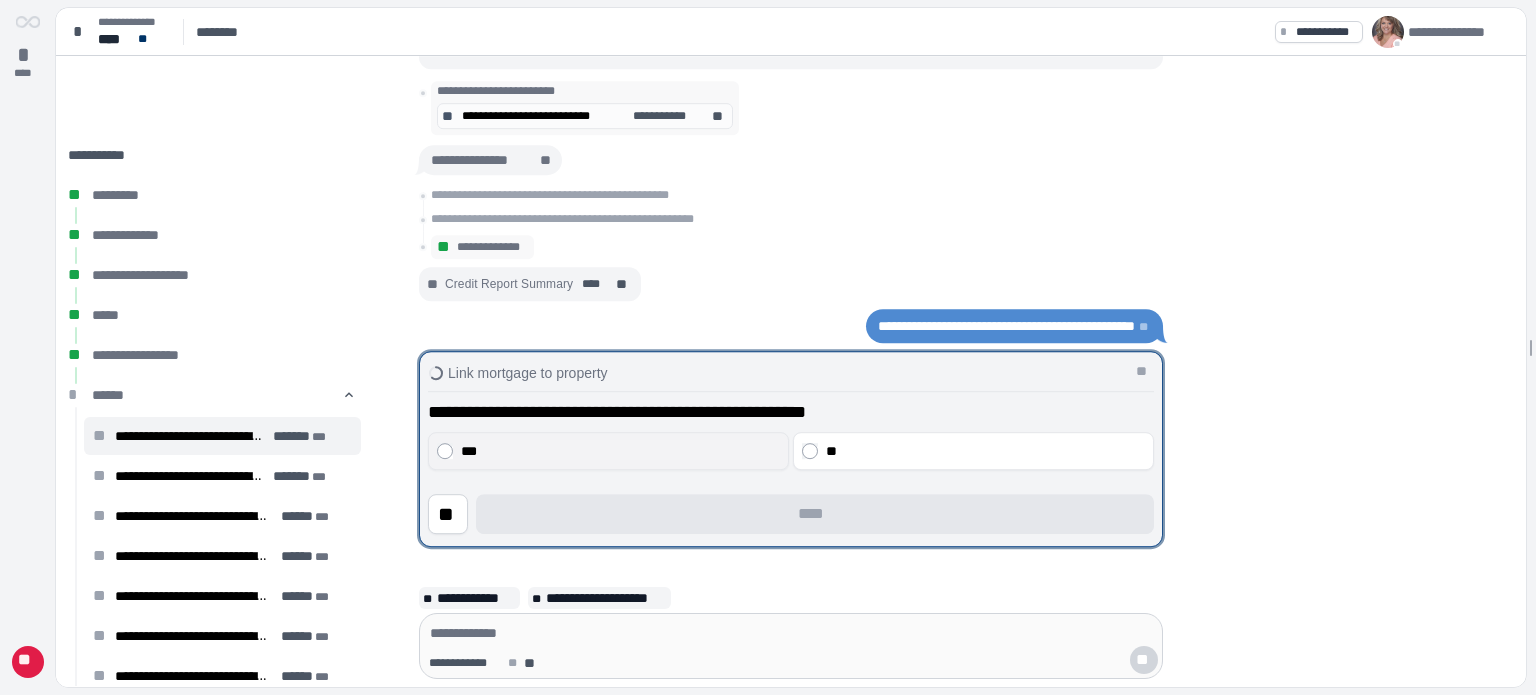 click on "***" at bounding box center [621, 451] 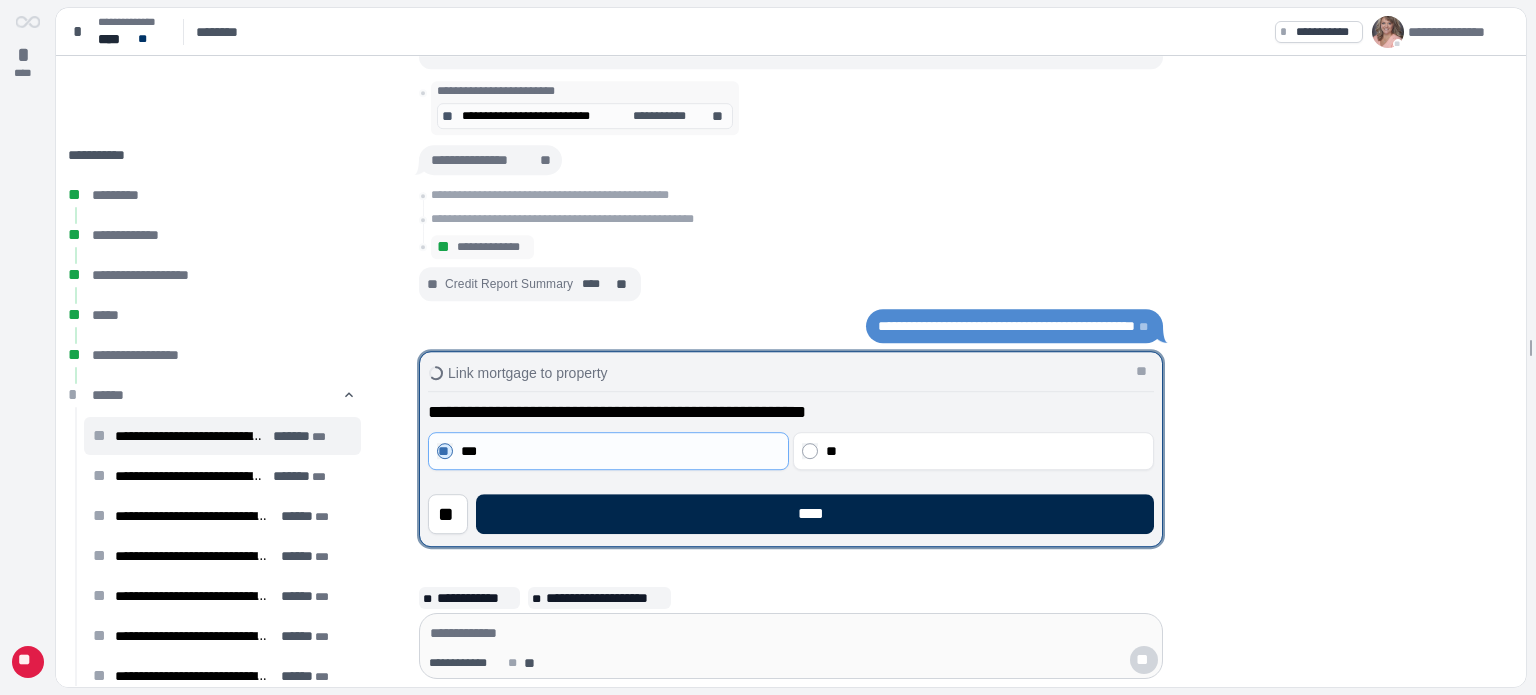 click on "****" at bounding box center [815, 514] 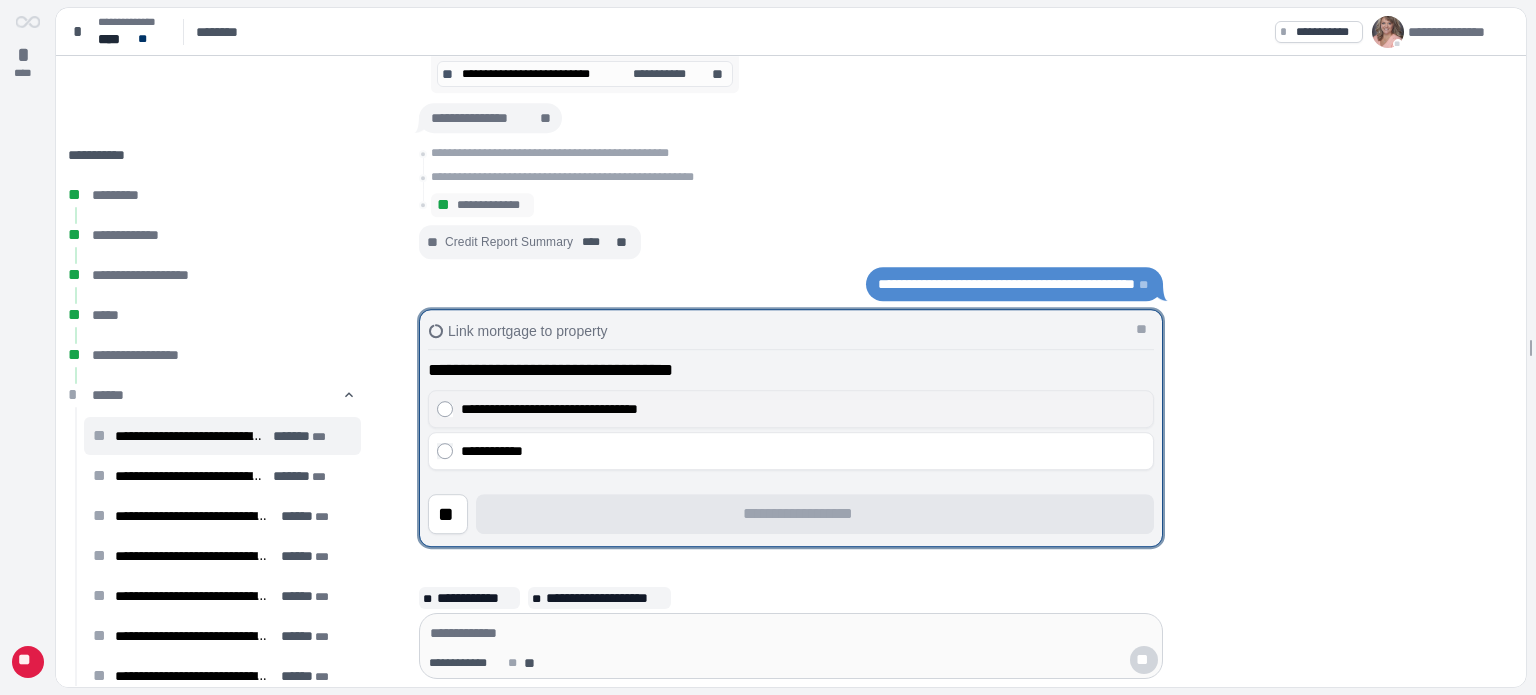 click on "**********" at bounding box center [803, 409] 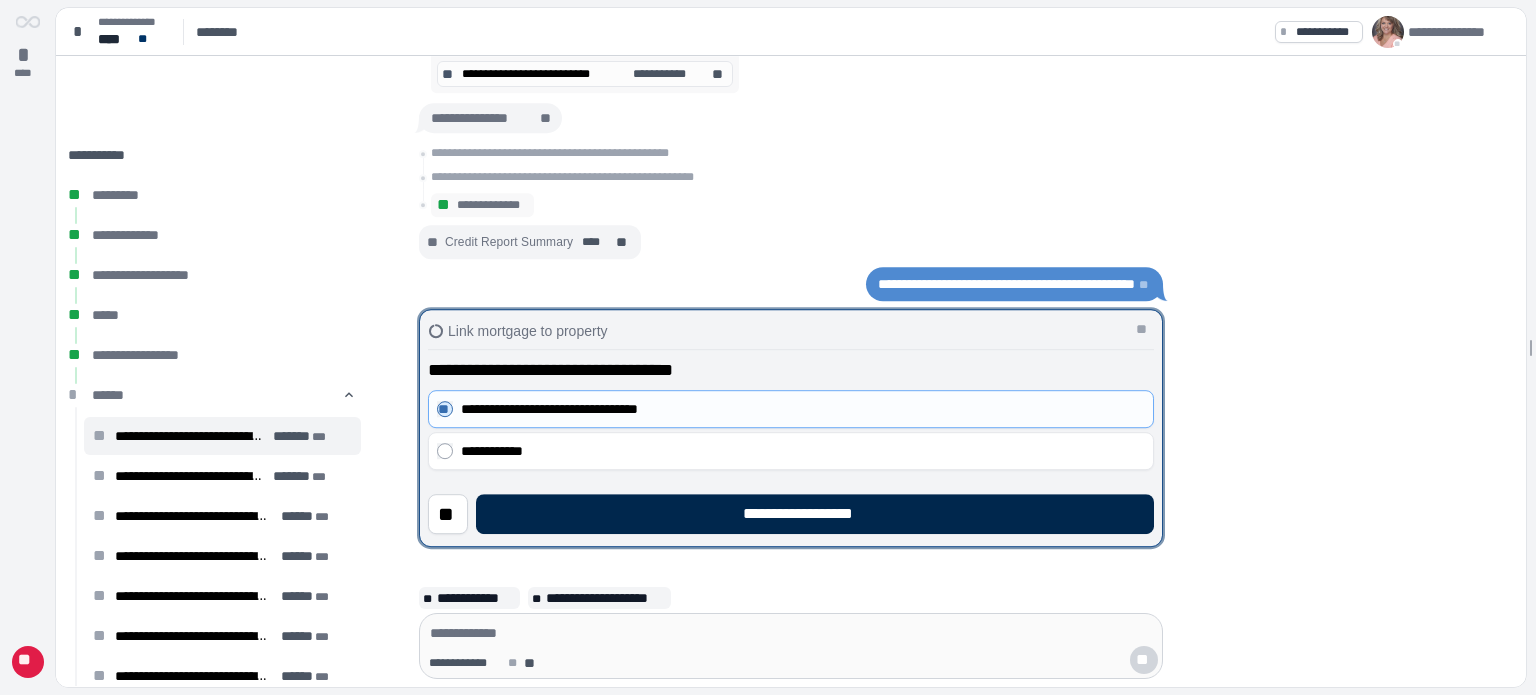 click on "**********" at bounding box center [815, 514] 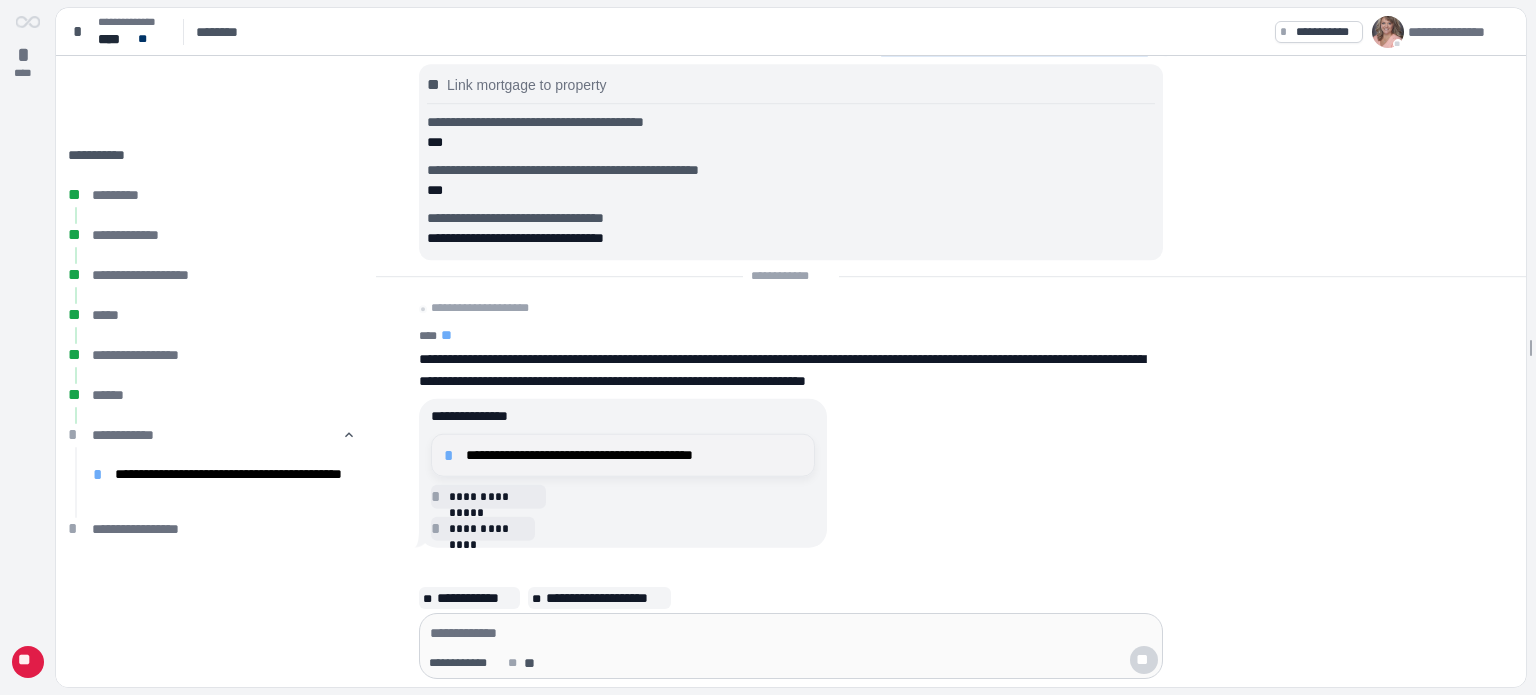 click on "**********" at bounding box center (634, 455) 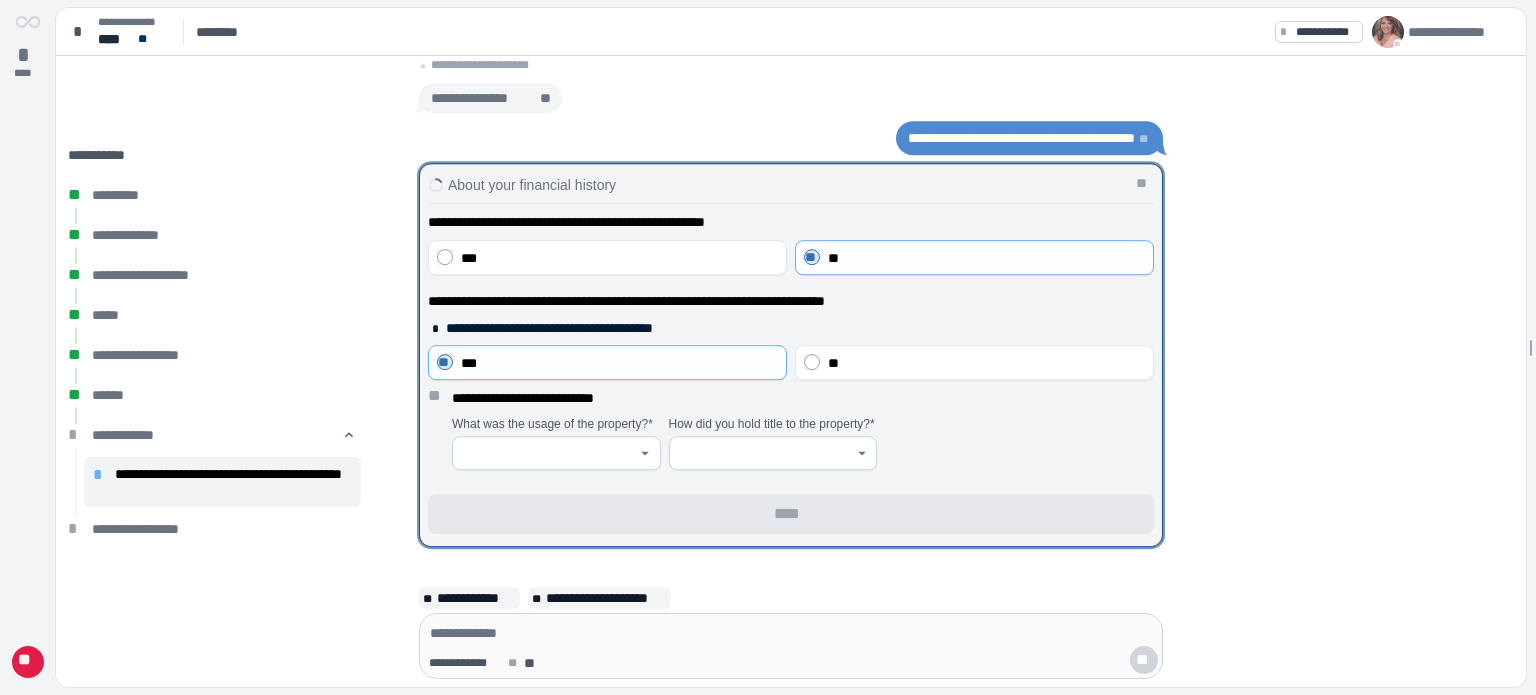 click at bounding box center [556, 453] 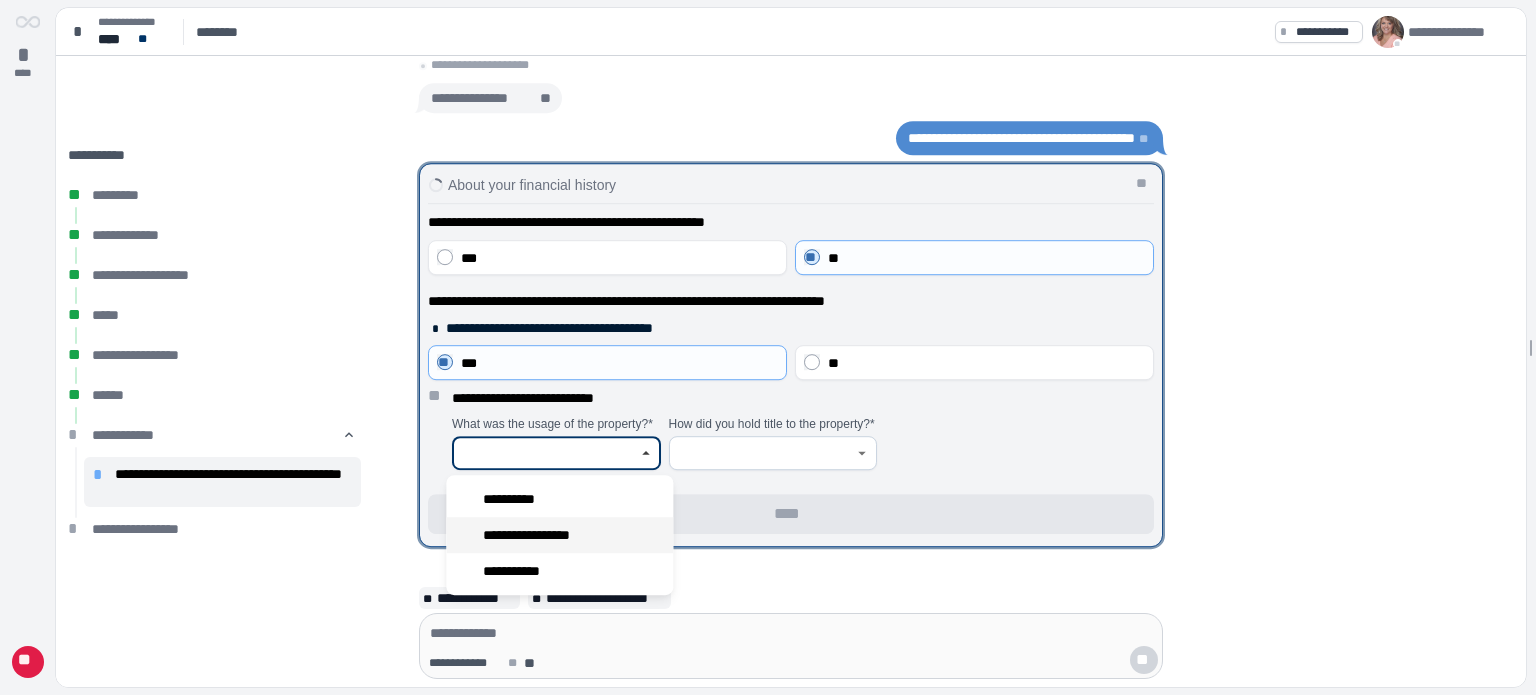 click on "**********" at bounding box center (539, 535) 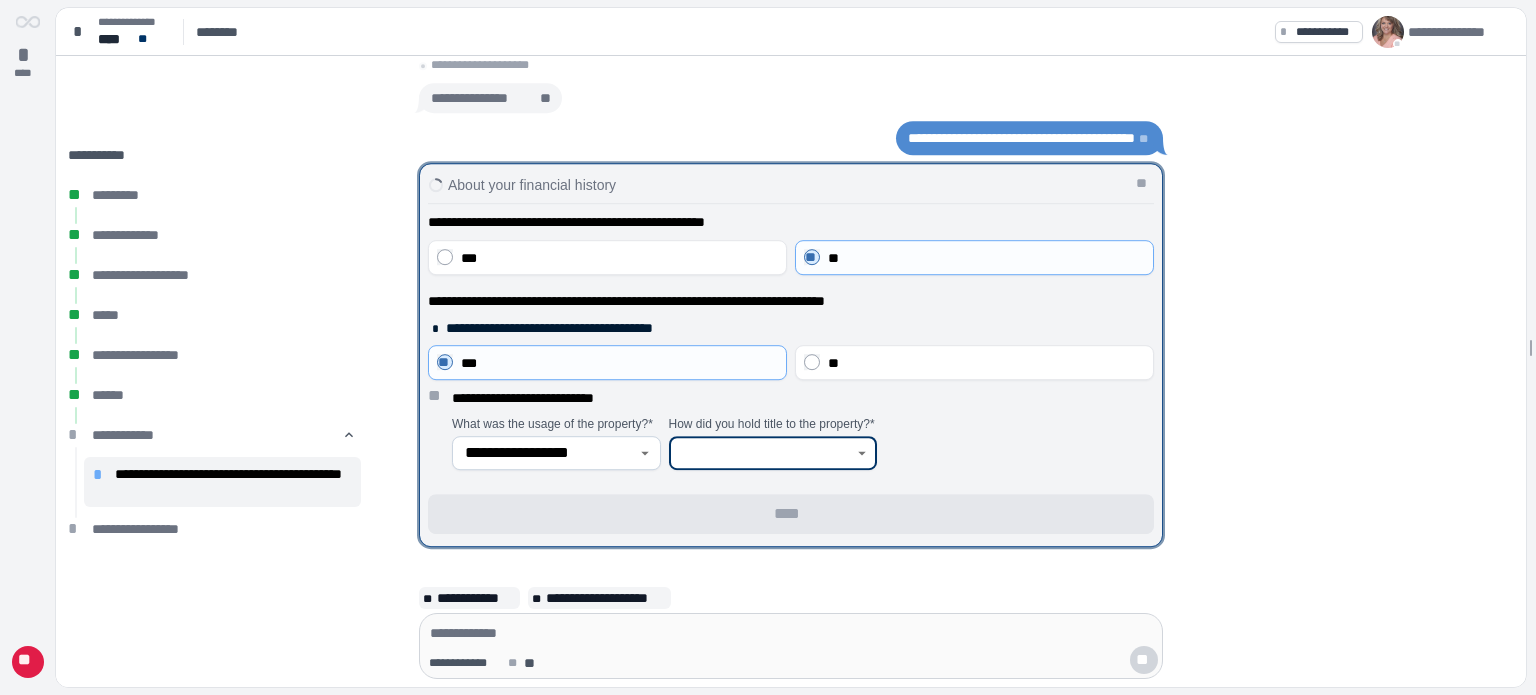 click at bounding box center [762, 453] 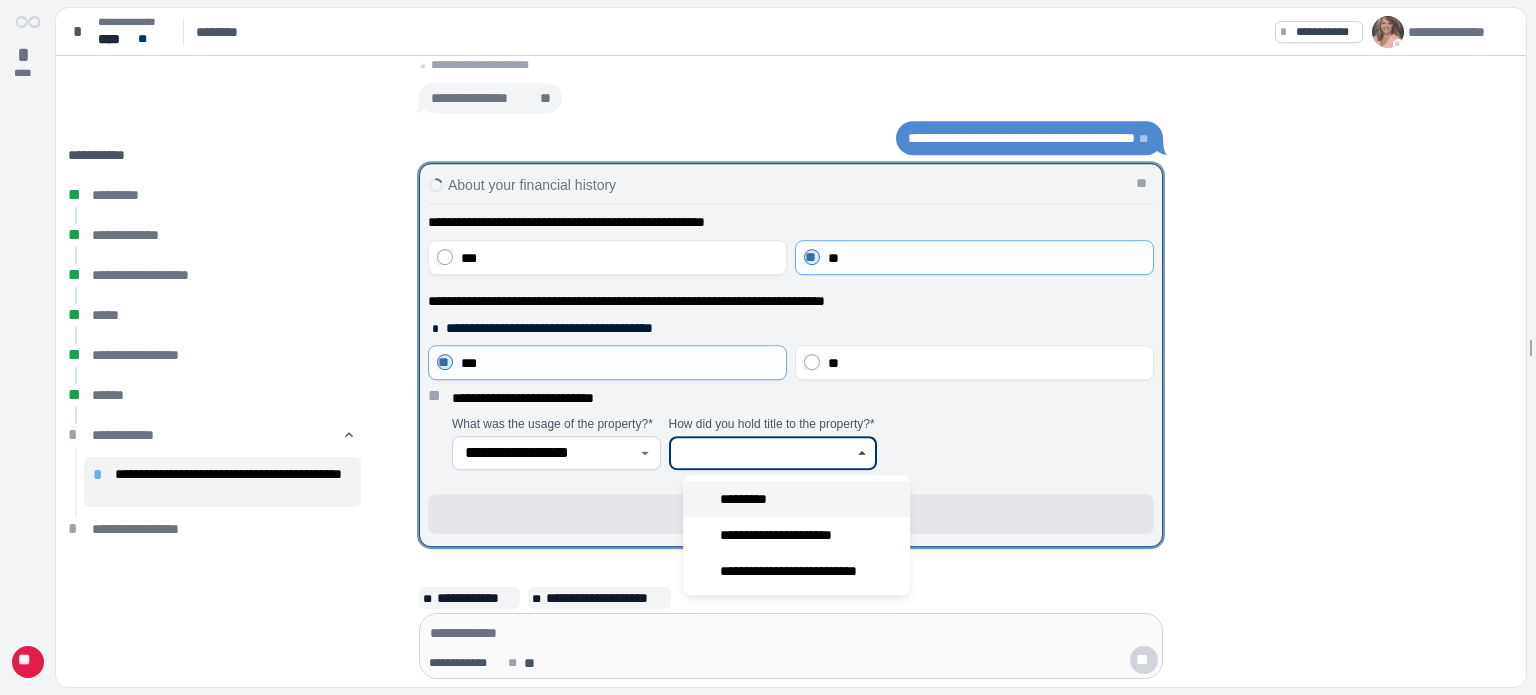 click on "*********" at bounding box center [749, 499] 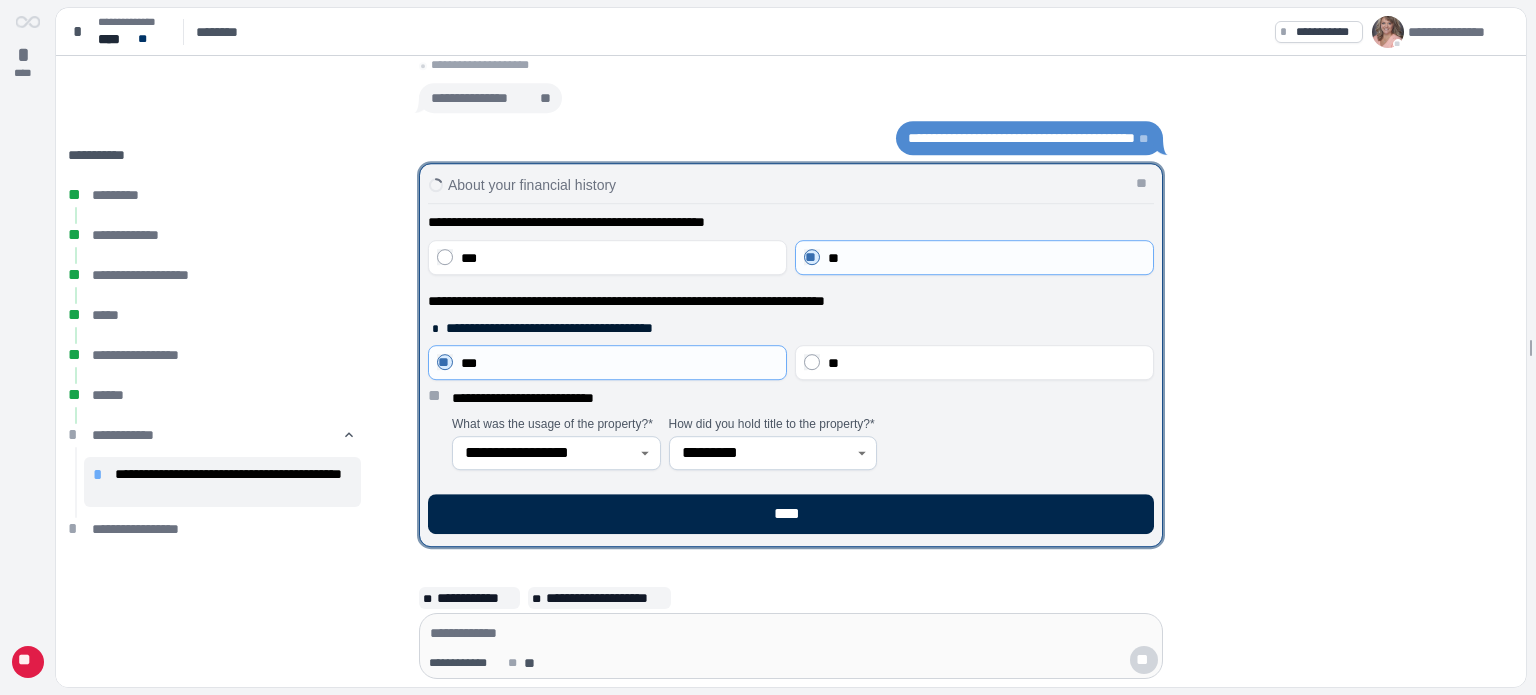 click on "****" at bounding box center [791, 514] 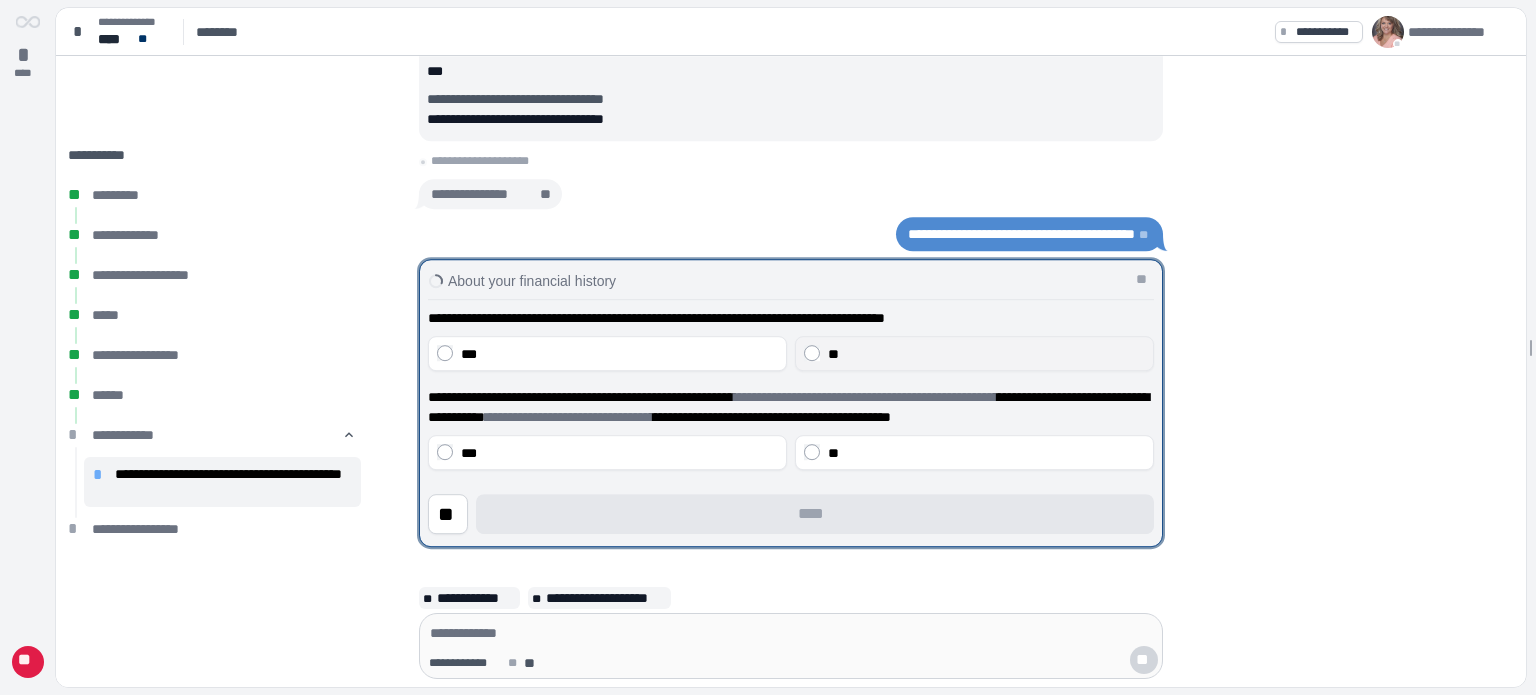click on "**" at bounding box center (986, 354) 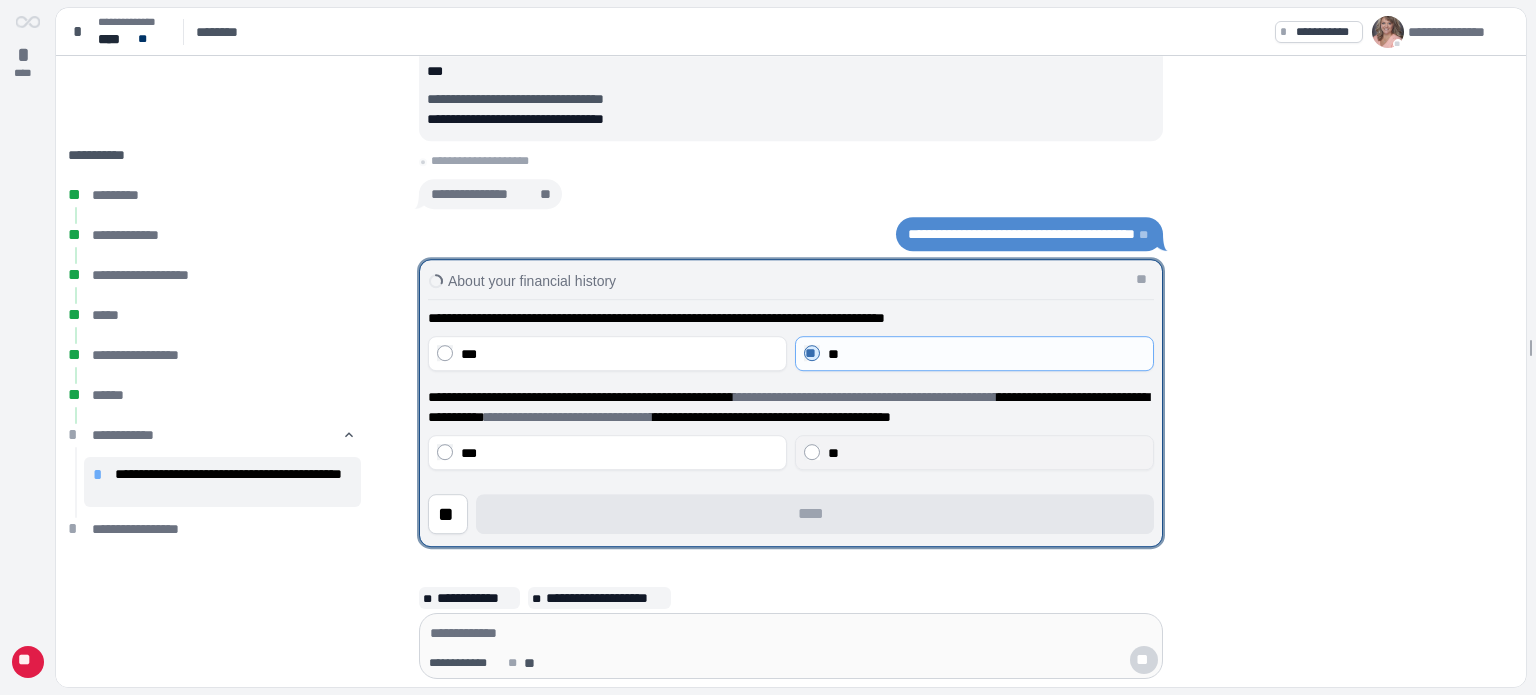click on "**" at bounding box center (833, 453) 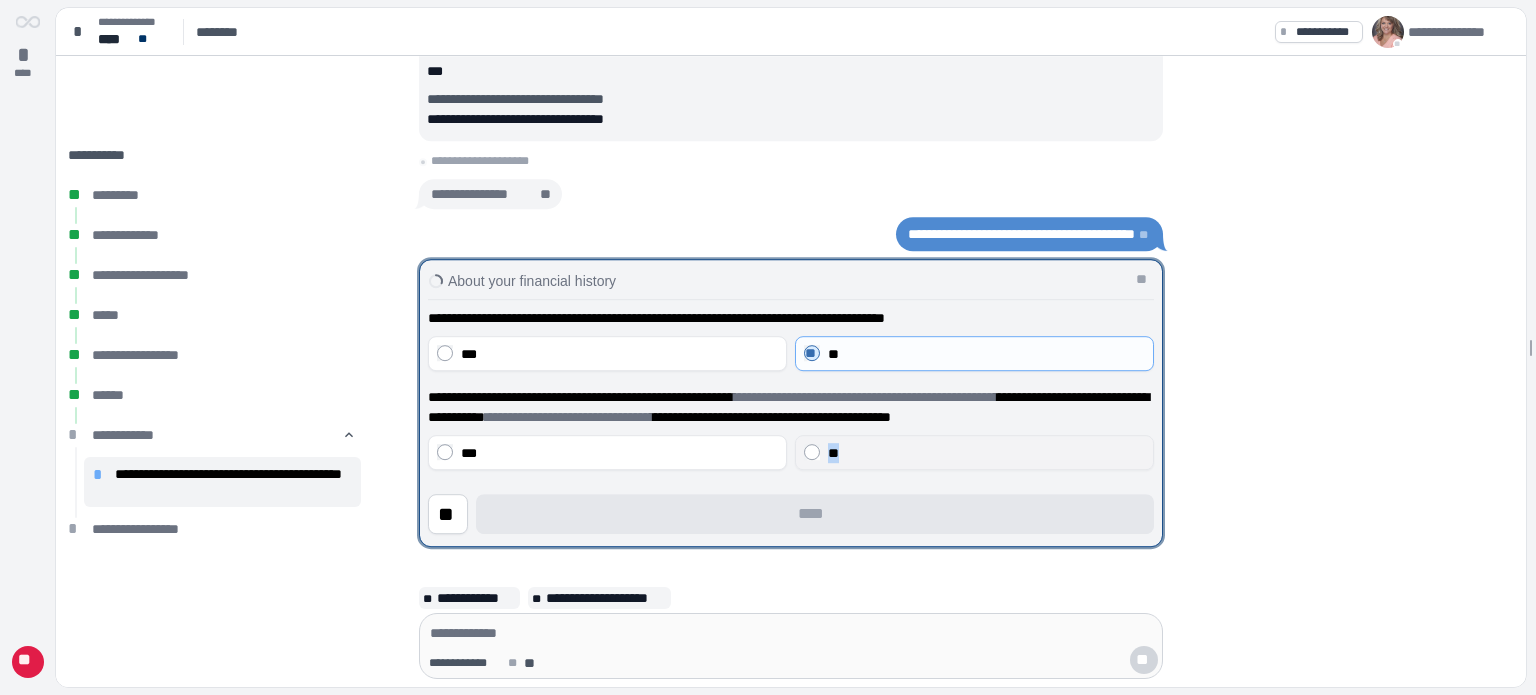 click on "**" at bounding box center (833, 453) 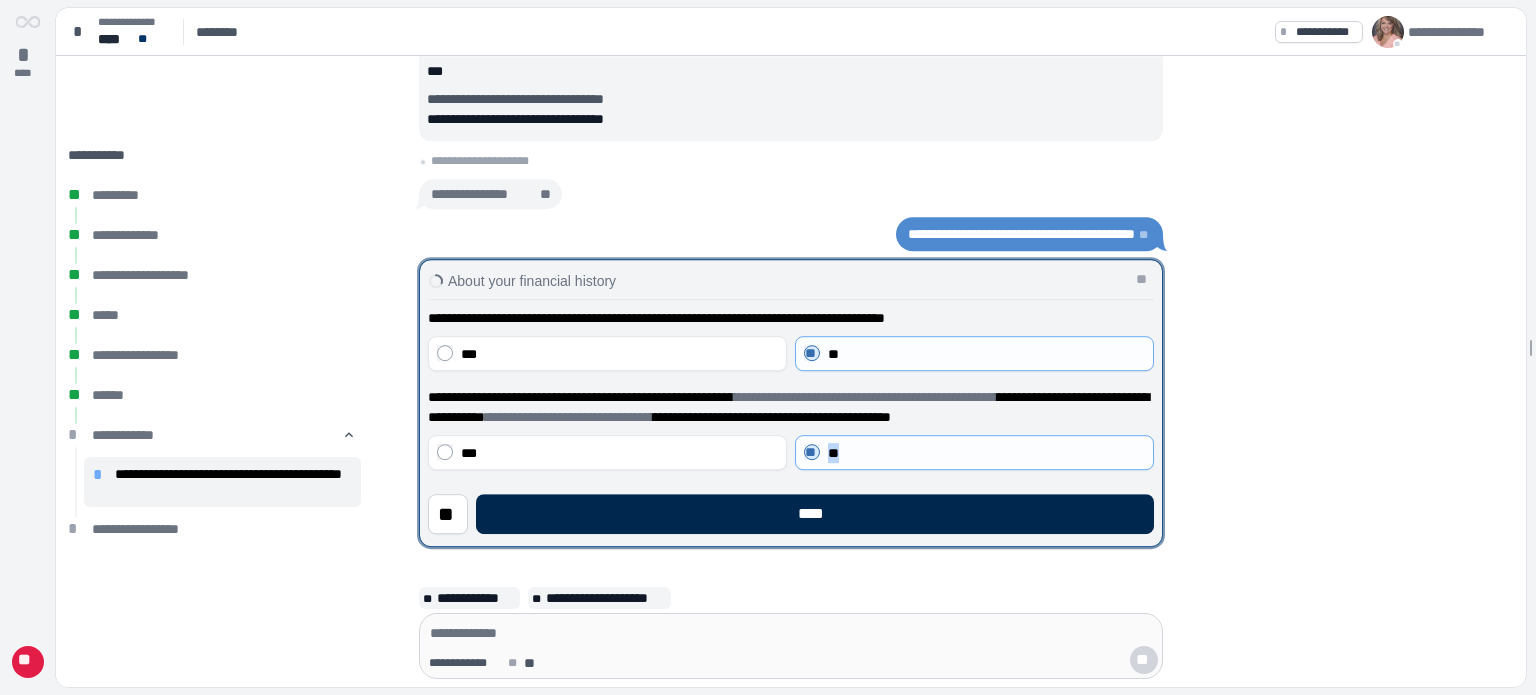 click on "****" at bounding box center [815, 514] 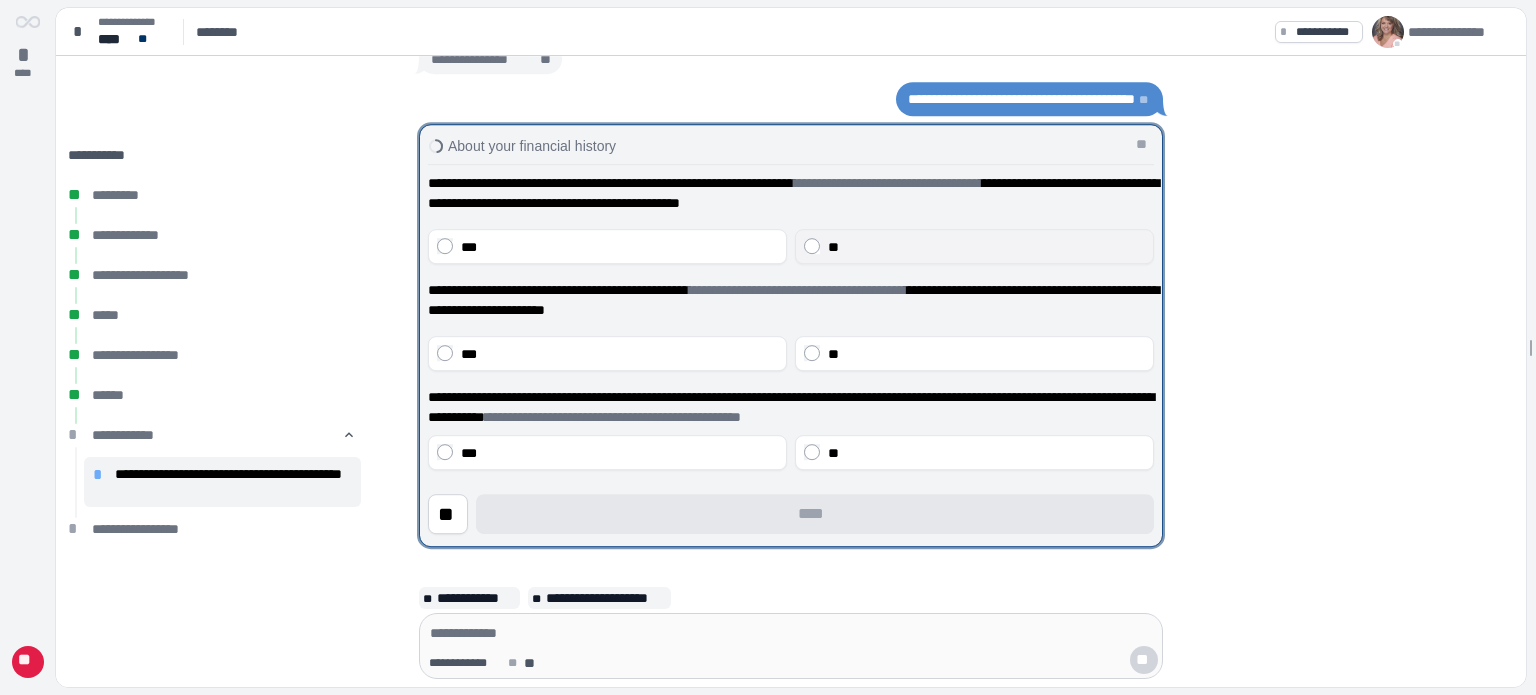 click on "**" at bounding box center (986, 247) 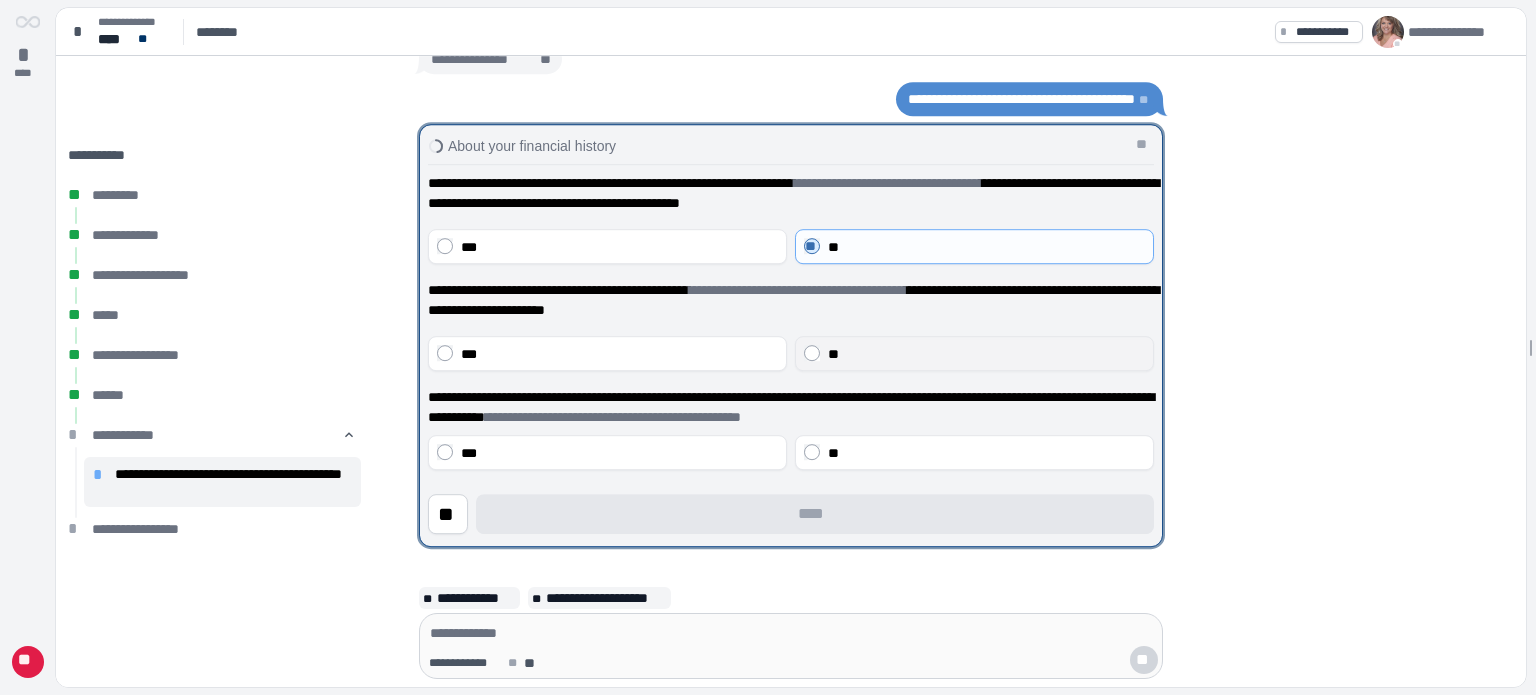 click on "**" at bounding box center (974, 353) 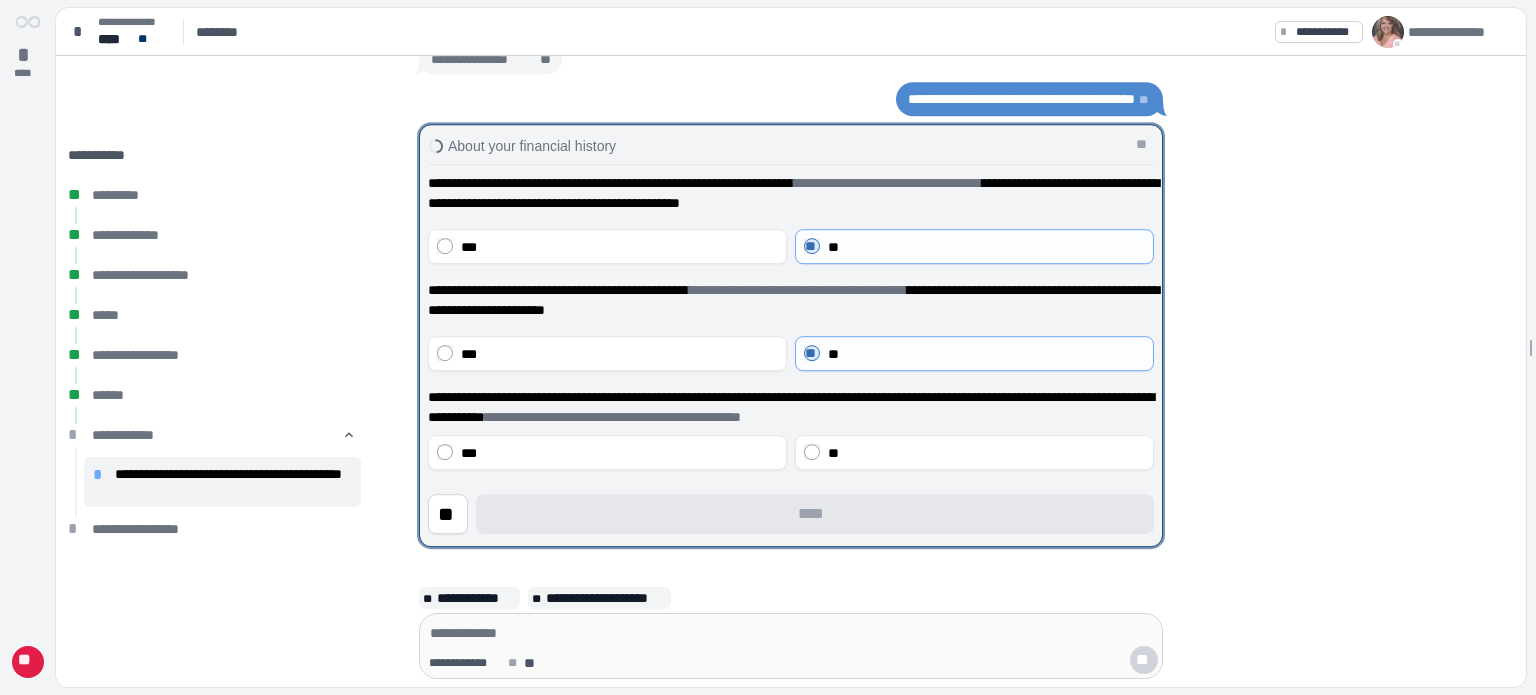 drag, startPoint x: 866, startPoint y: 451, endPoint x: 862, endPoint y: 483, distance: 32.24903 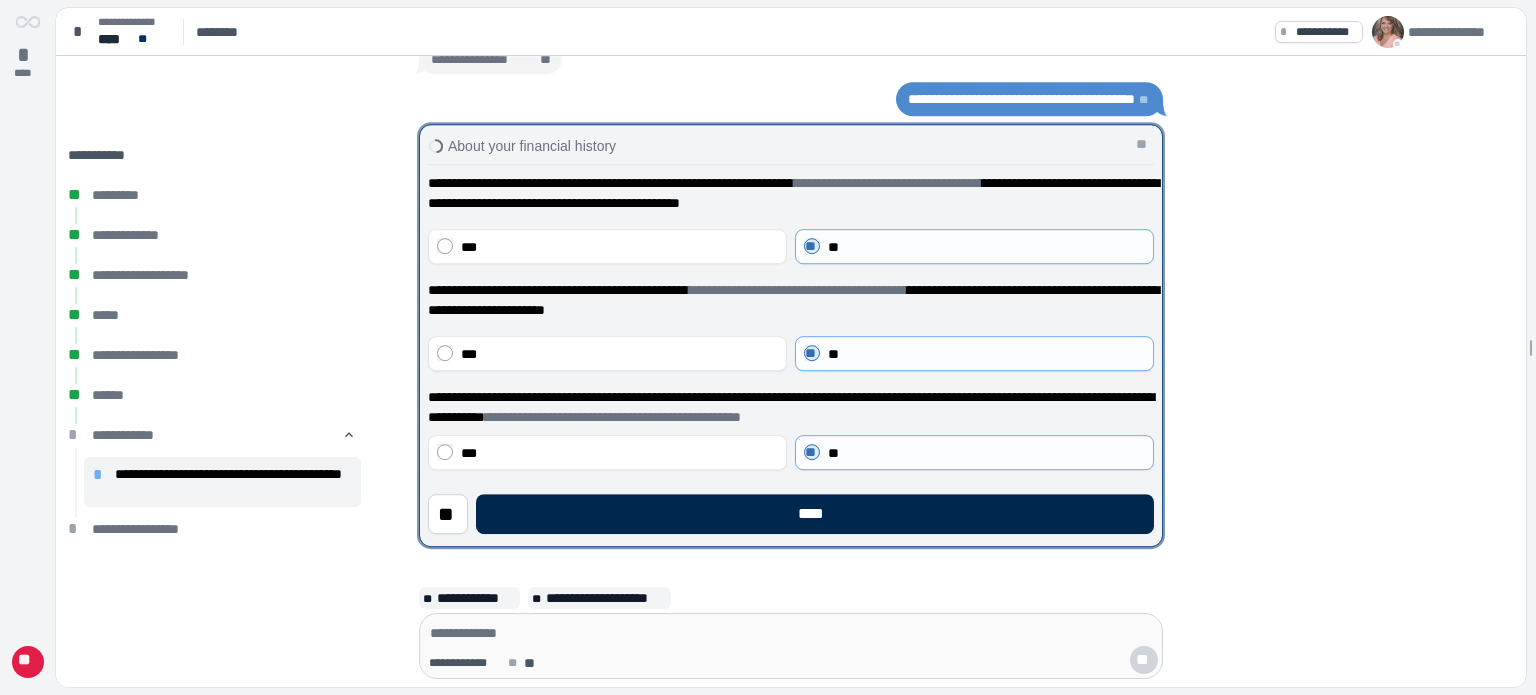 click on "****" at bounding box center (815, 514) 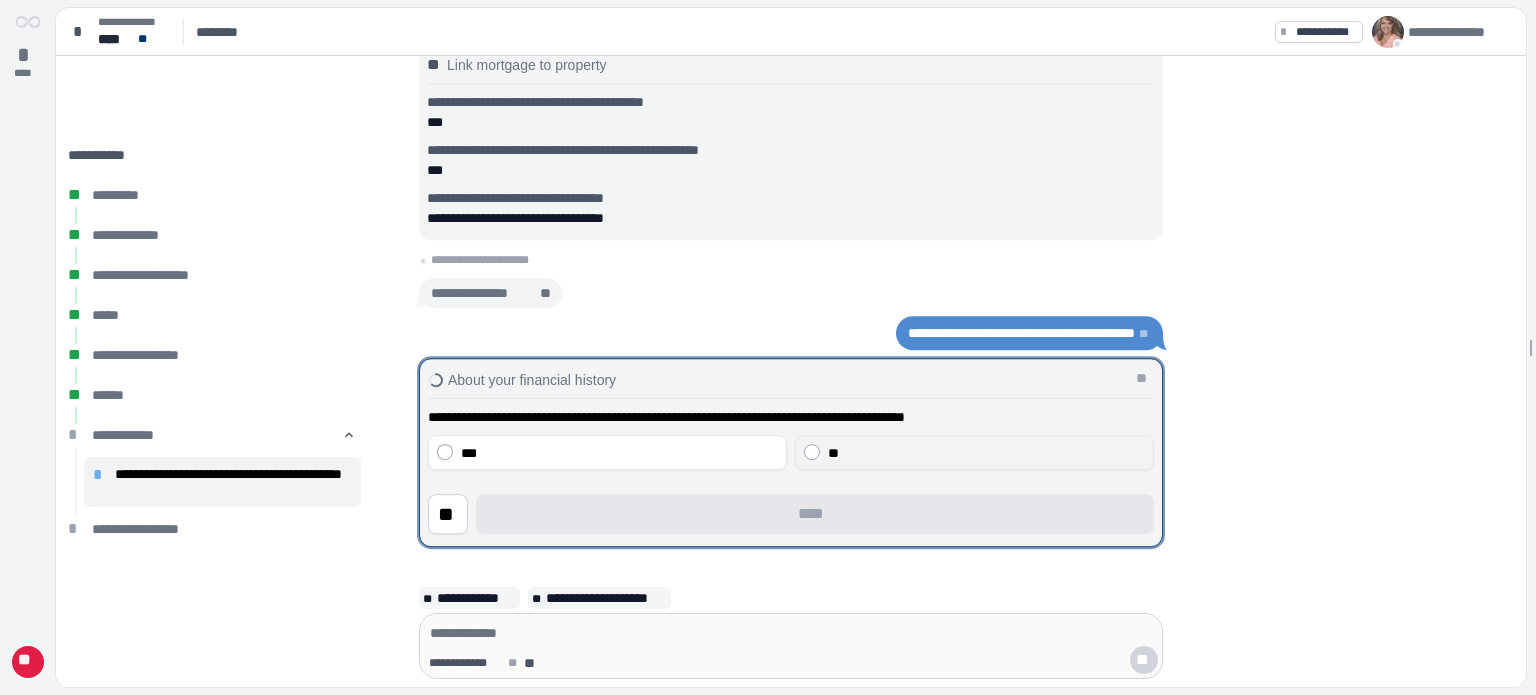 click on "**" at bounding box center [986, 453] 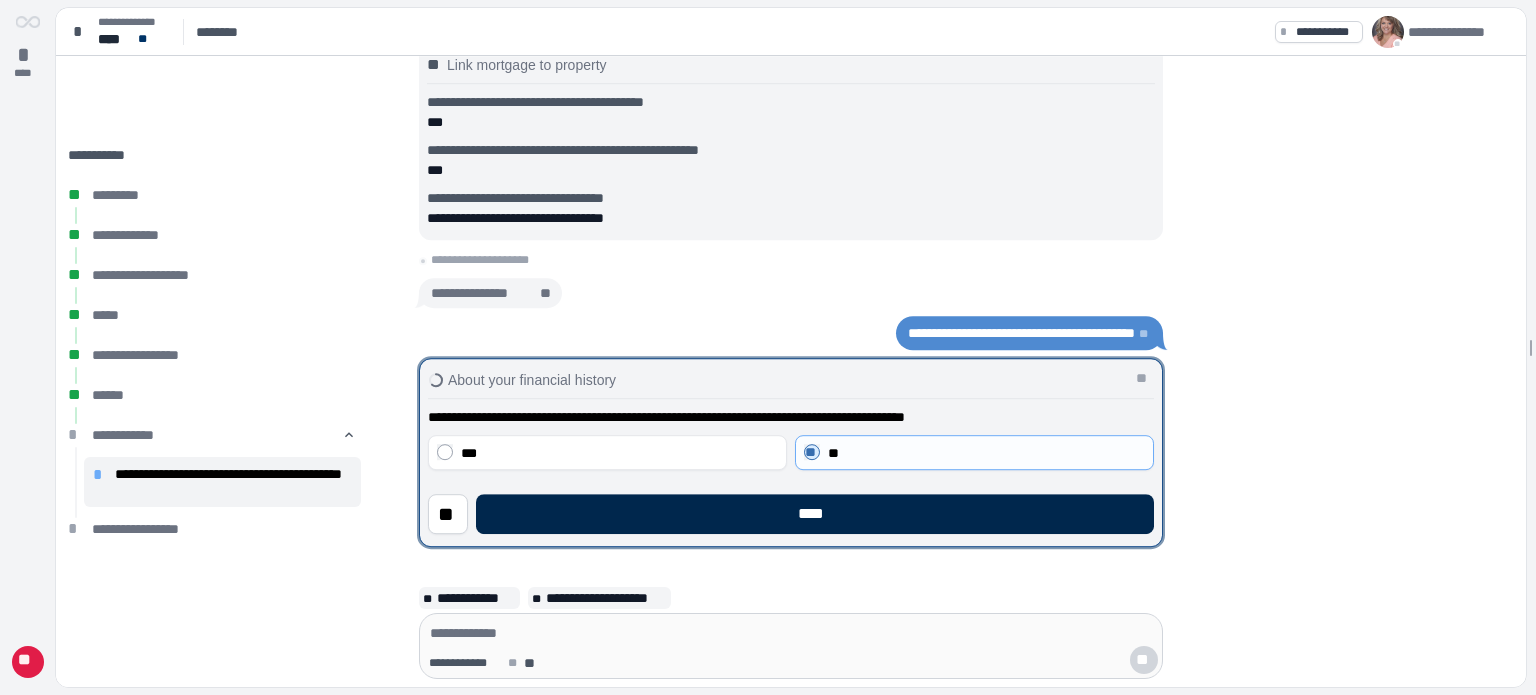 click on "****" at bounding box center (815, 514) 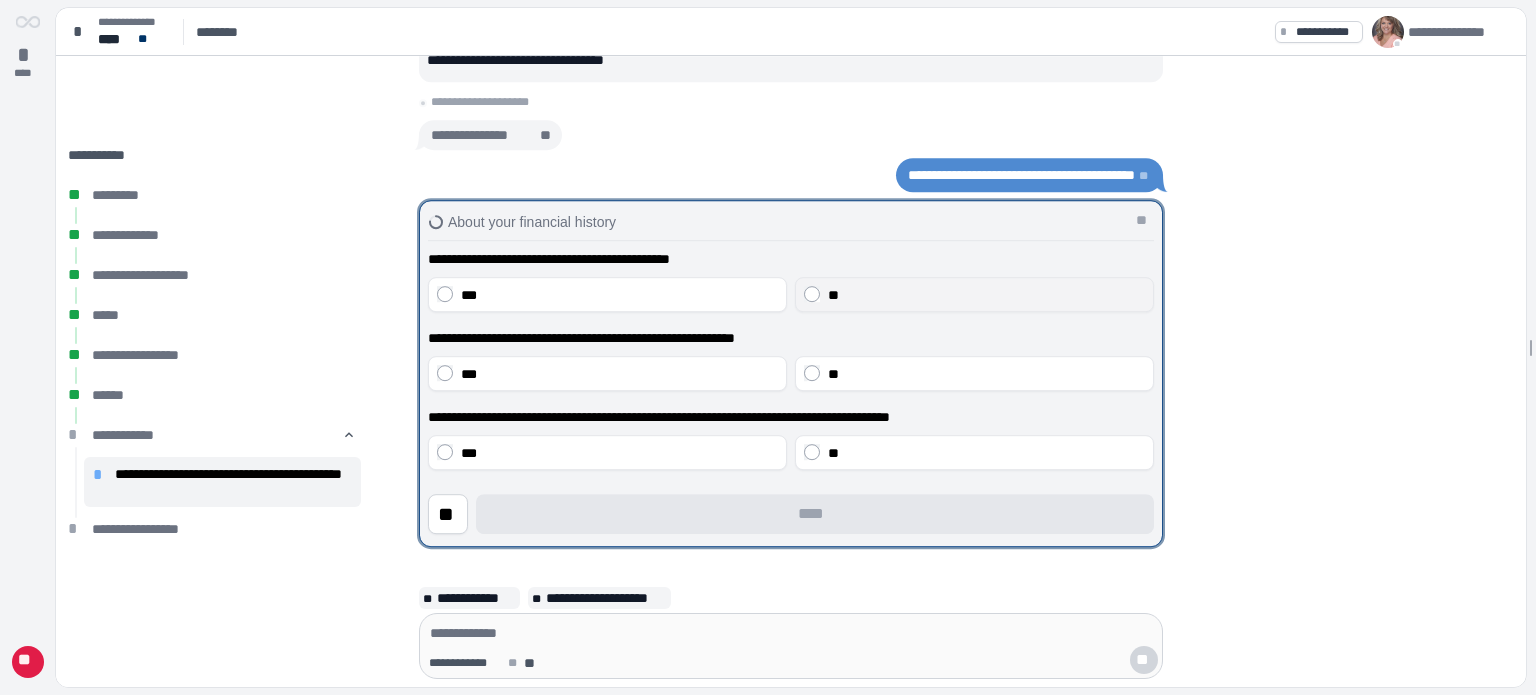 click on "**" at bounding box center (986, 295) 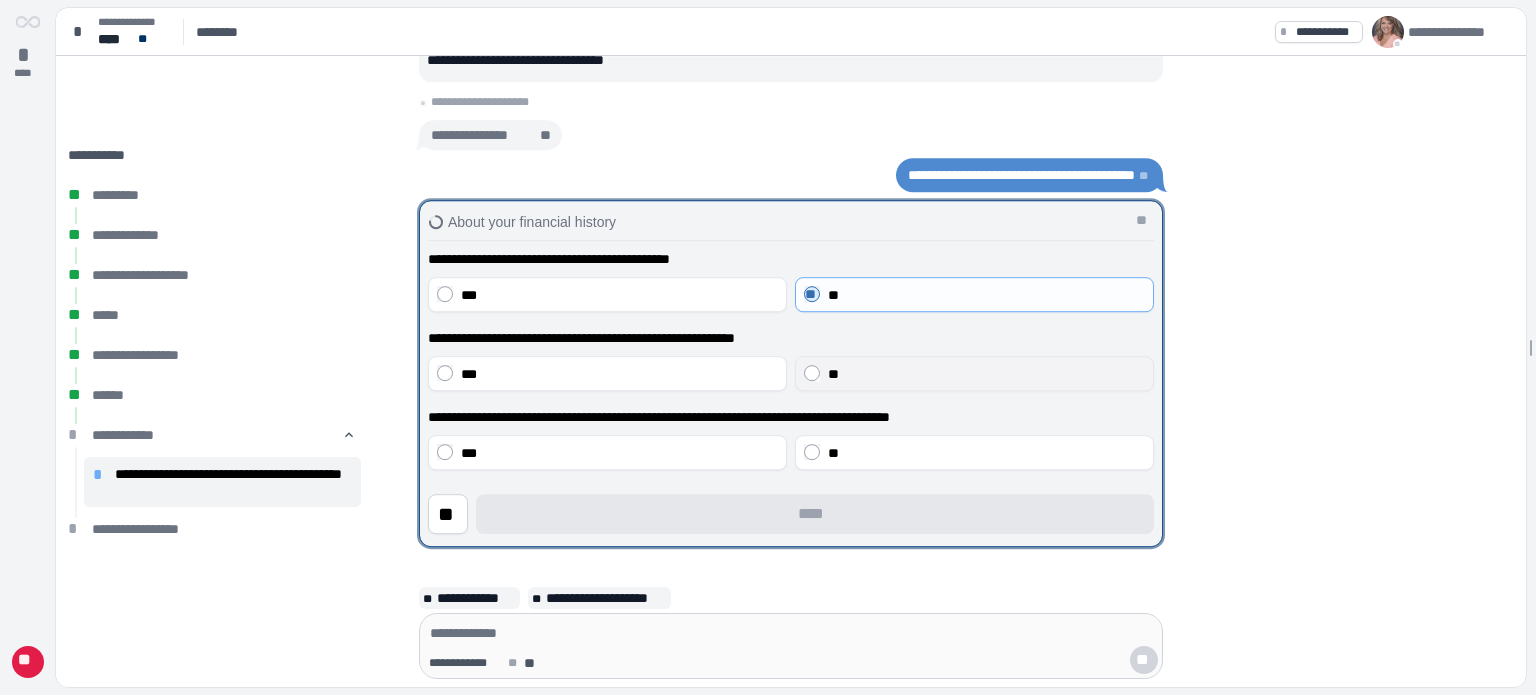 click on "**" at bounding box center (974, 373) 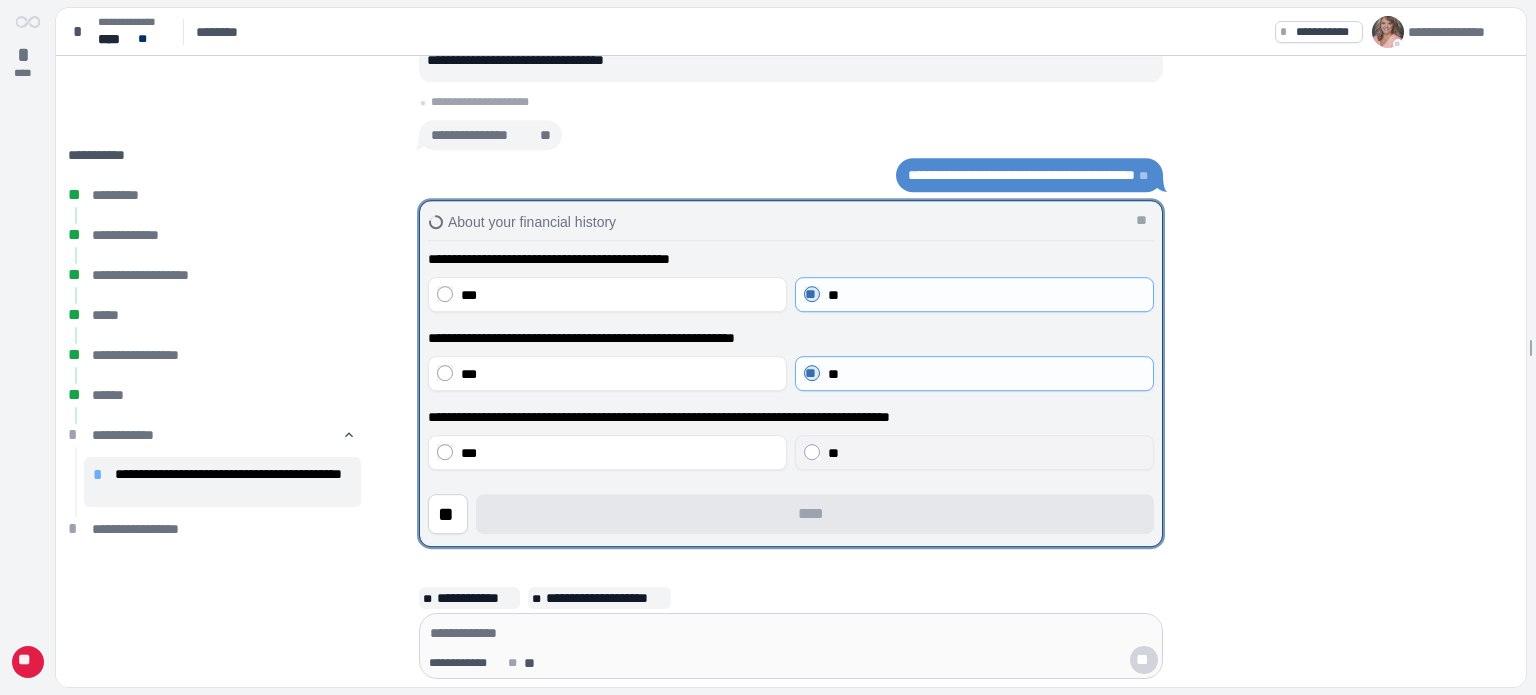 click on "**" at bounding box center (986, 453) 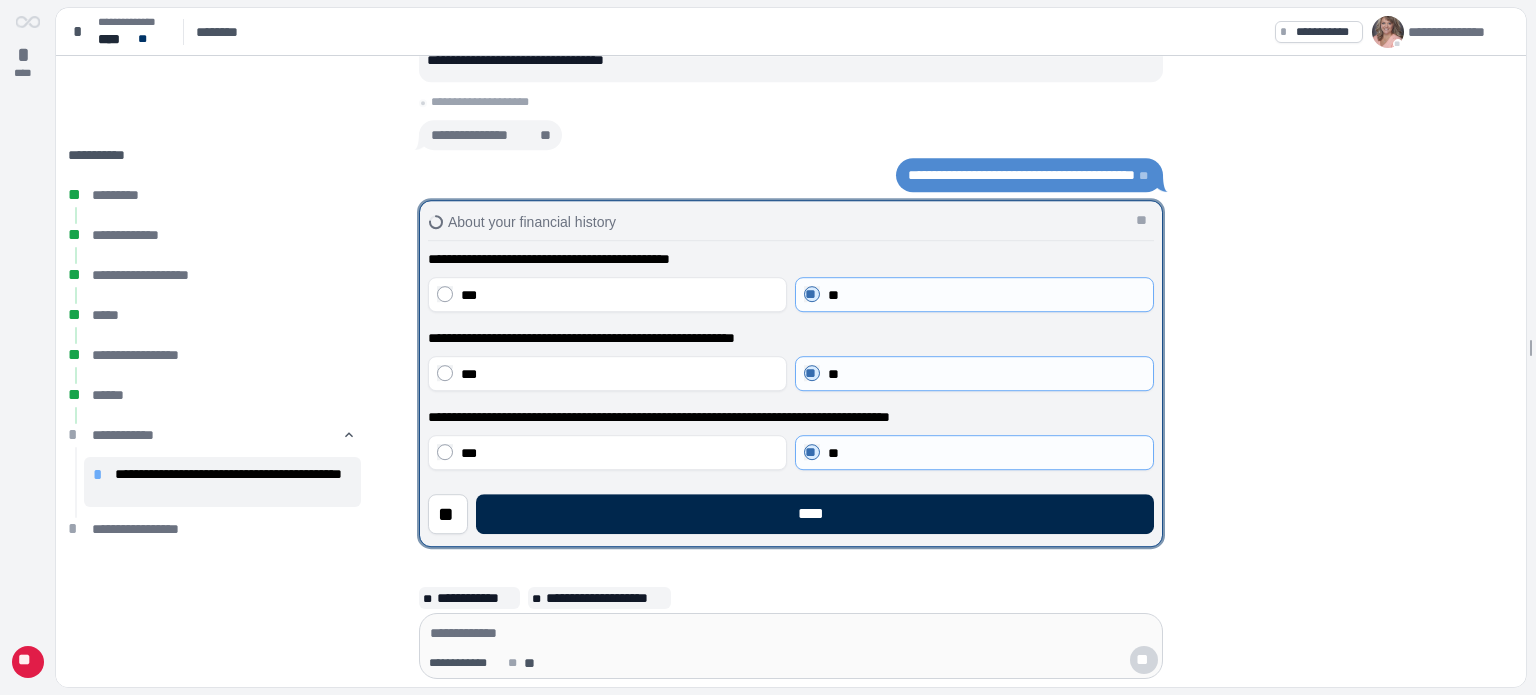 click on "****" at bounding box center (815, 514) 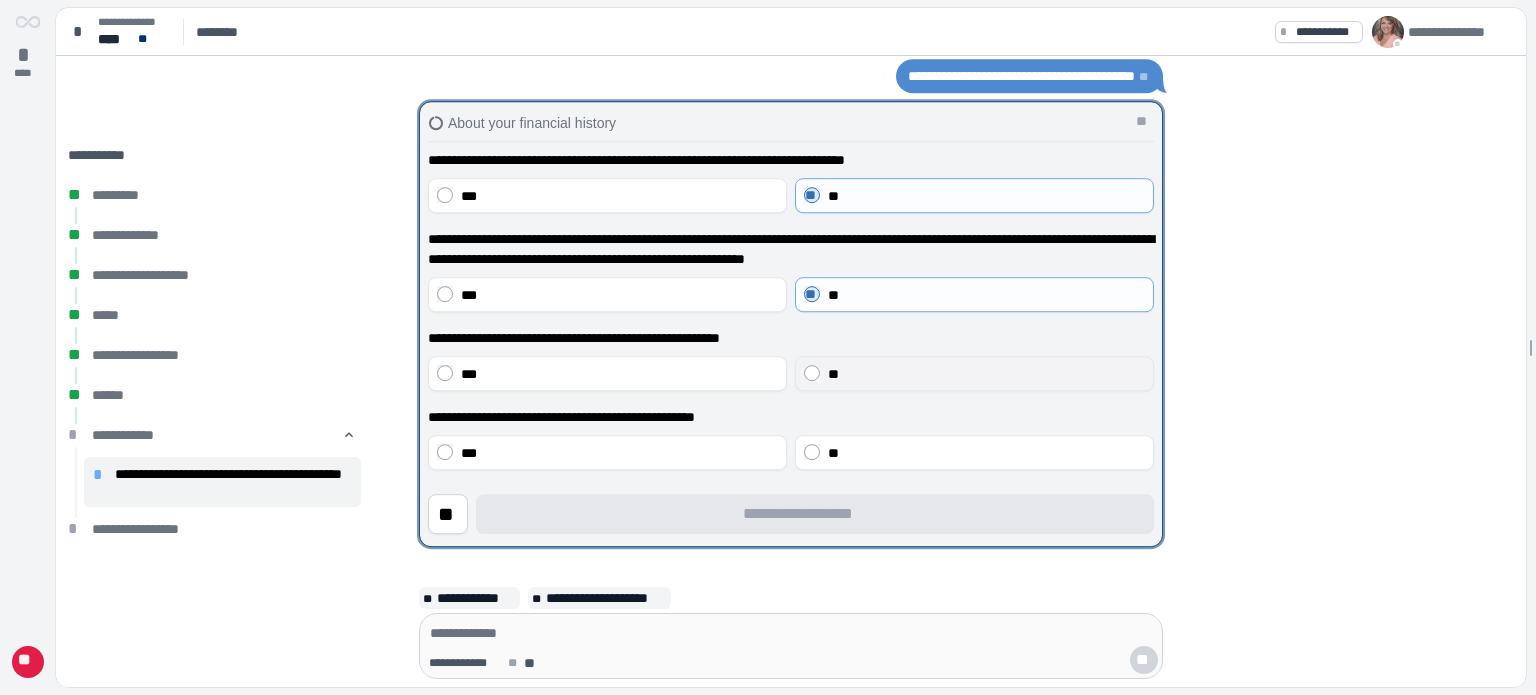 click on "**" at bounding box center (974, 373) 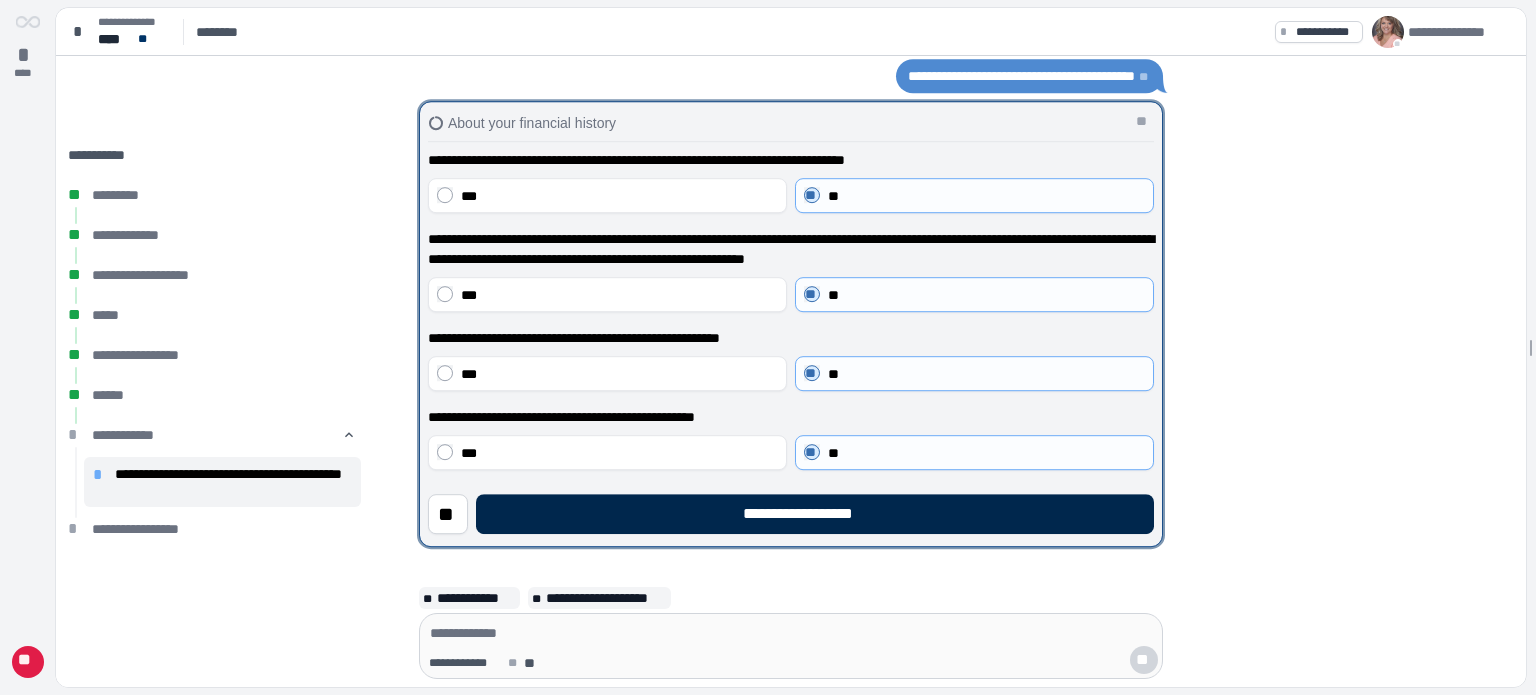click on "**********" at bounding box center (815, 514) 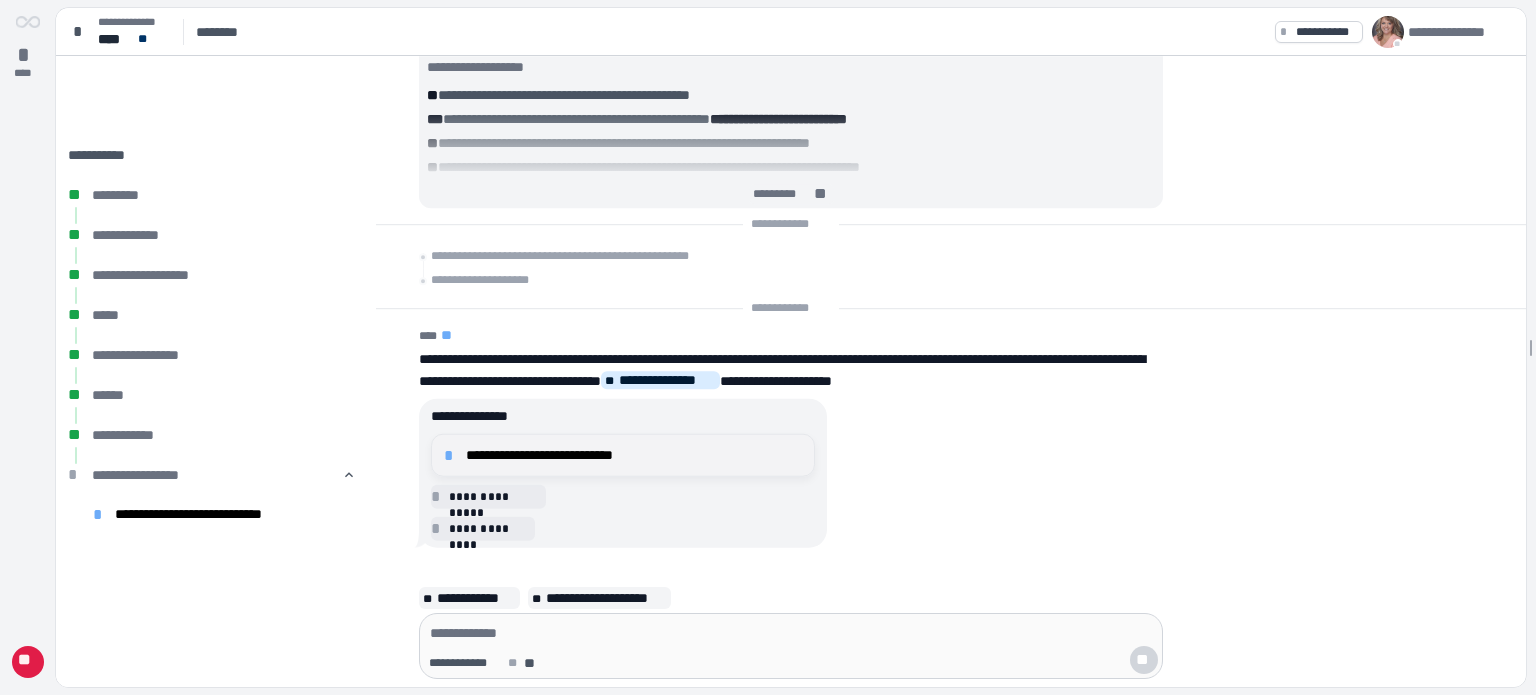click on "**********" at bounding box center (634, 455) 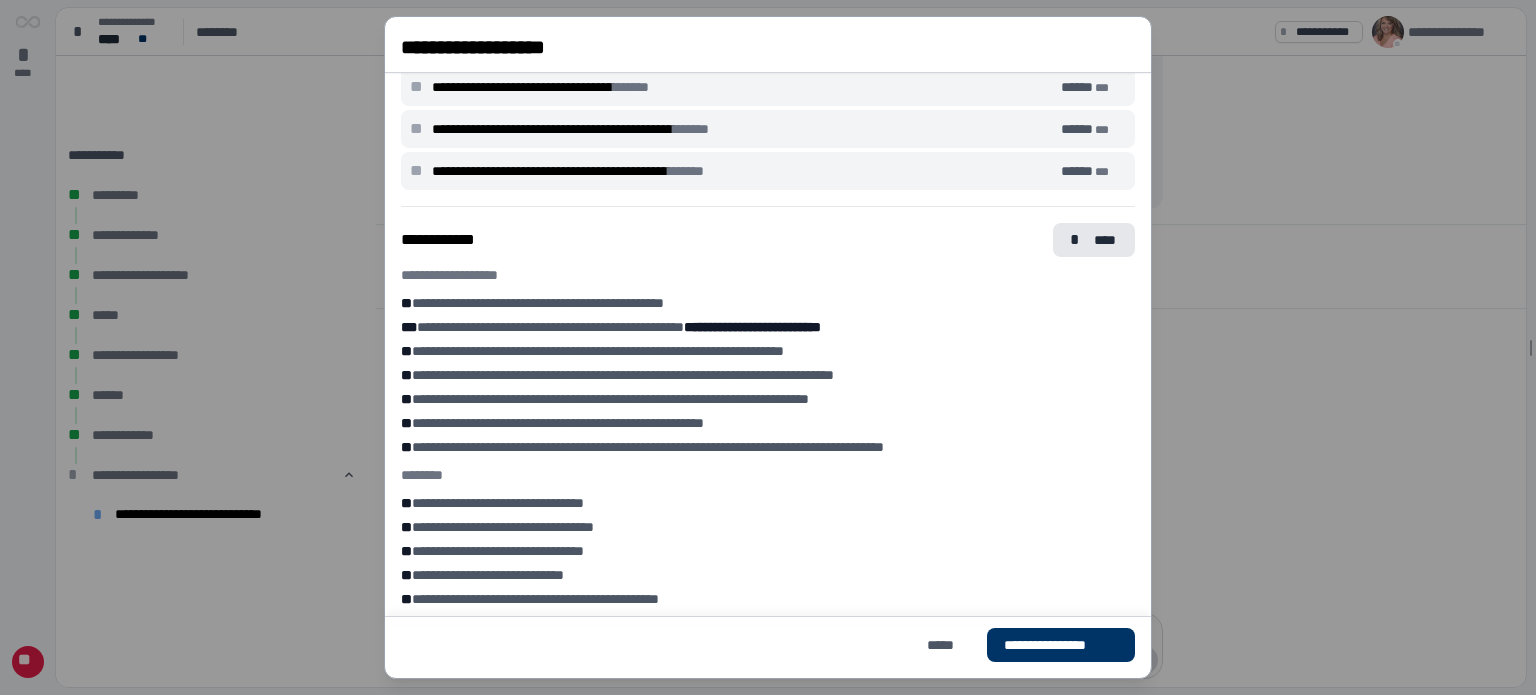 scroll, scrollTop: 991, scrollLeft: 0, axis: vertical 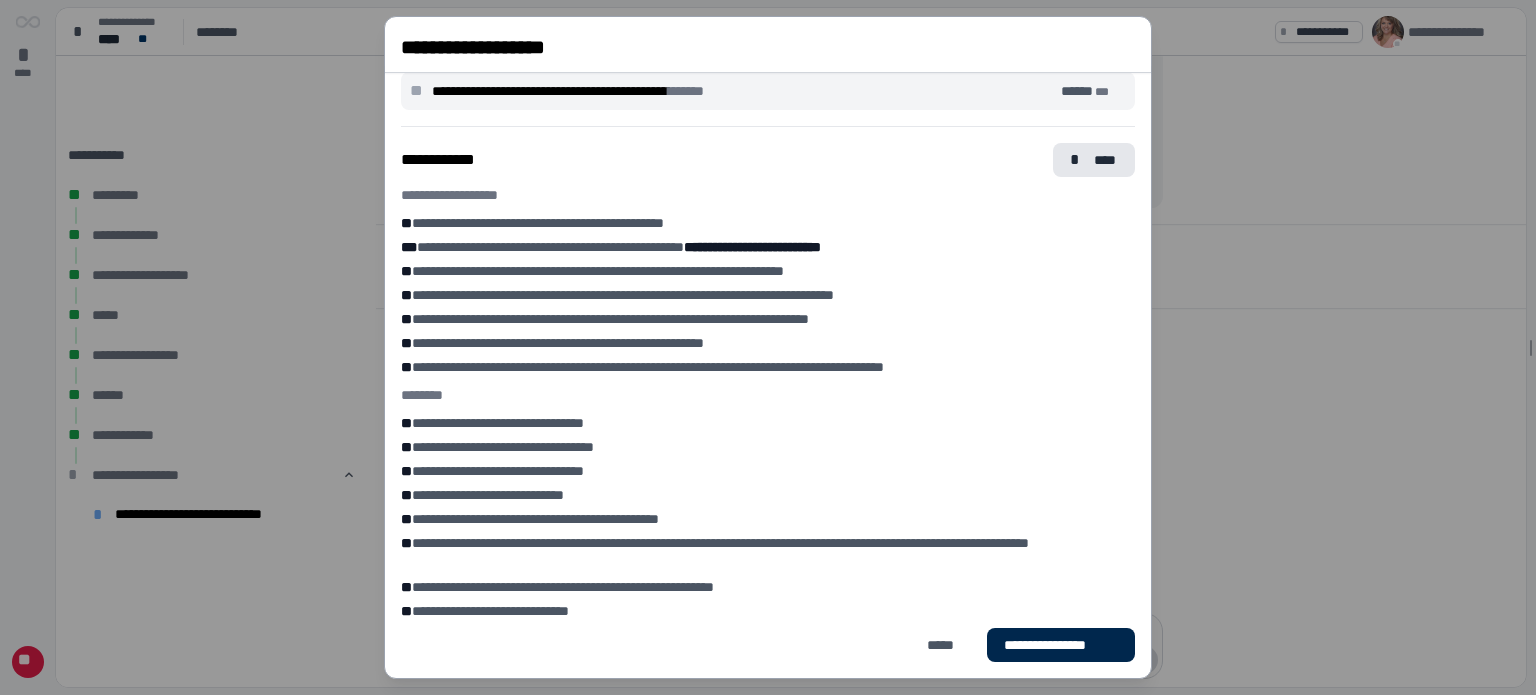 click on "**********" at bounding box center (1061, 645) 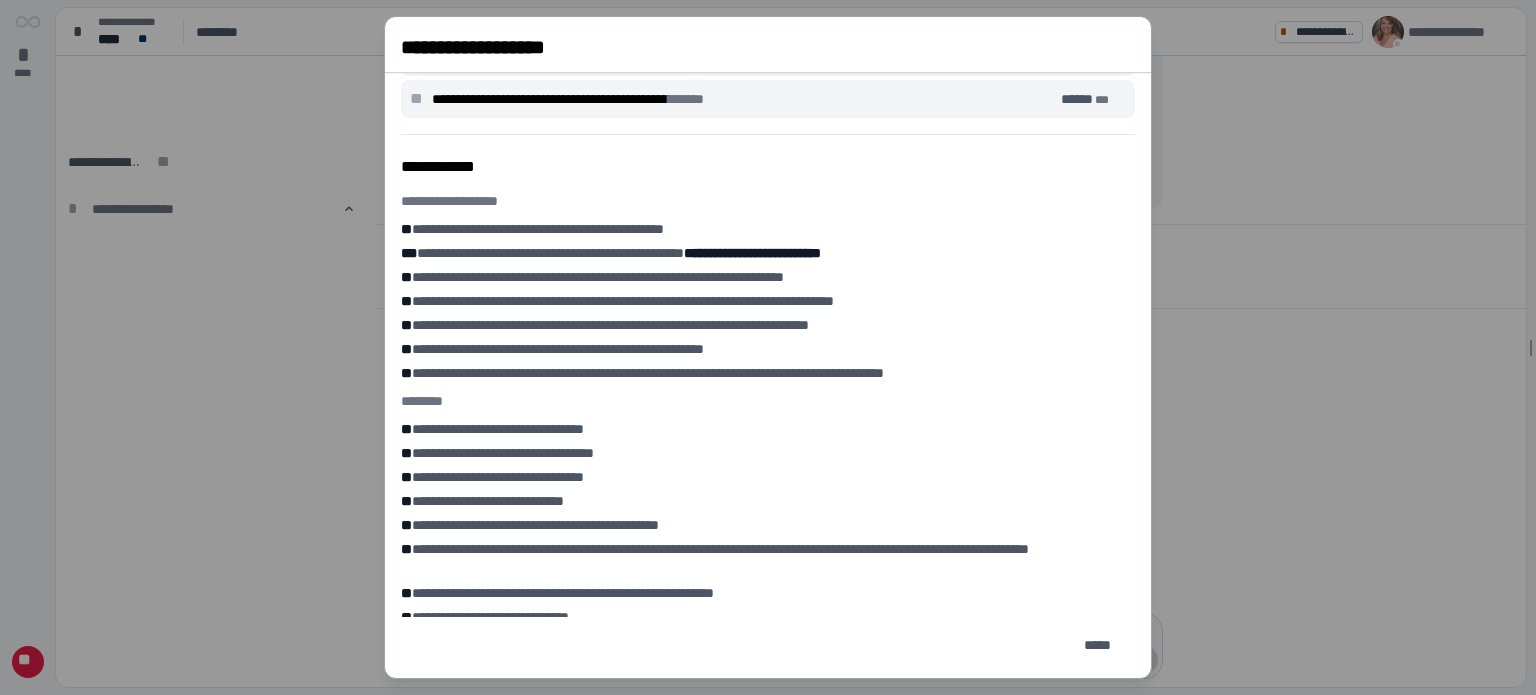 scroll, scrollTop: 0, scrollLeft: 0, axis: both 